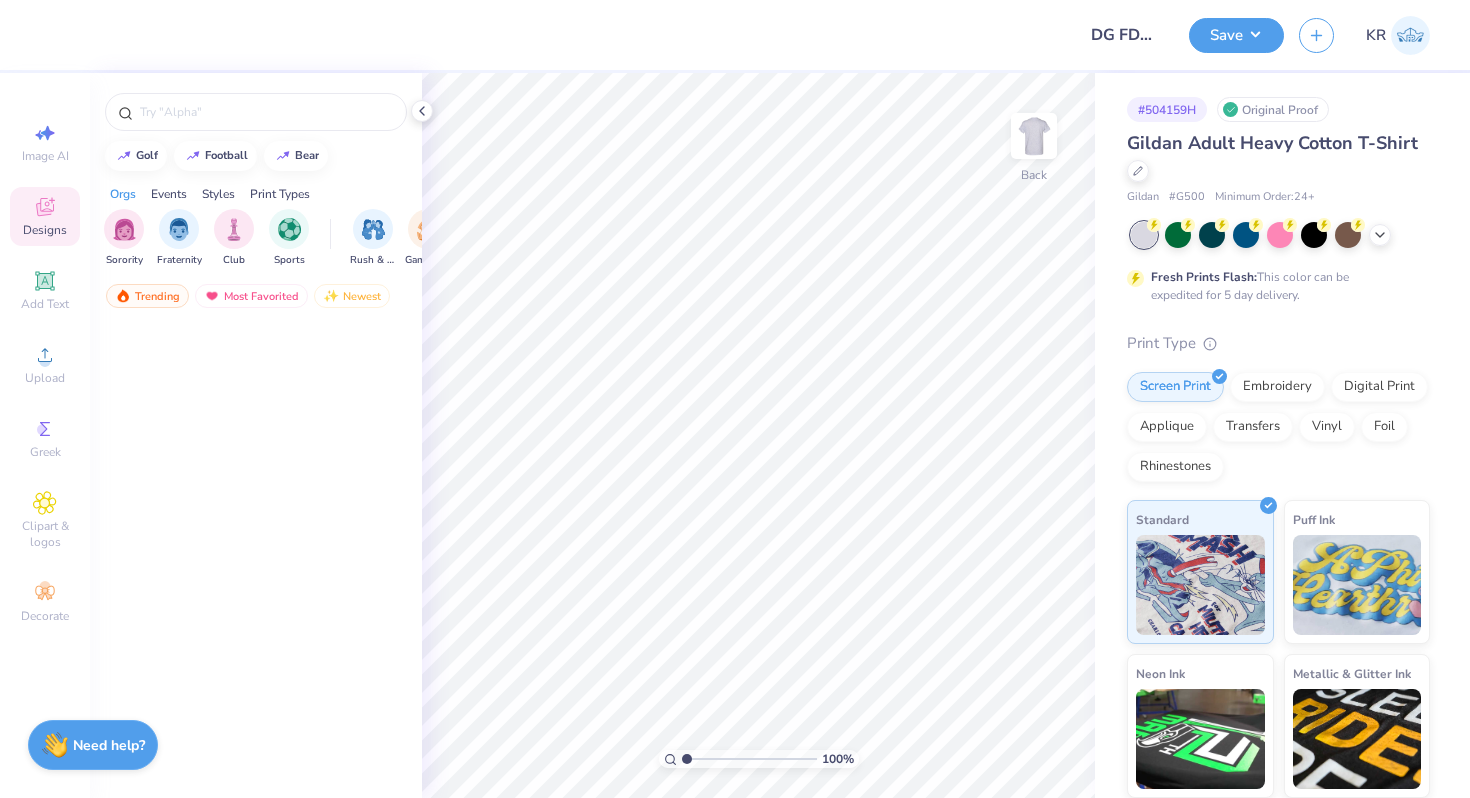 scroll, scrollTop: 0, scrollLeft: 0, axis: both 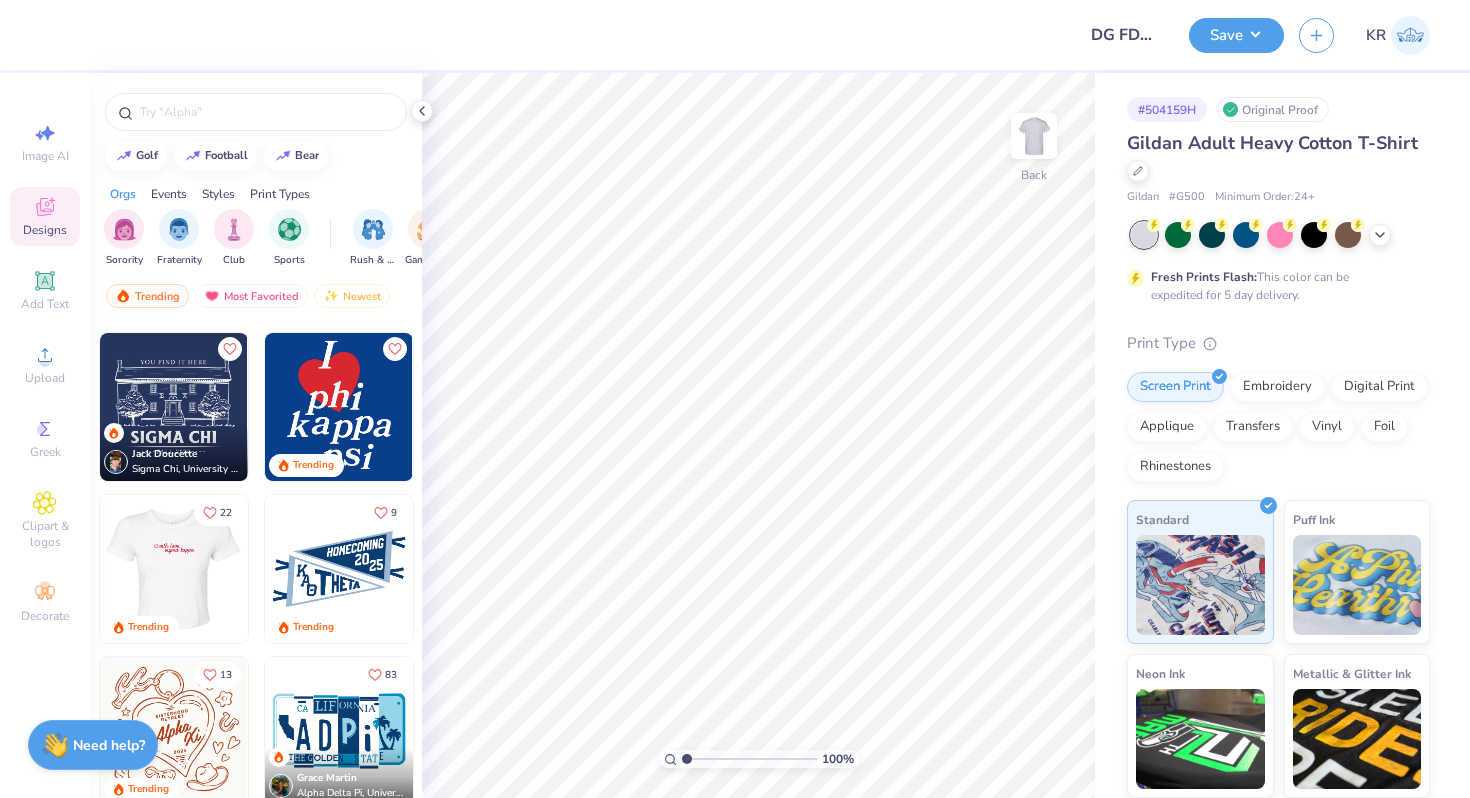 click at bounding box center (173, 569) 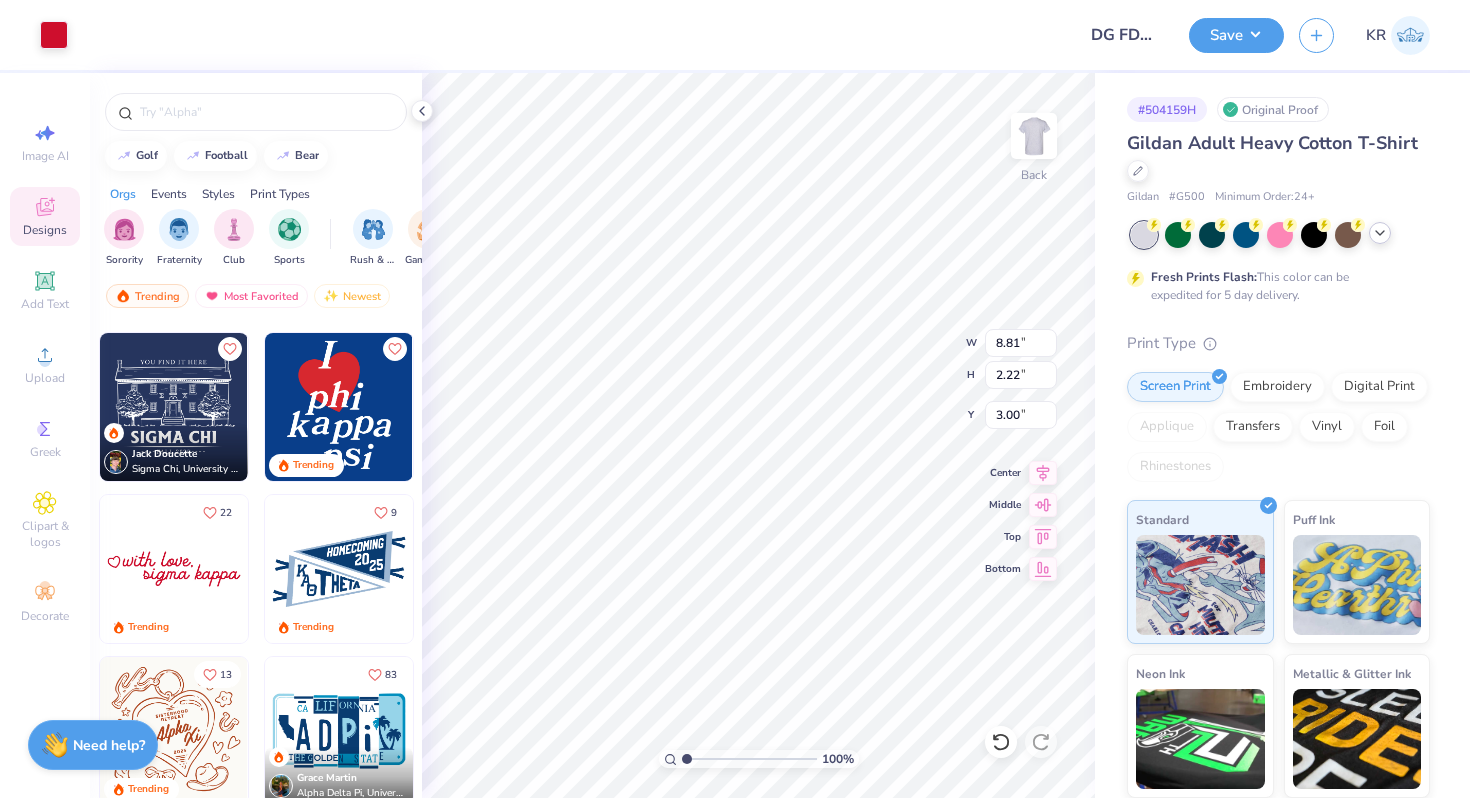 click at bounding box center (1380, 233) 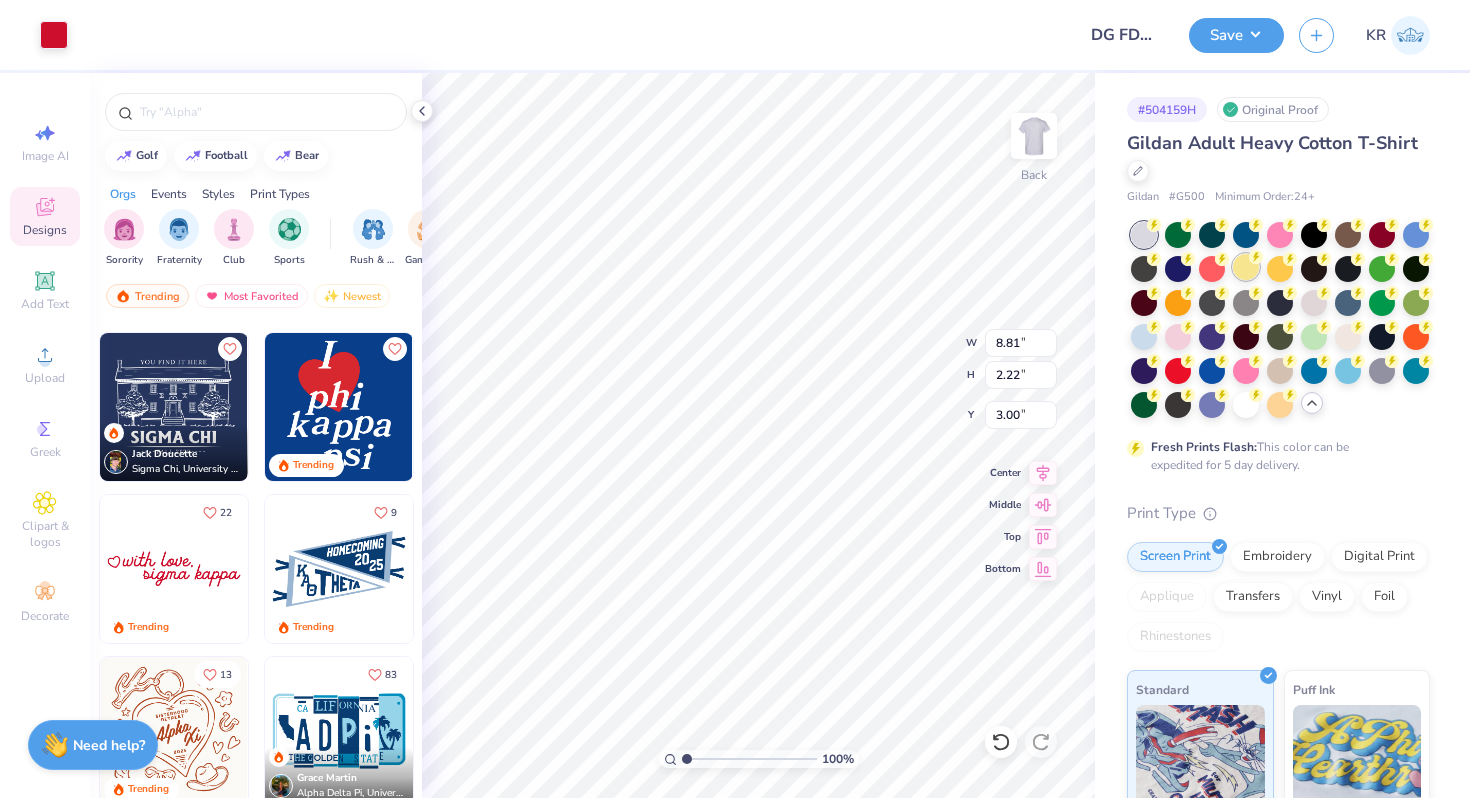 click at bounding box center (1246, 267) 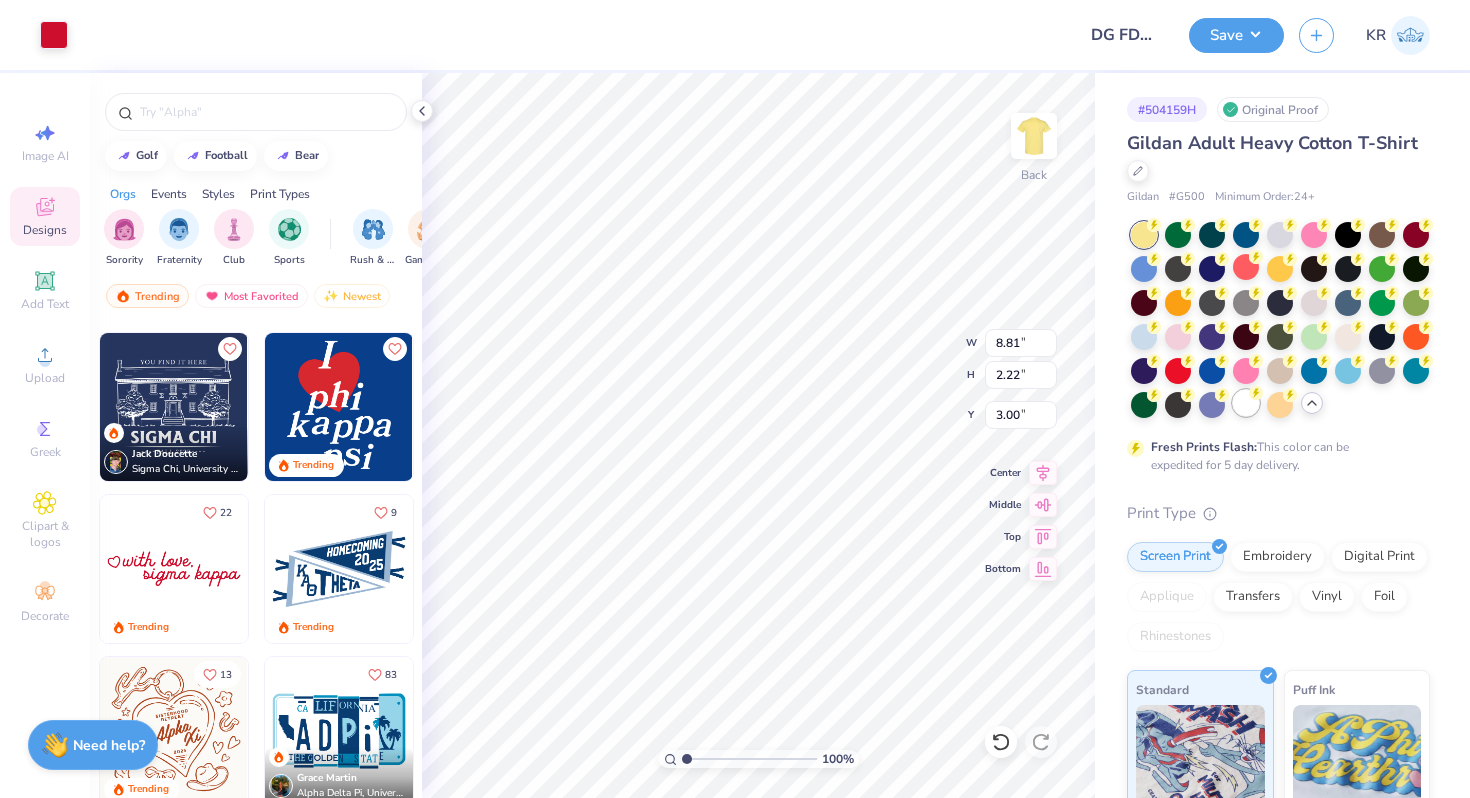 click 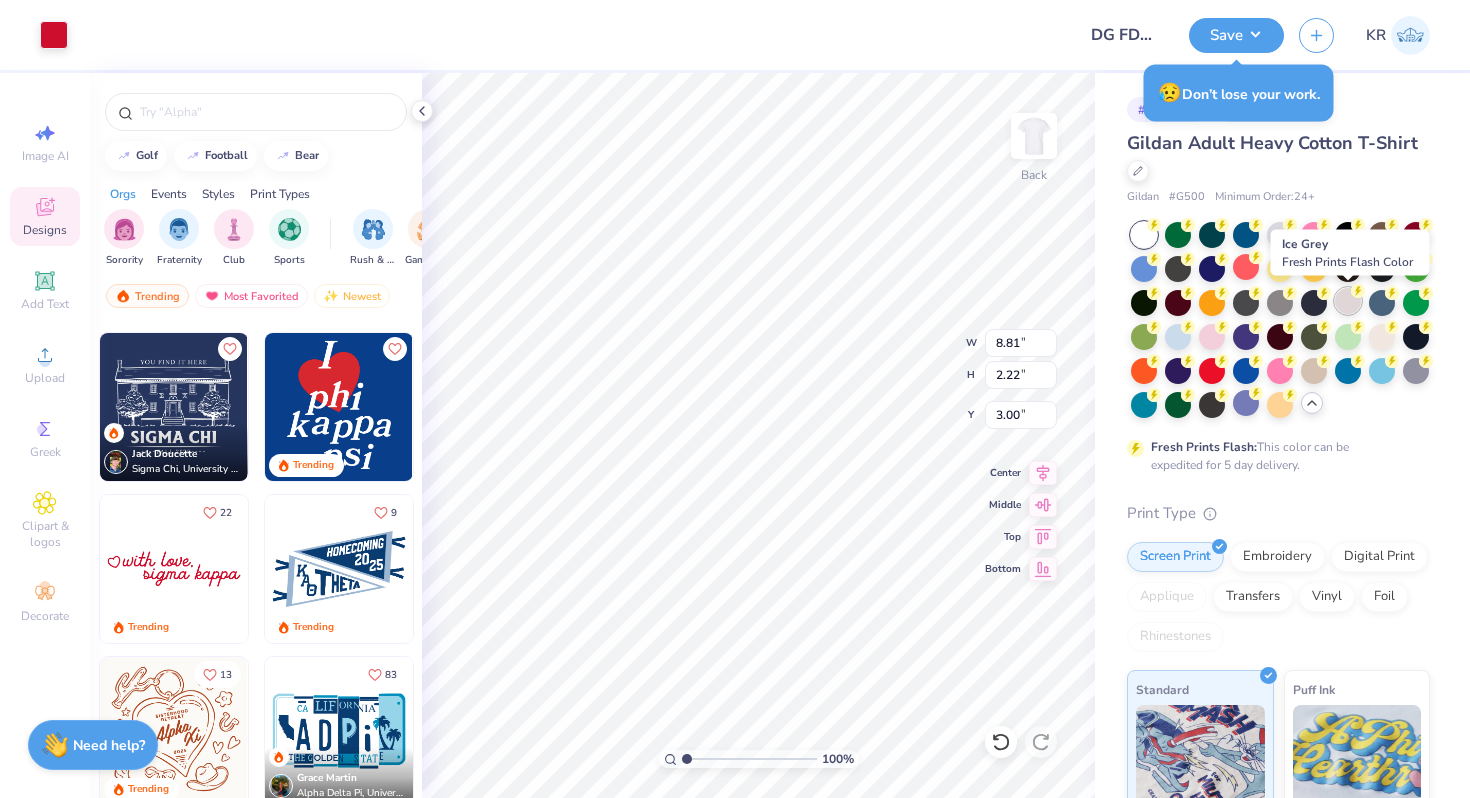 click at bounding box center (1348, 301) 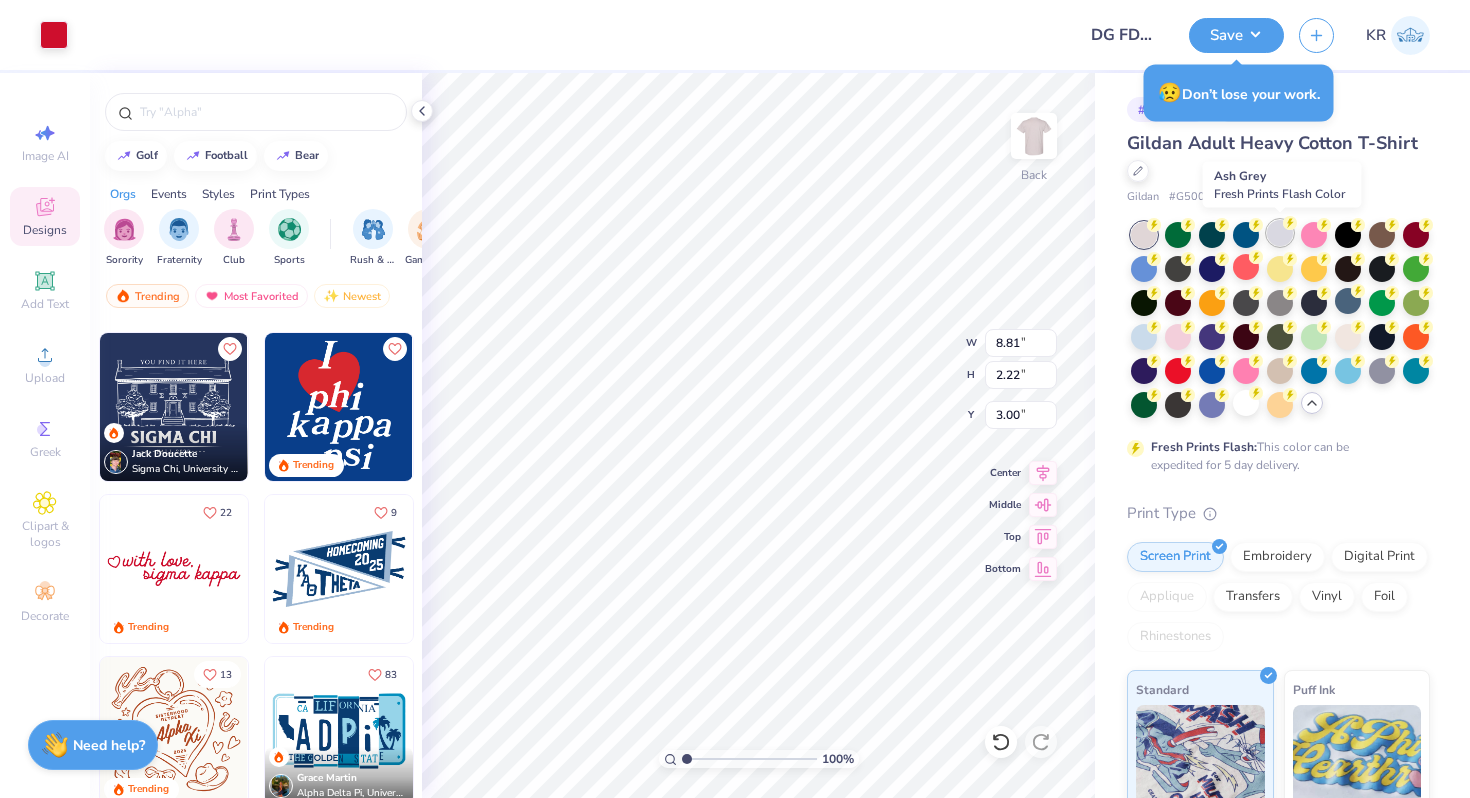 click at bounding box center (1280, 233) 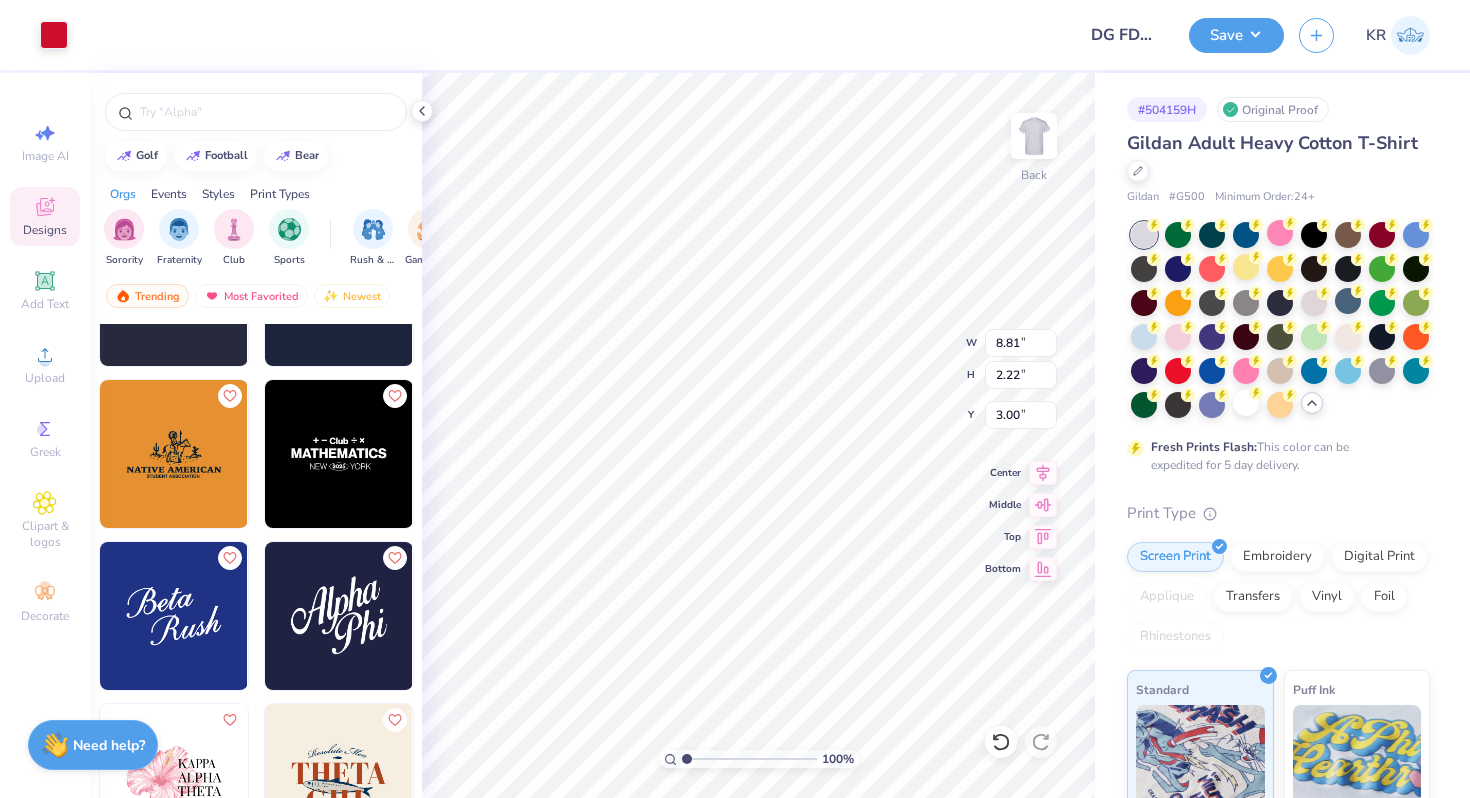 scroll, scrollTop: 9028, scrollLeft: 0, axis: vertical 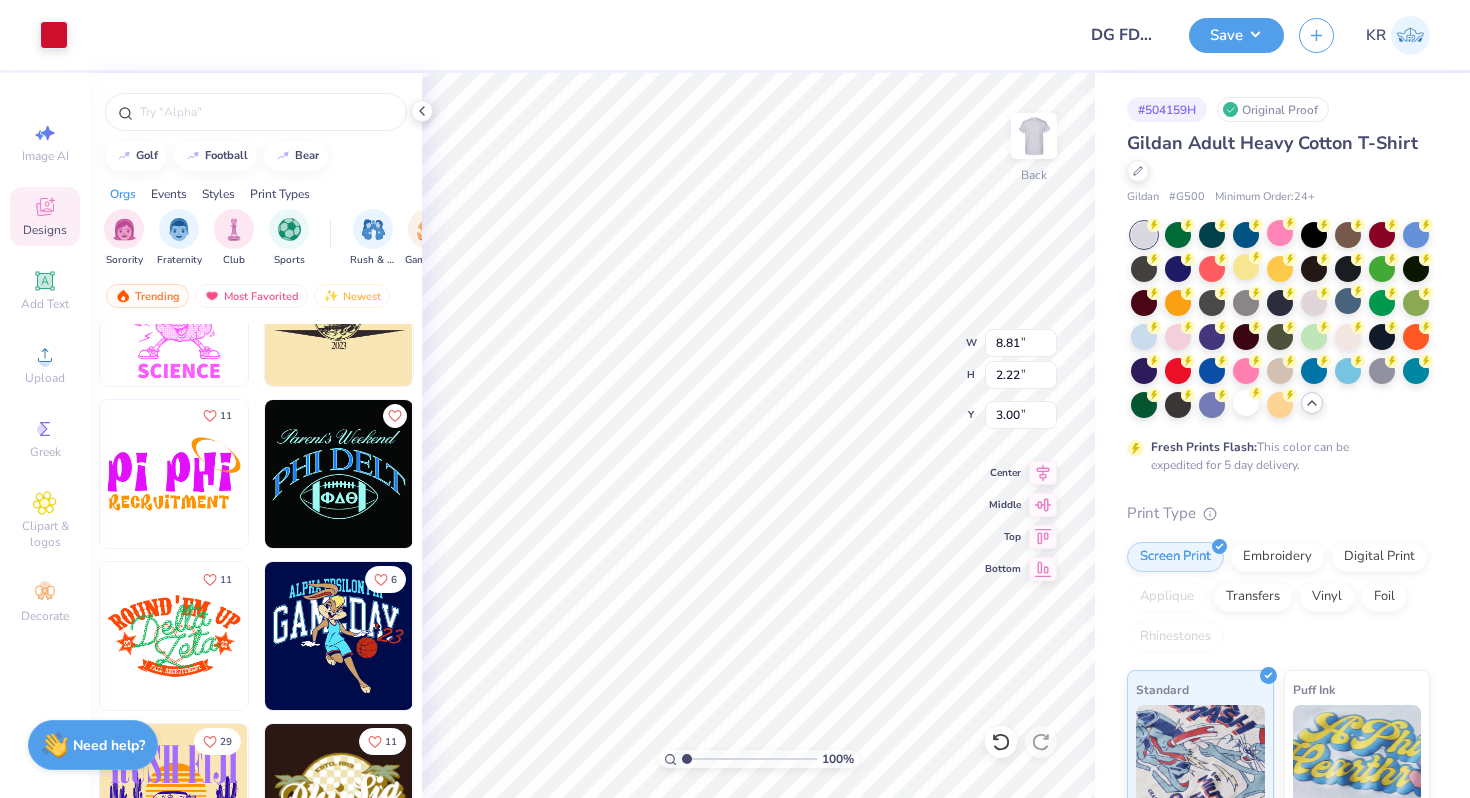click 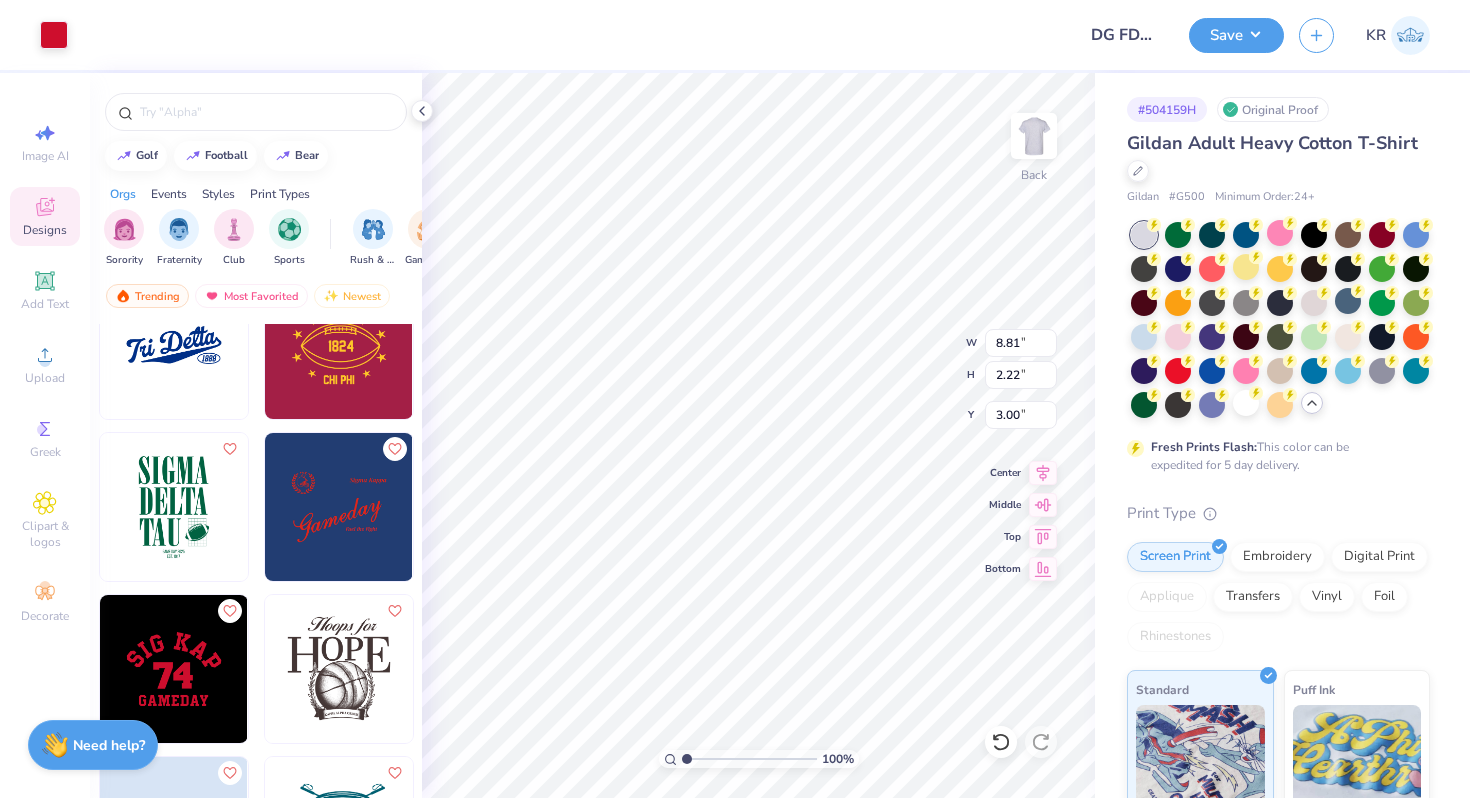 scroll, scrollTop: 19204, scrollLeft: 0, axis: vertical 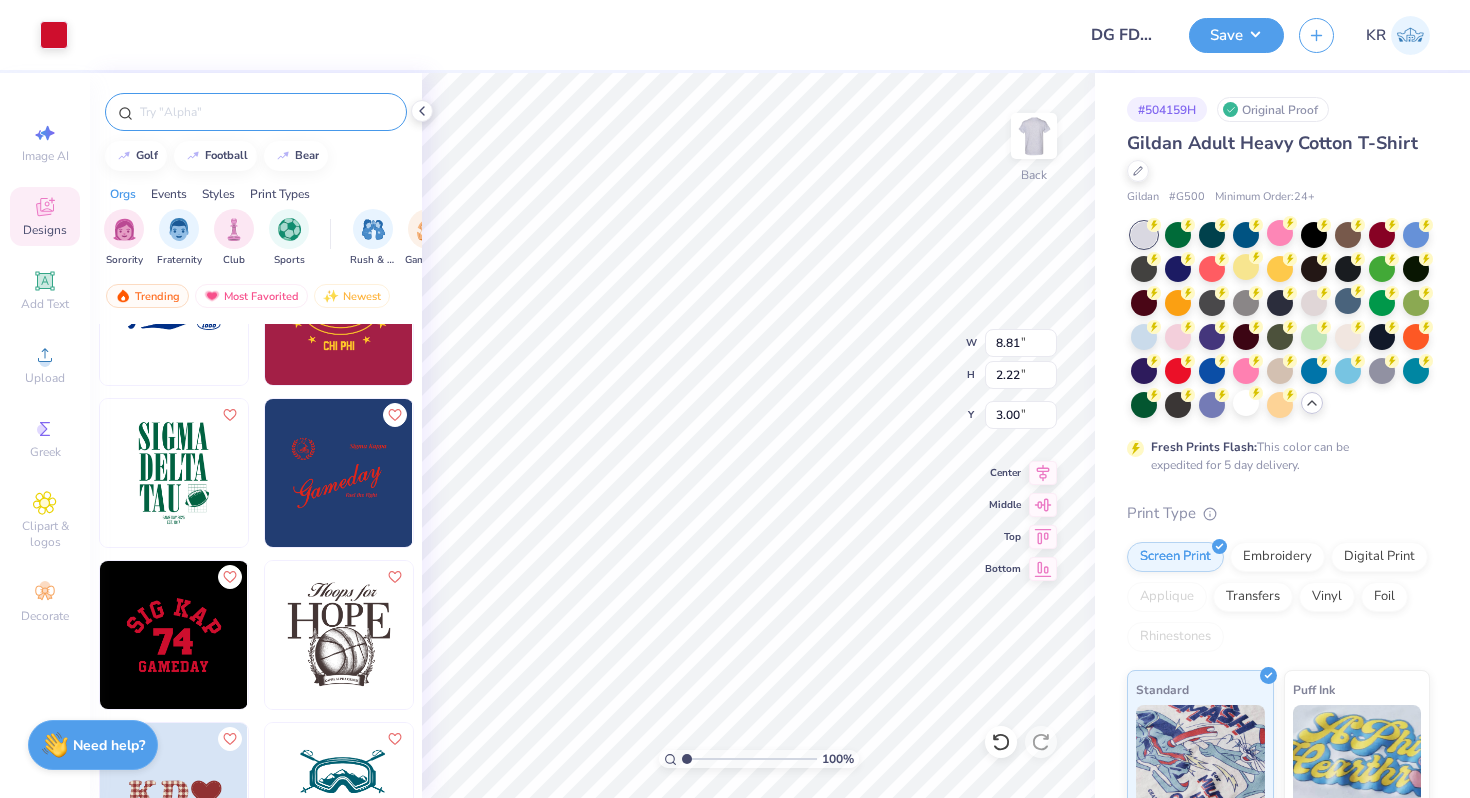 click at bounding box center (266, 112) 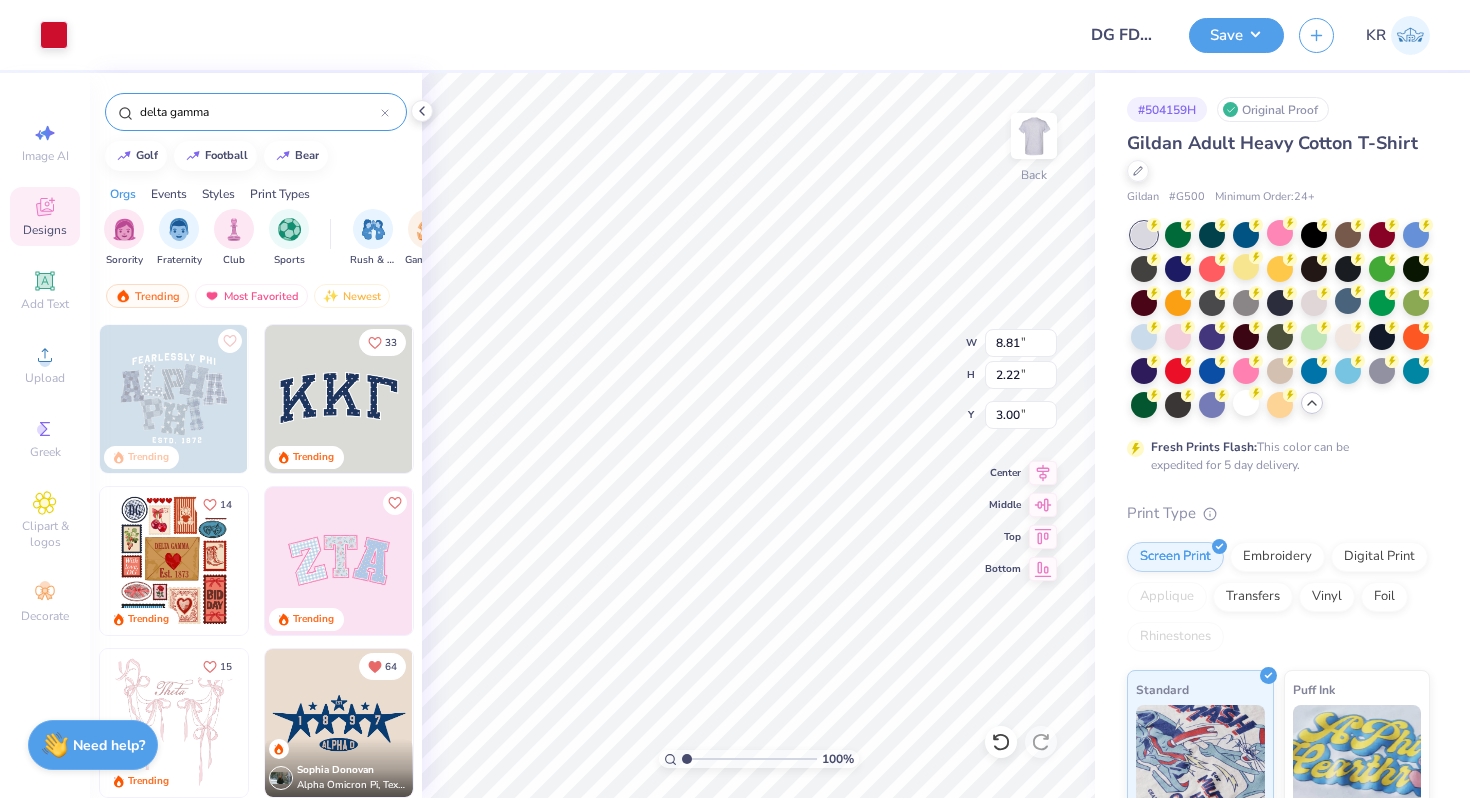 type on "delta gamma" 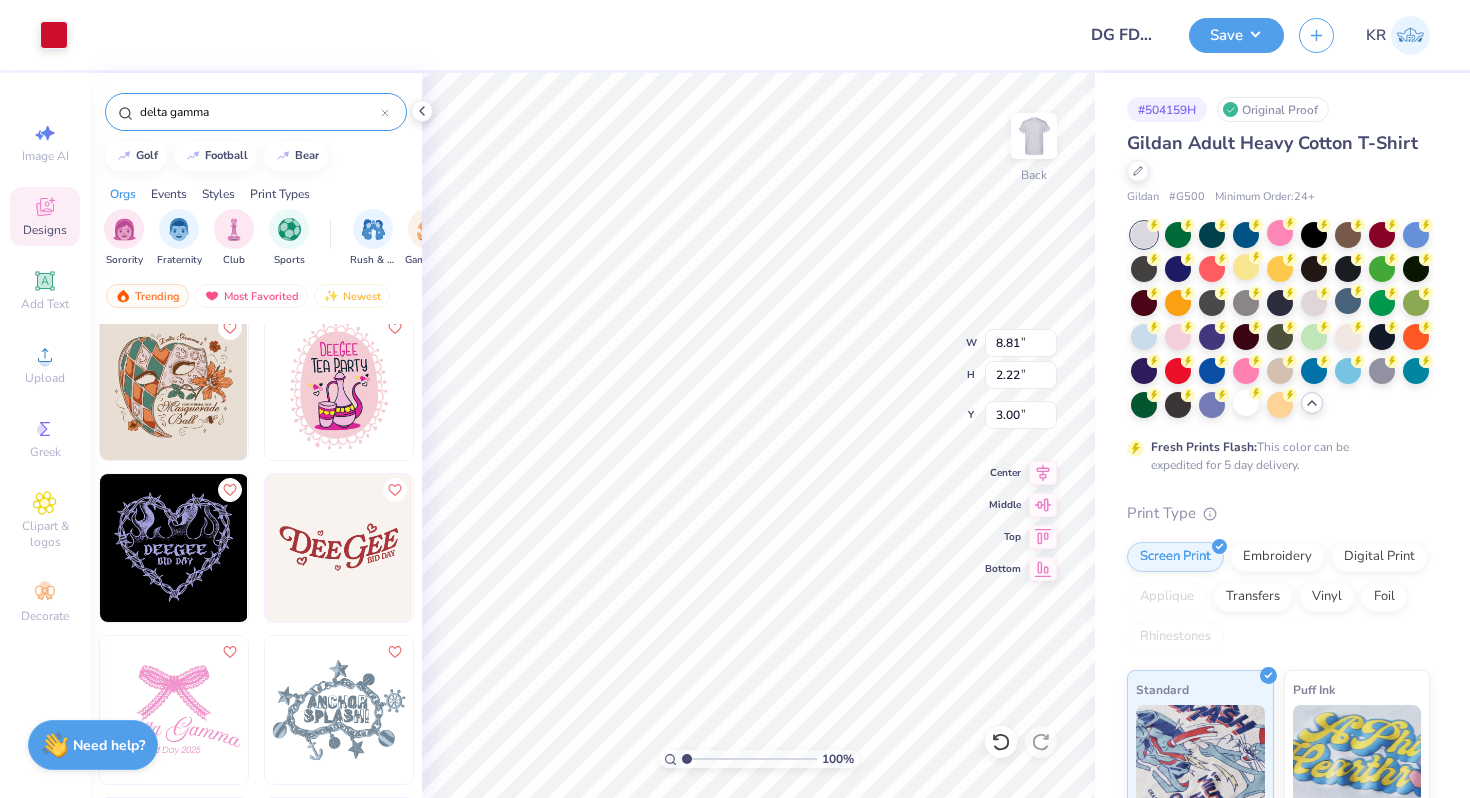 scroll, scrollTop: 2448, scrollLeft: 0, axis: vertical 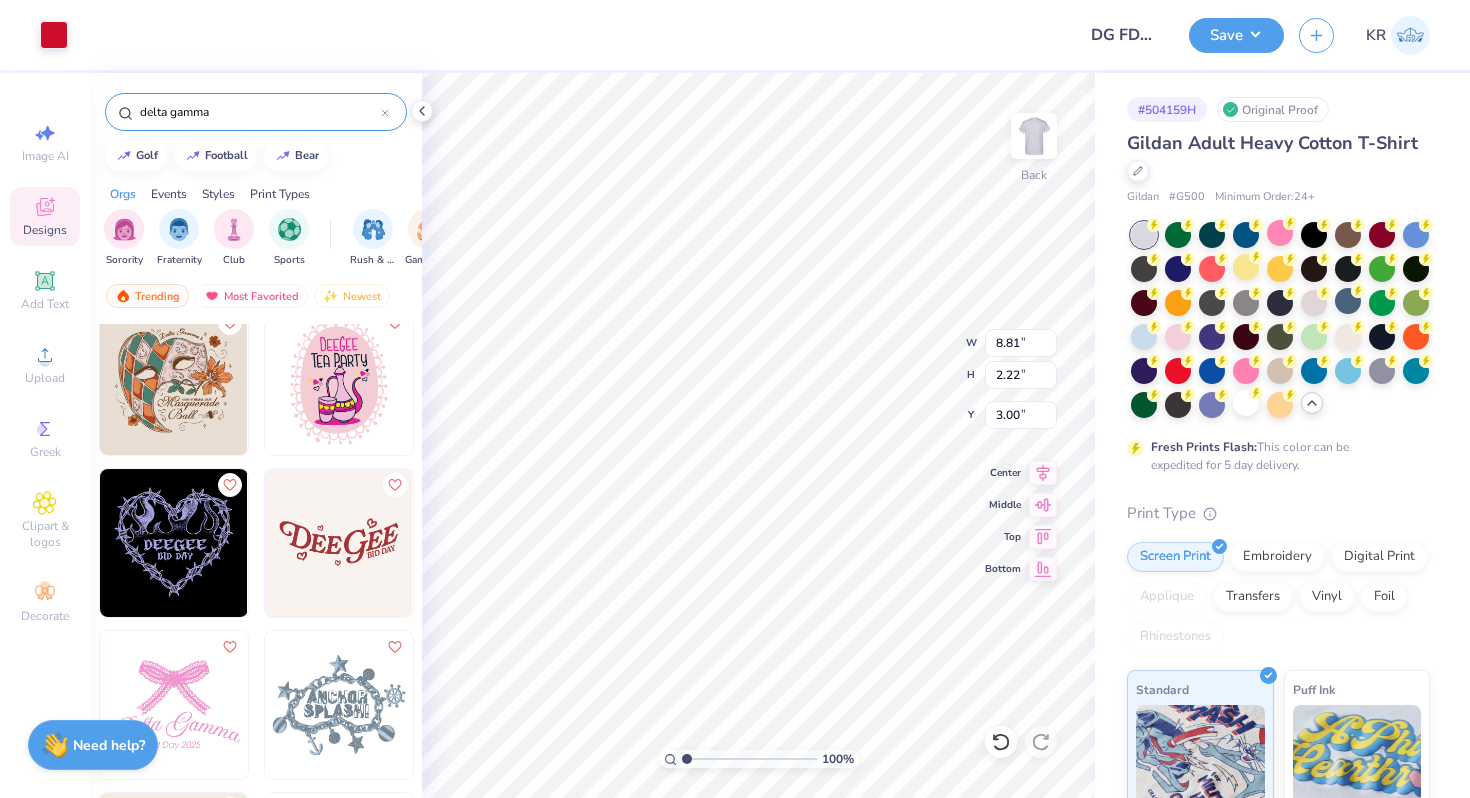 click at bounding box center (339, 543) 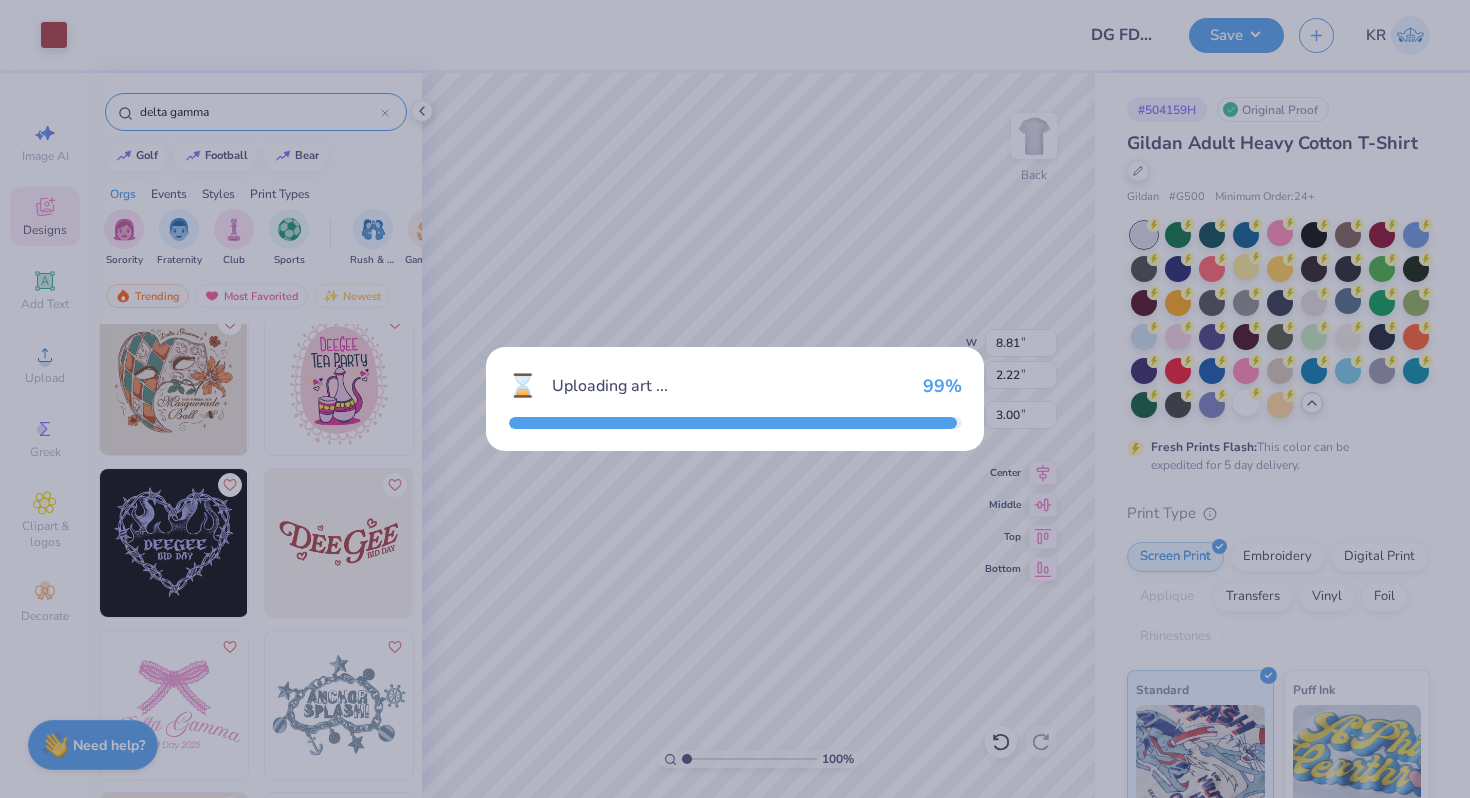 type on "11.82" 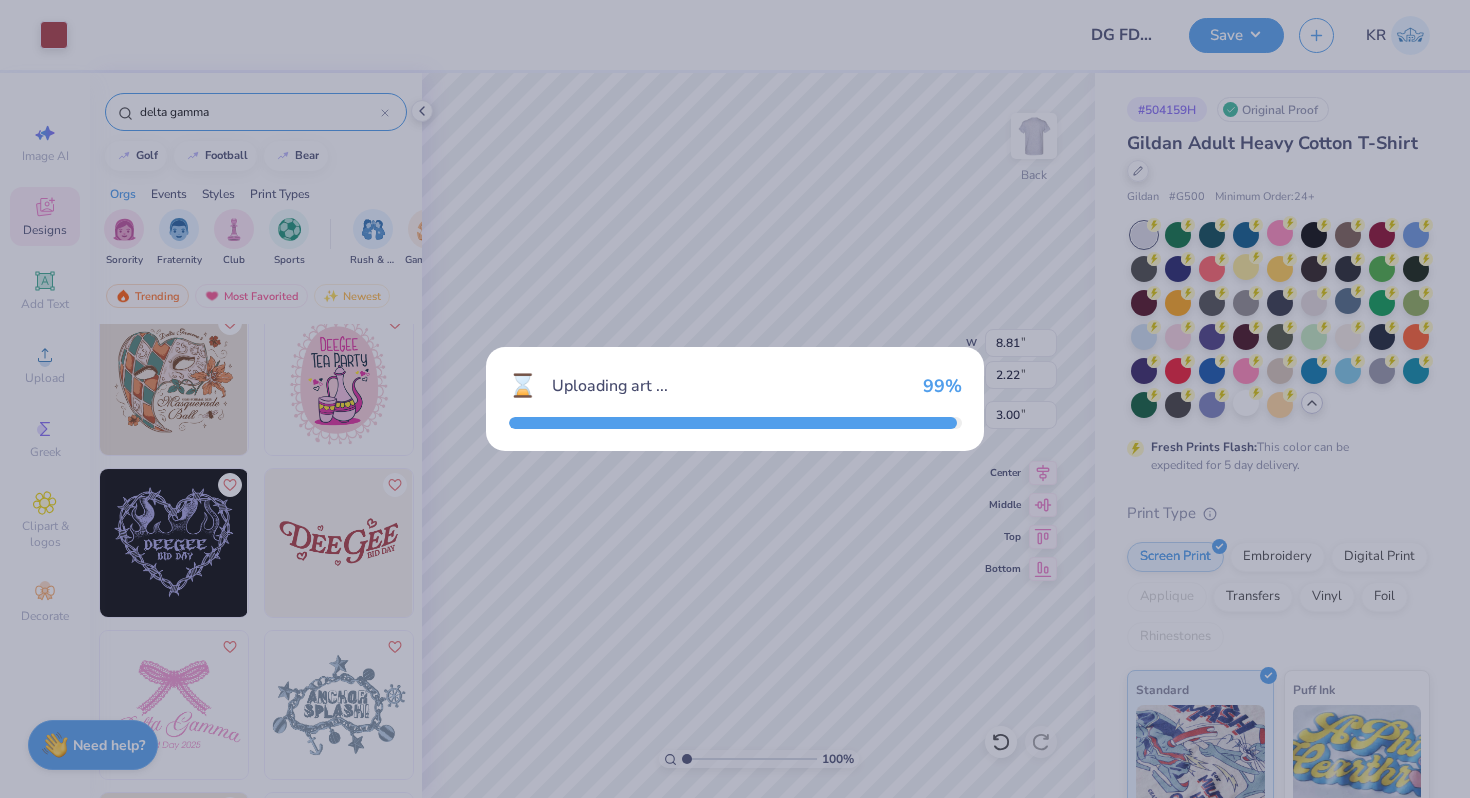 type on "4.75" 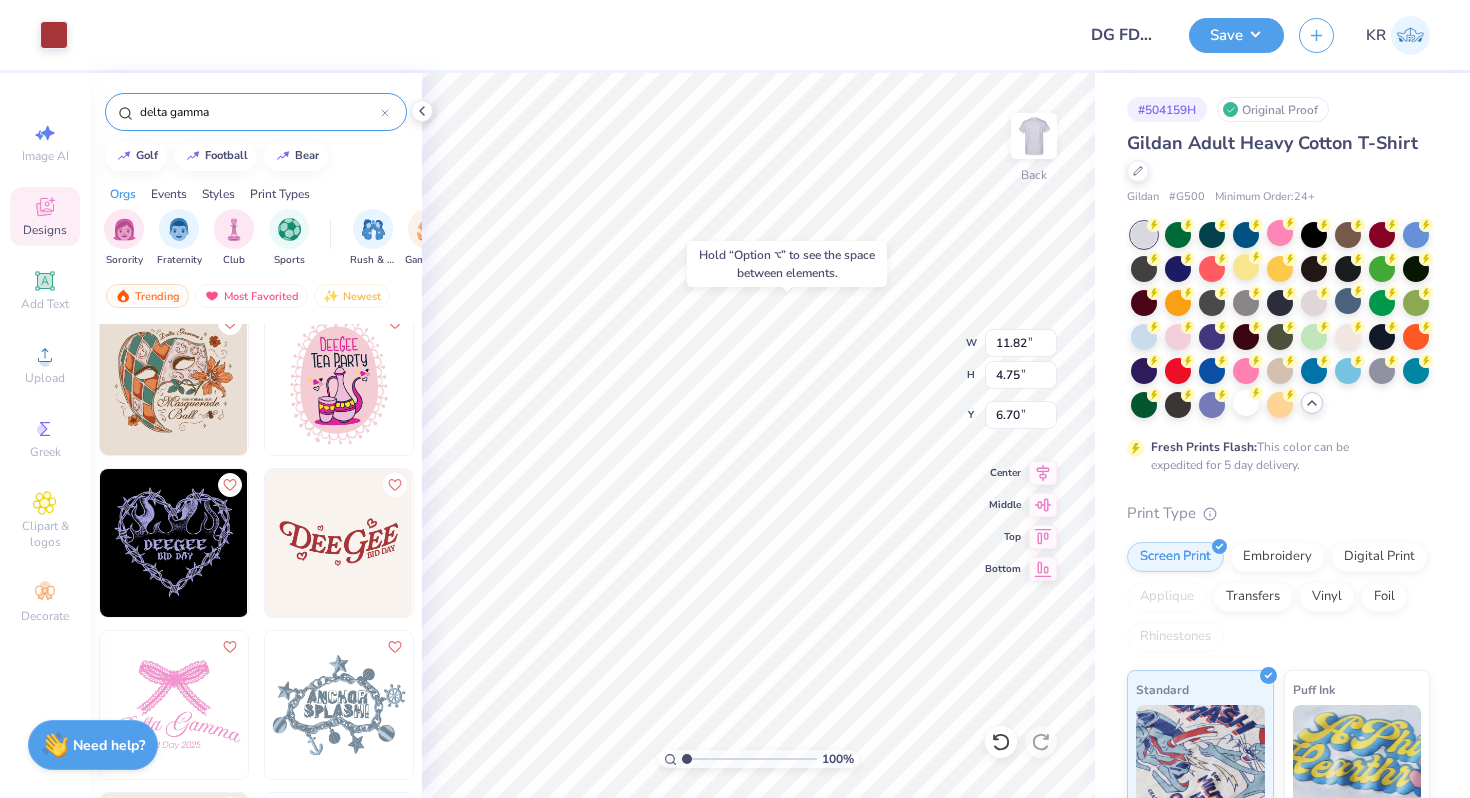 type on "6.70" 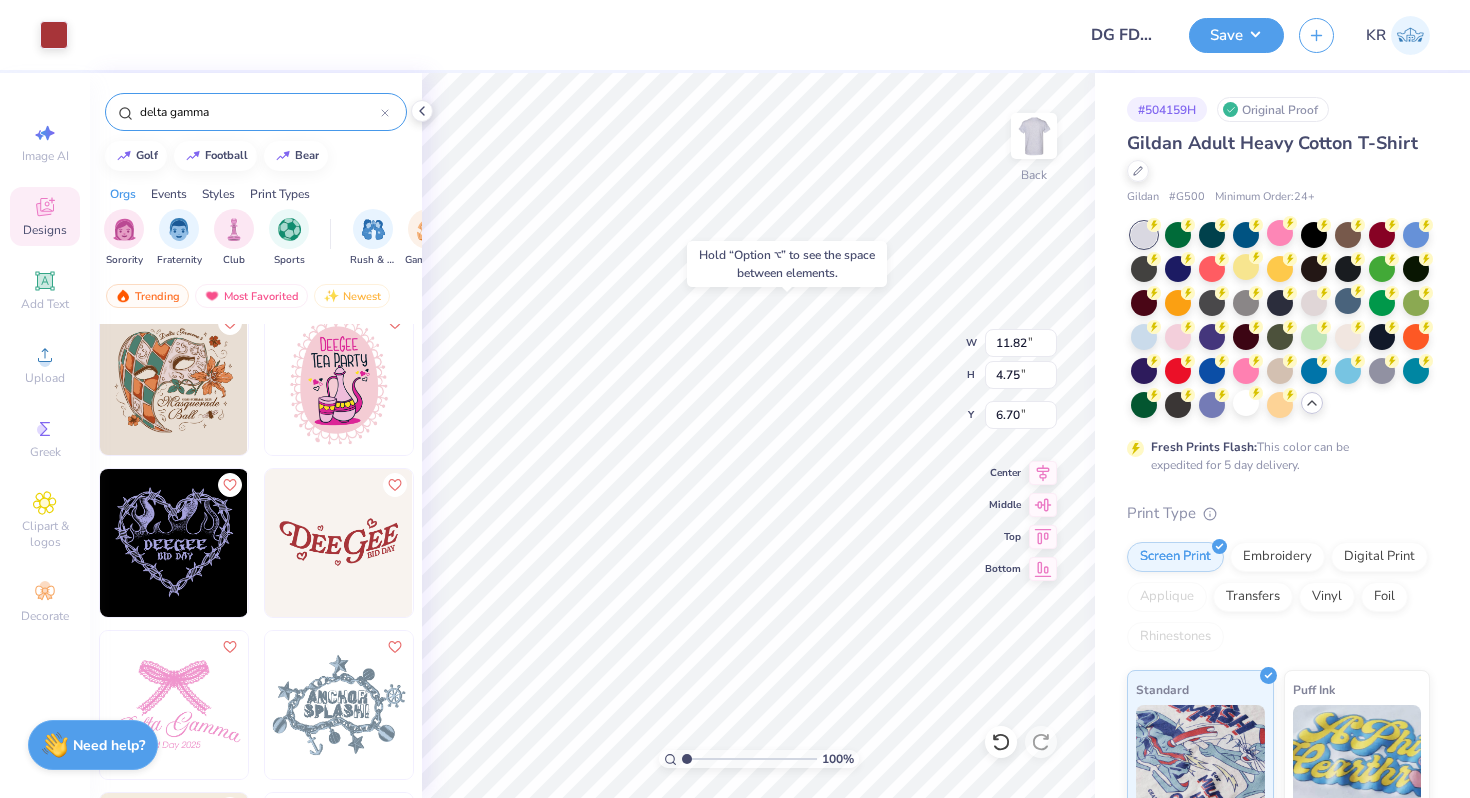 click on "Hold “Option ⌥” to see the space between elements." at bounding box center (787, 264) 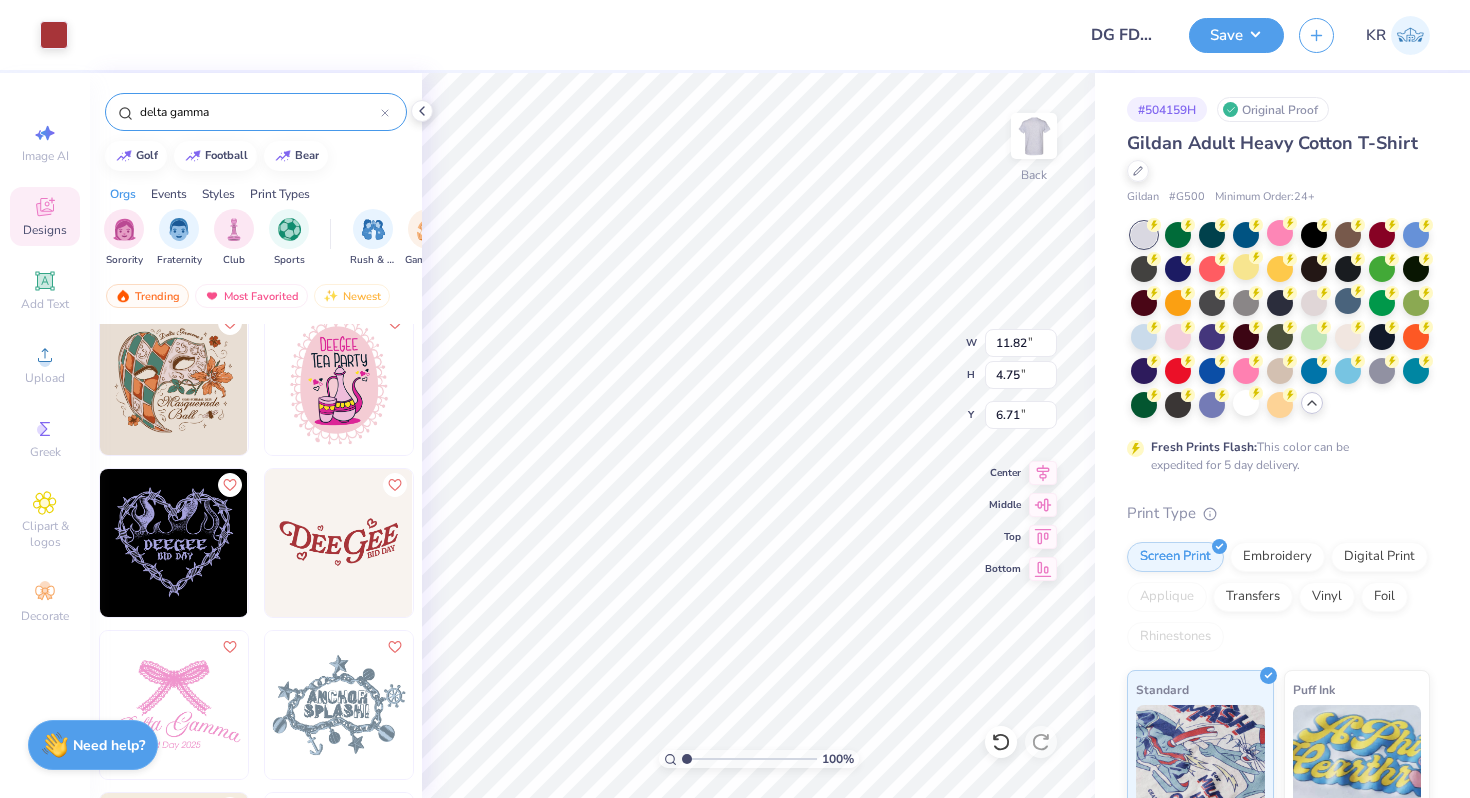 type on "9.01" 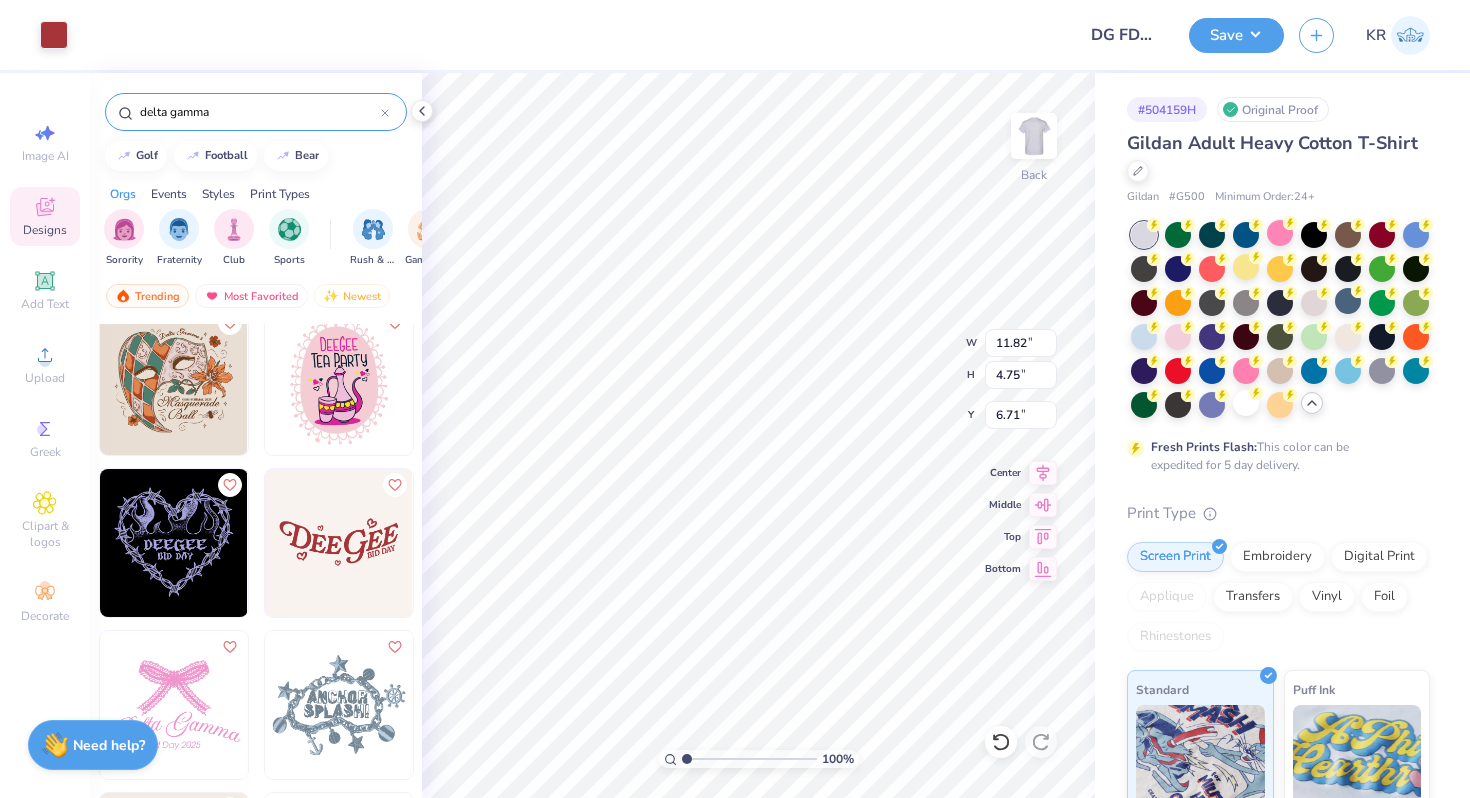 type on "3.62" 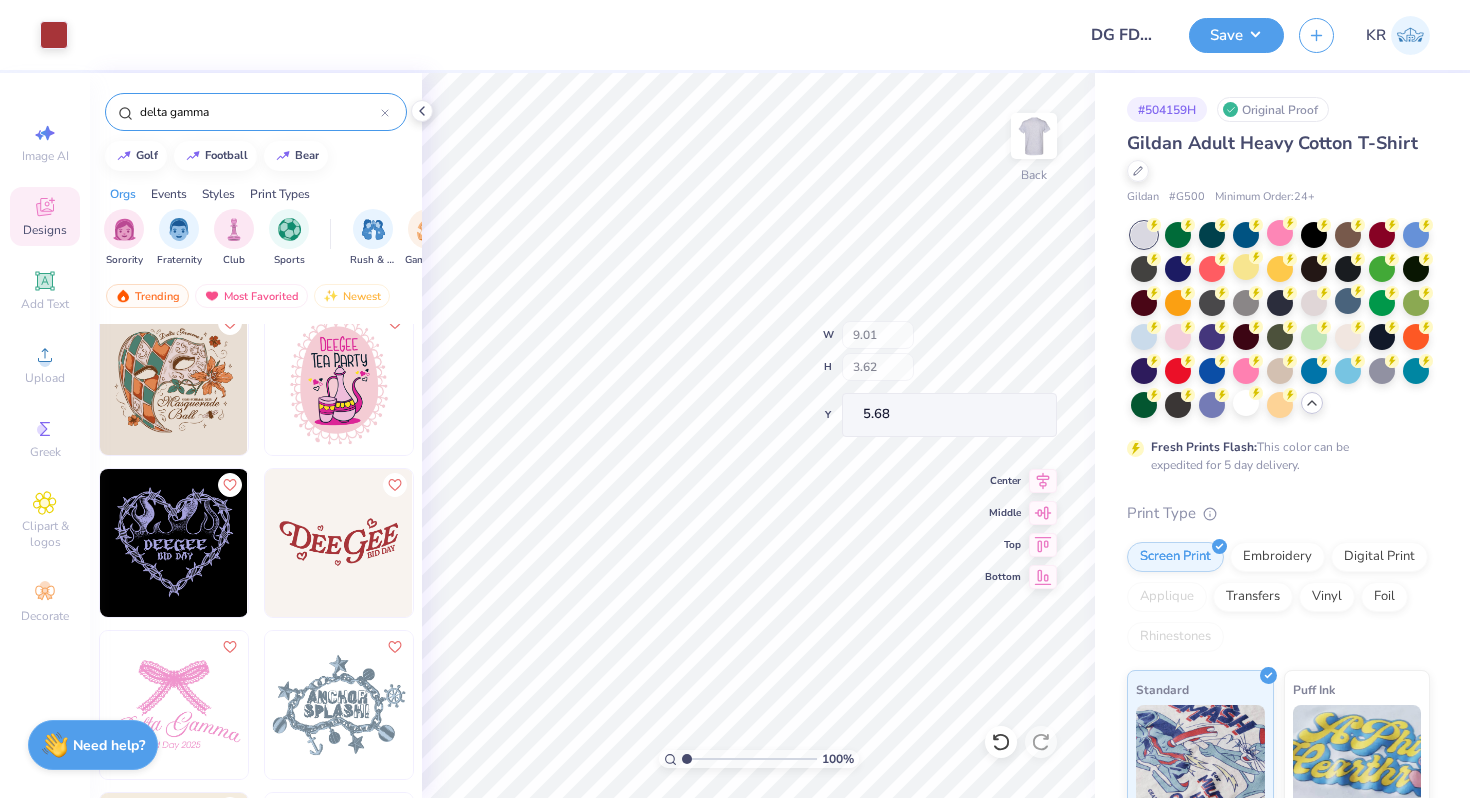 type on "5.69" 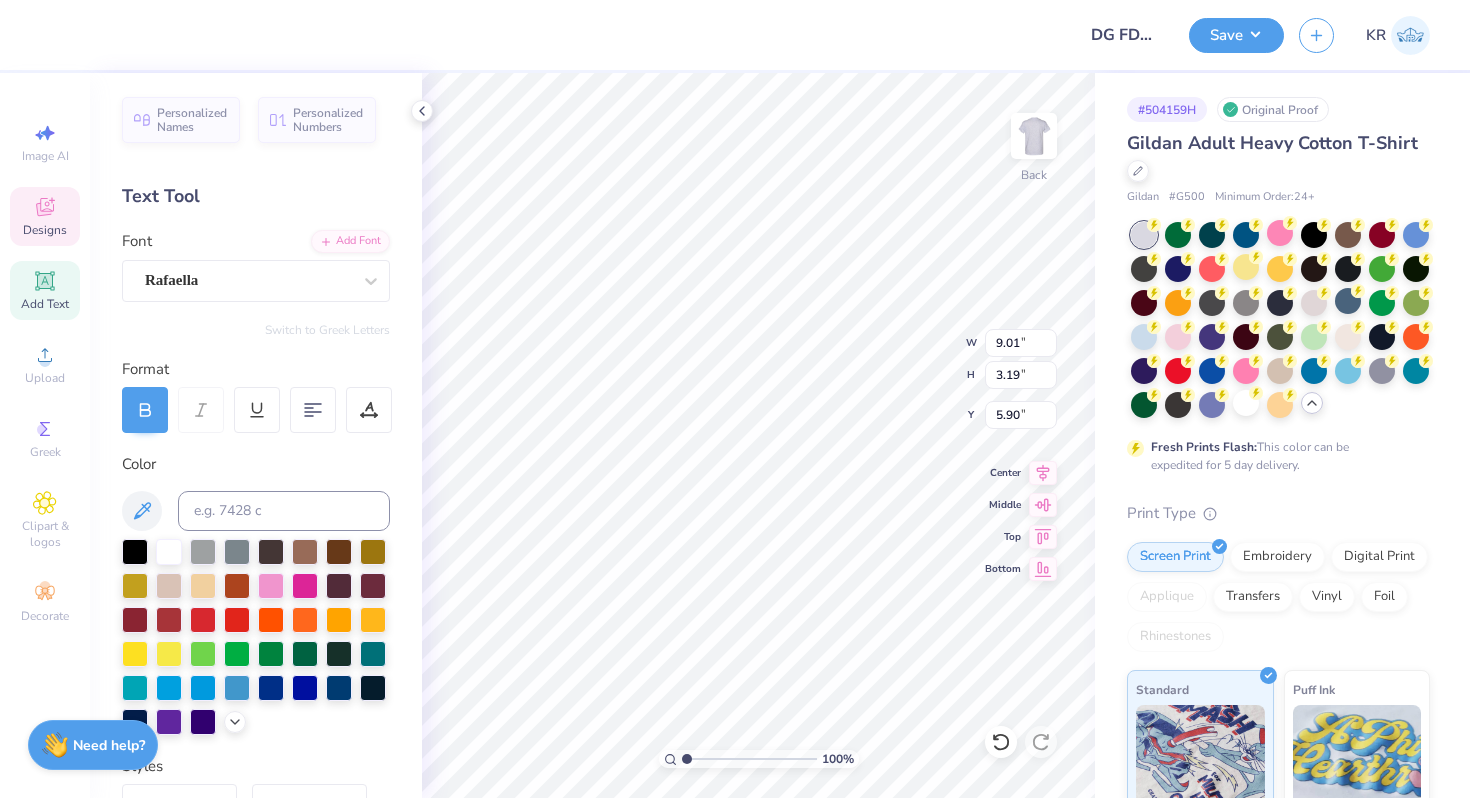scroll, scrollTop: 0, scrollLeft: 4, axis: horizontal 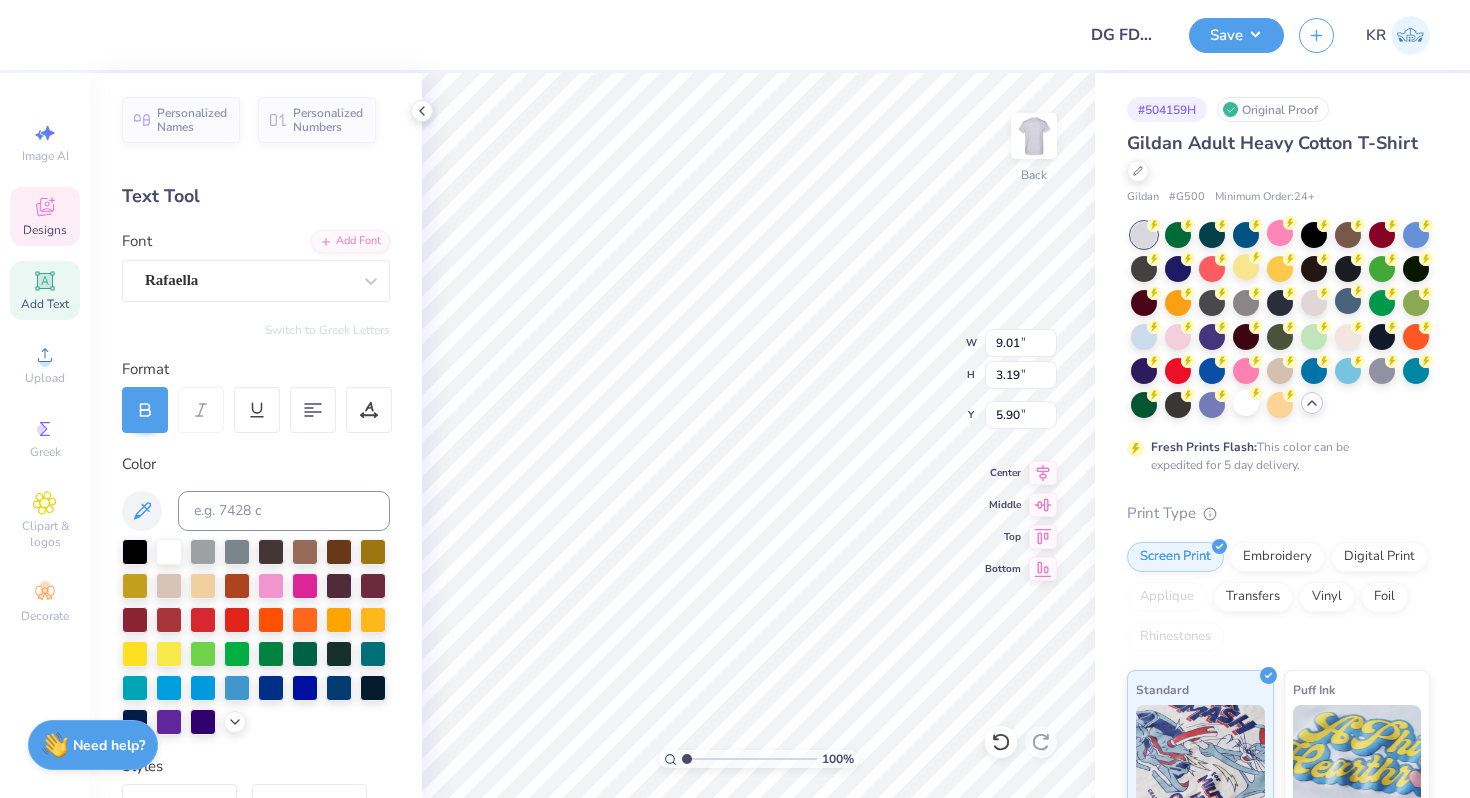 type on "DeltaGamma" 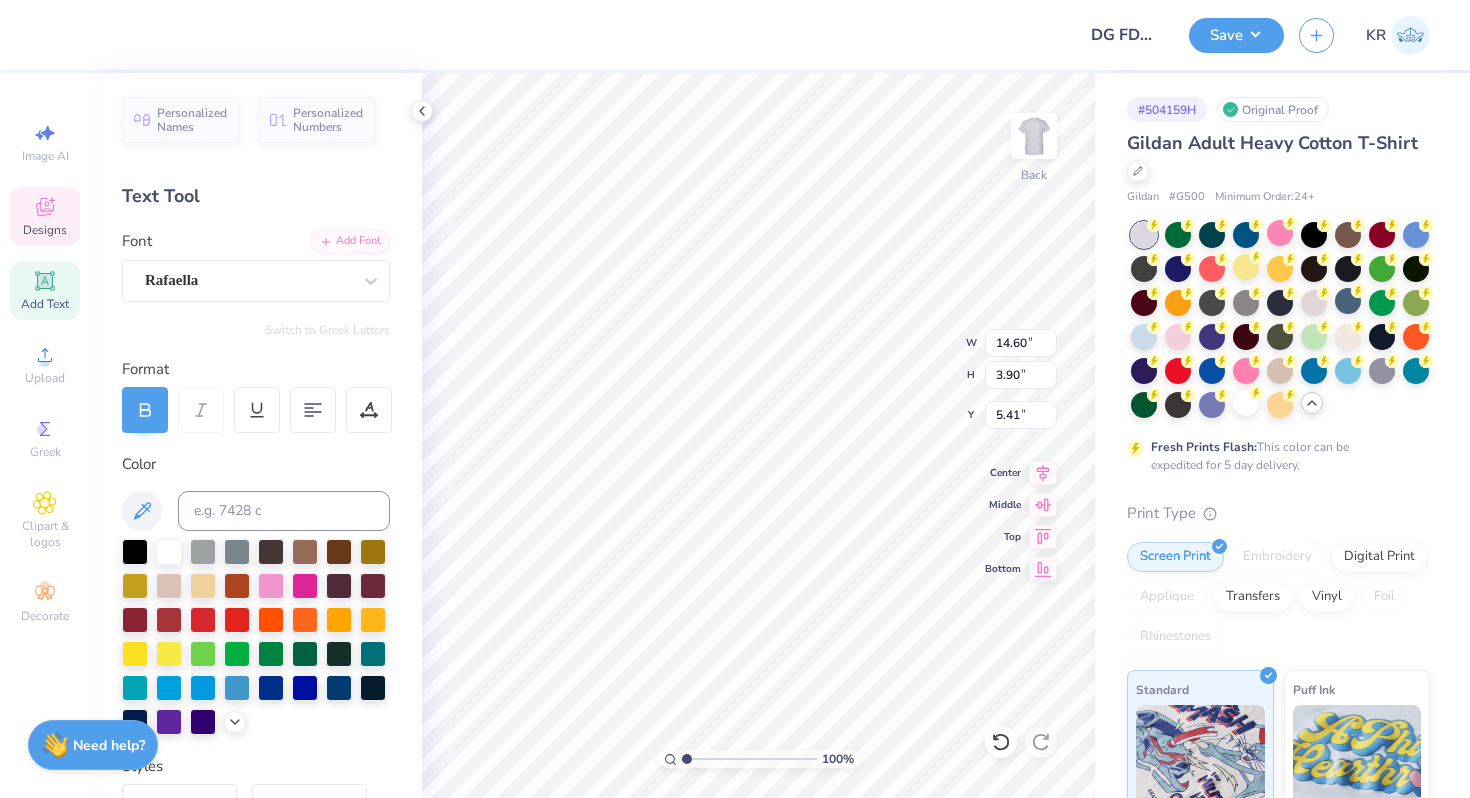 type on "5.41" 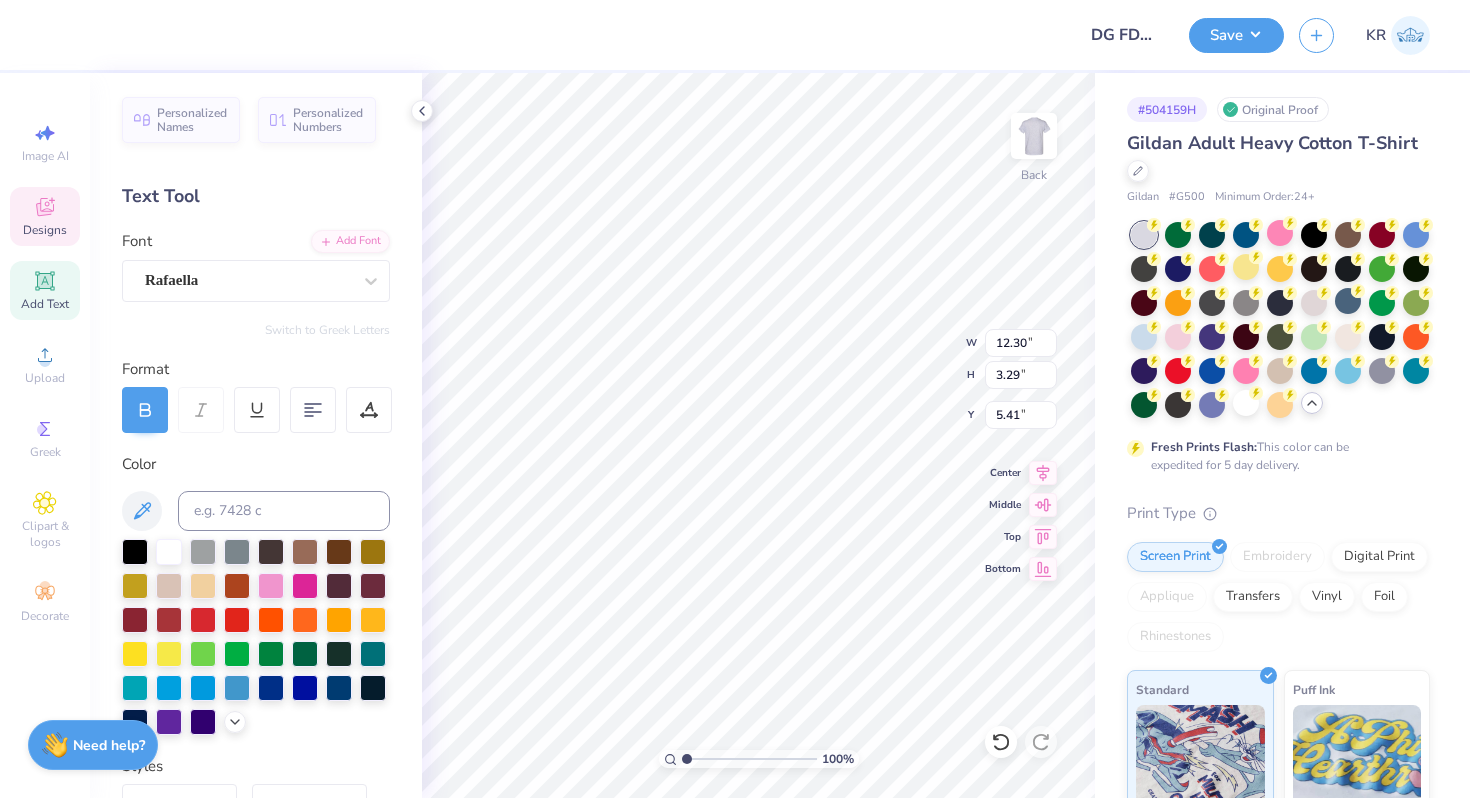 type on "5.61" 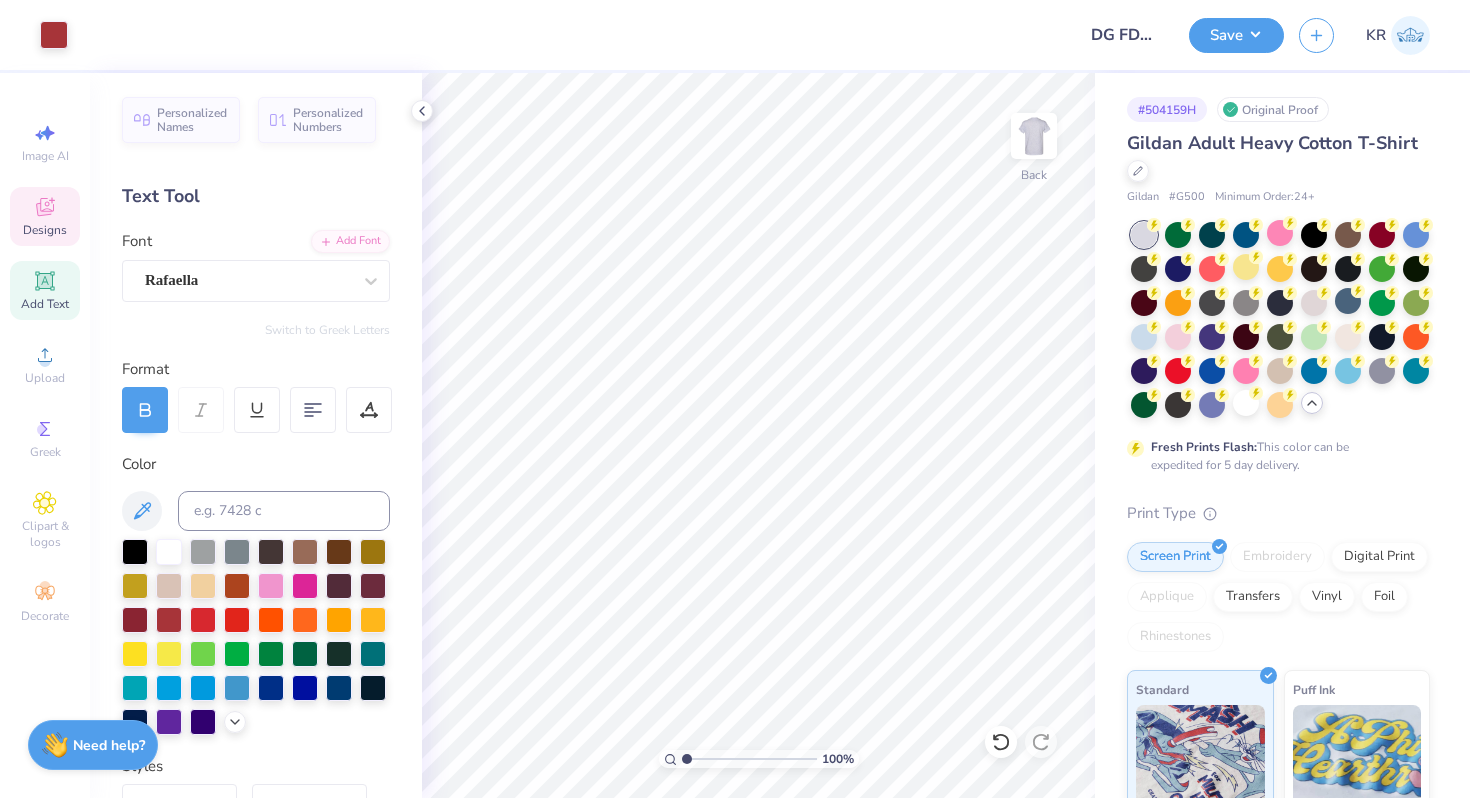 click on "Designs" at bounding box center (45, 230) 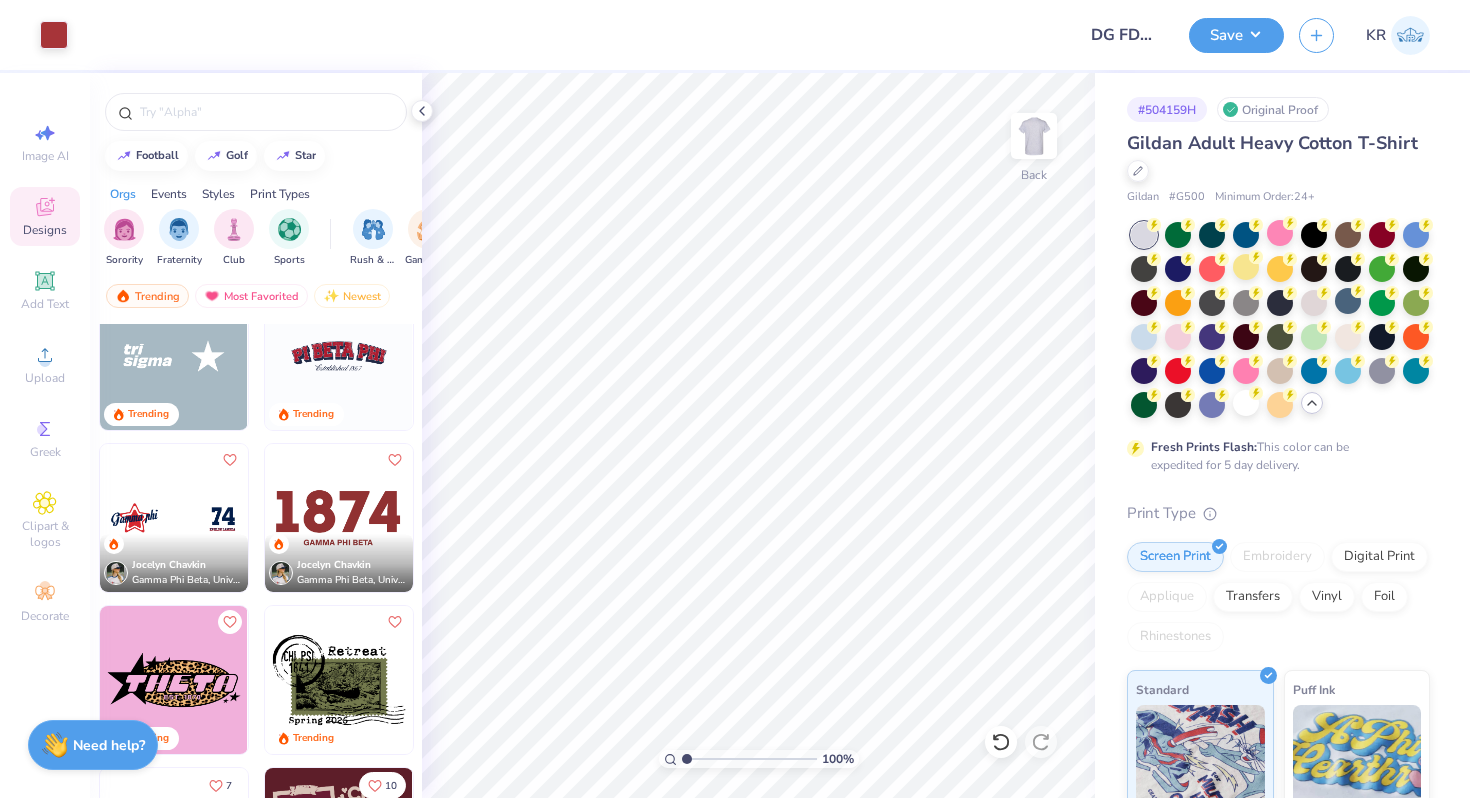 scroll, scrollTop: 3036, scrollLeft: 0, axis: vertical 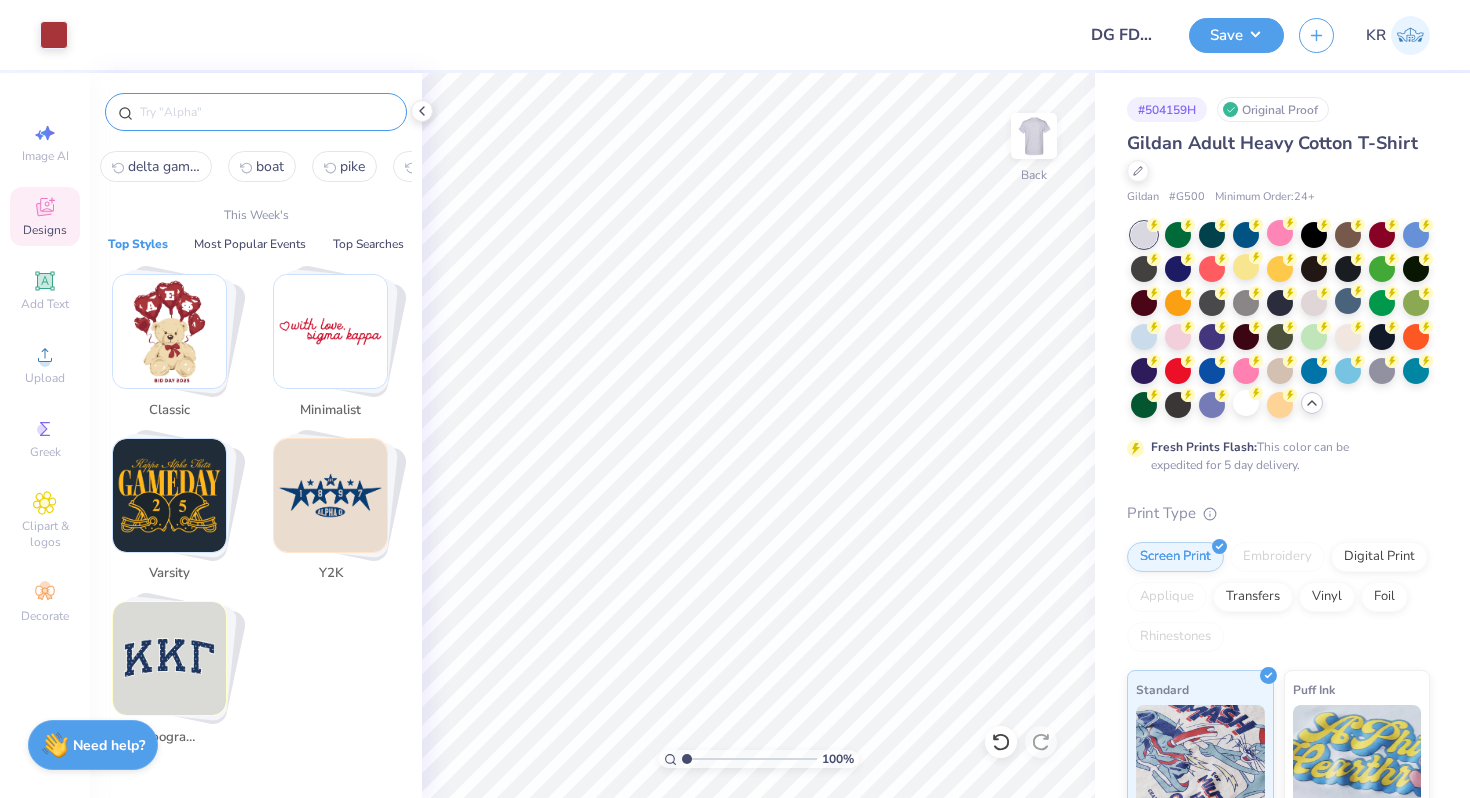 click at bounding box center (266, 112) 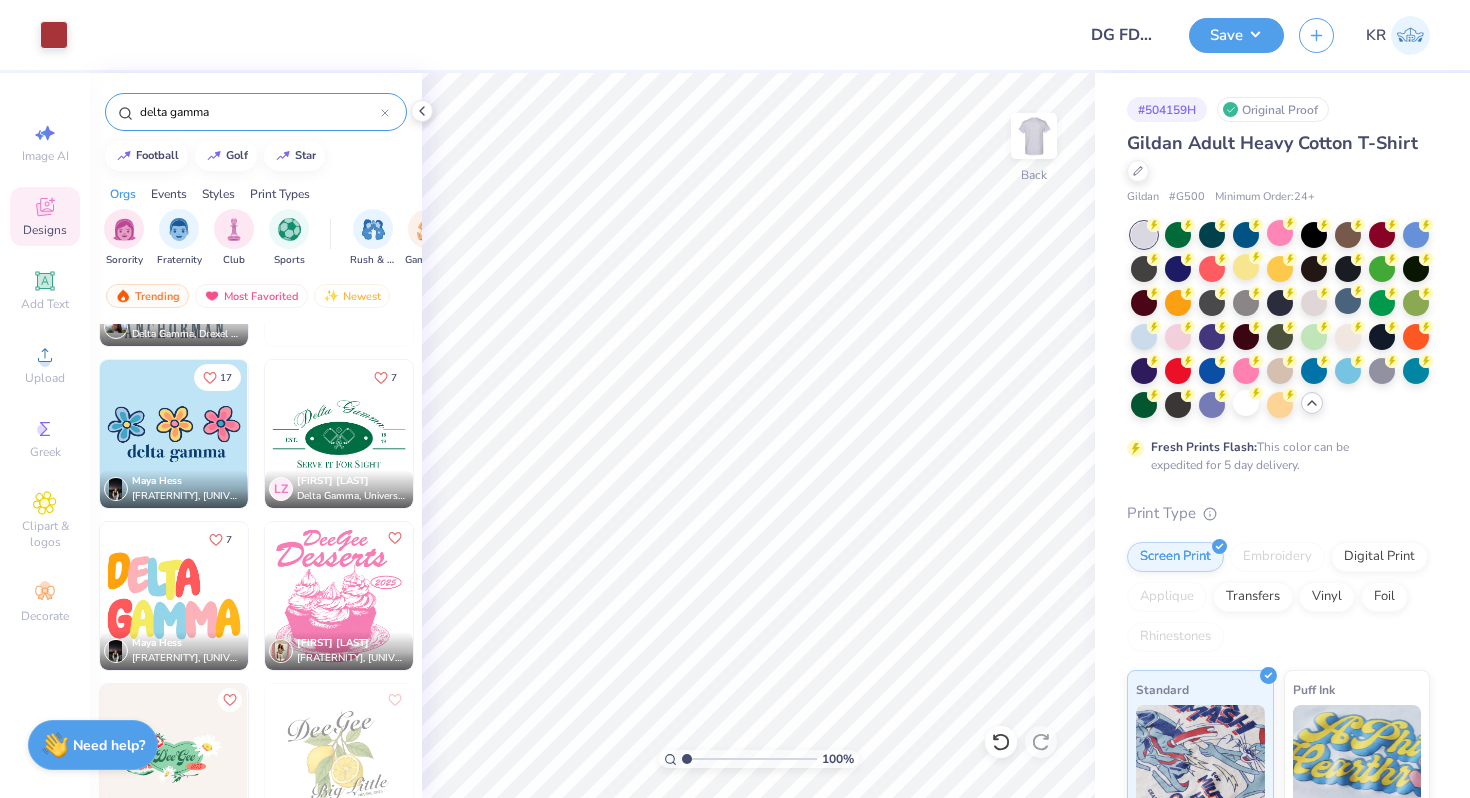 scroll, scrollTop: 7257, scrollLeft: 0, axis: vertical 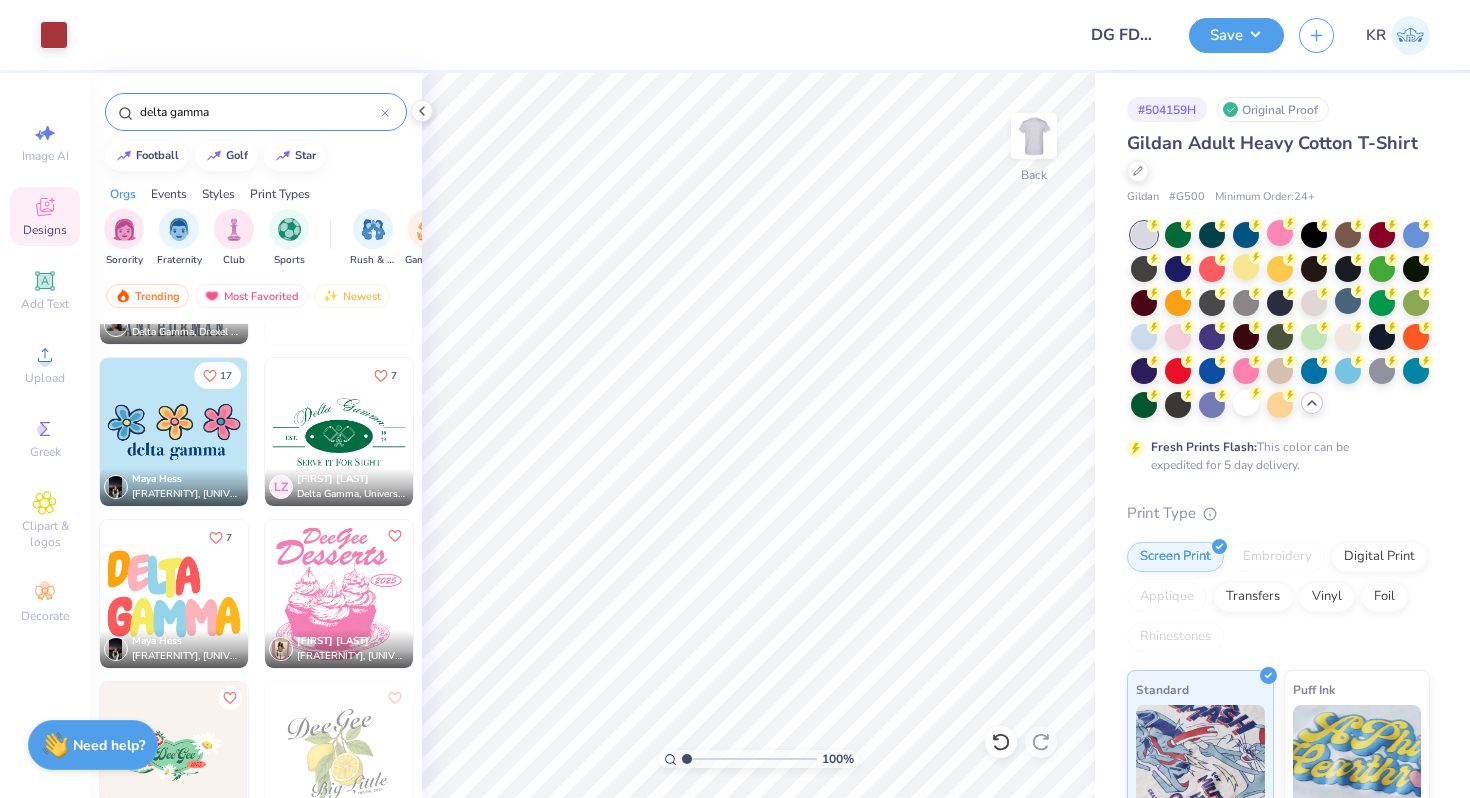 type on "delta gamma" 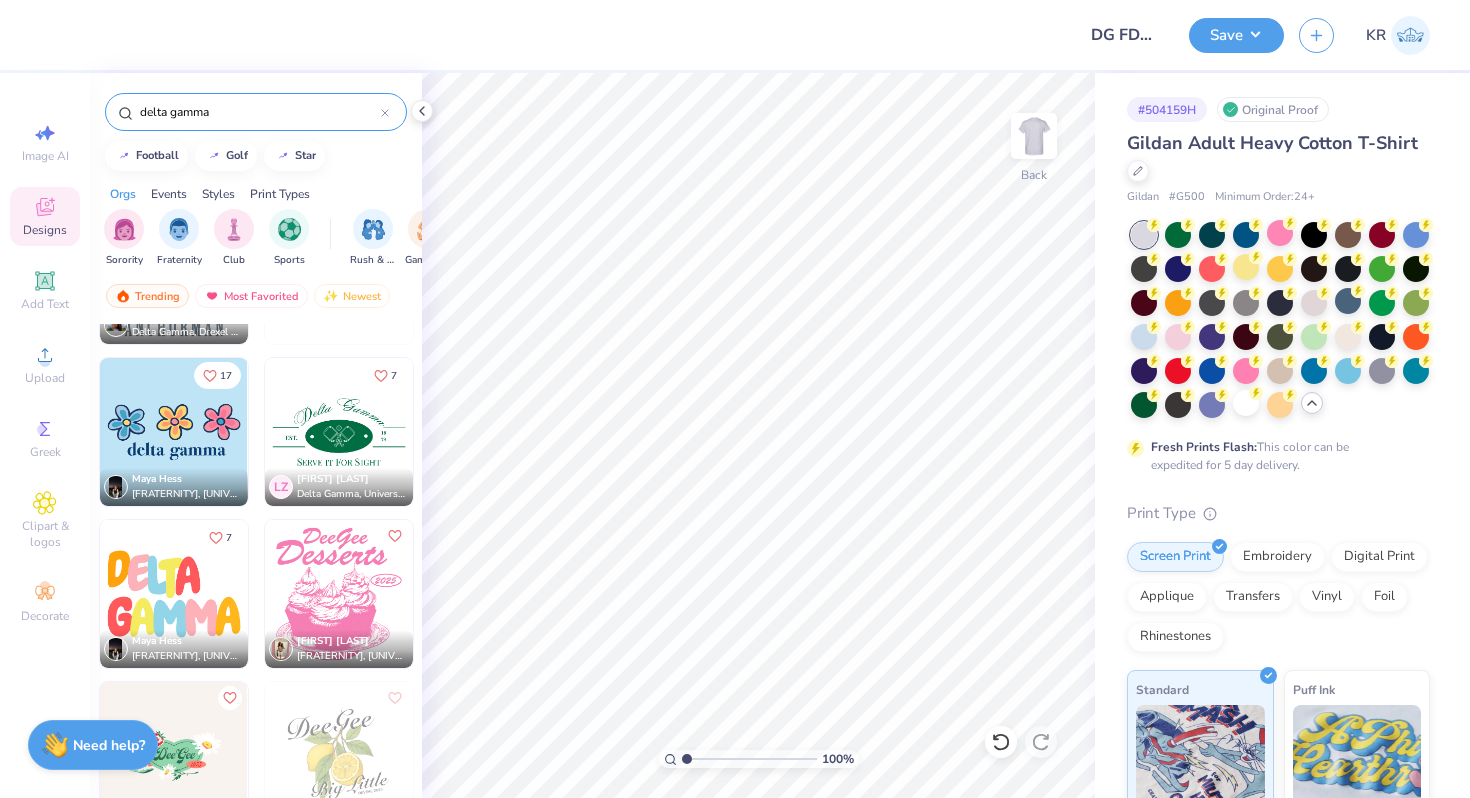 click at bounding box center (174, 432) 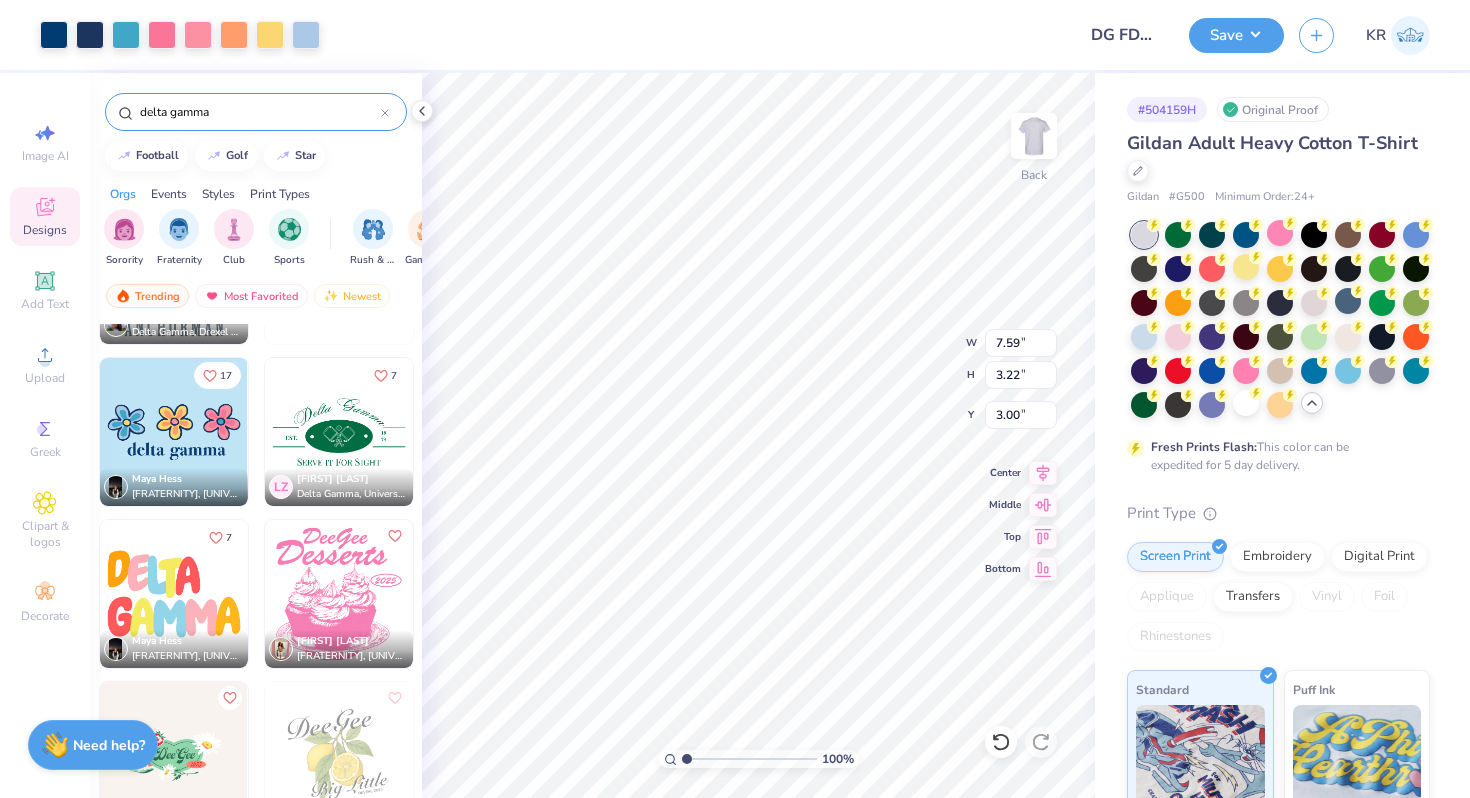 type on "7.59" 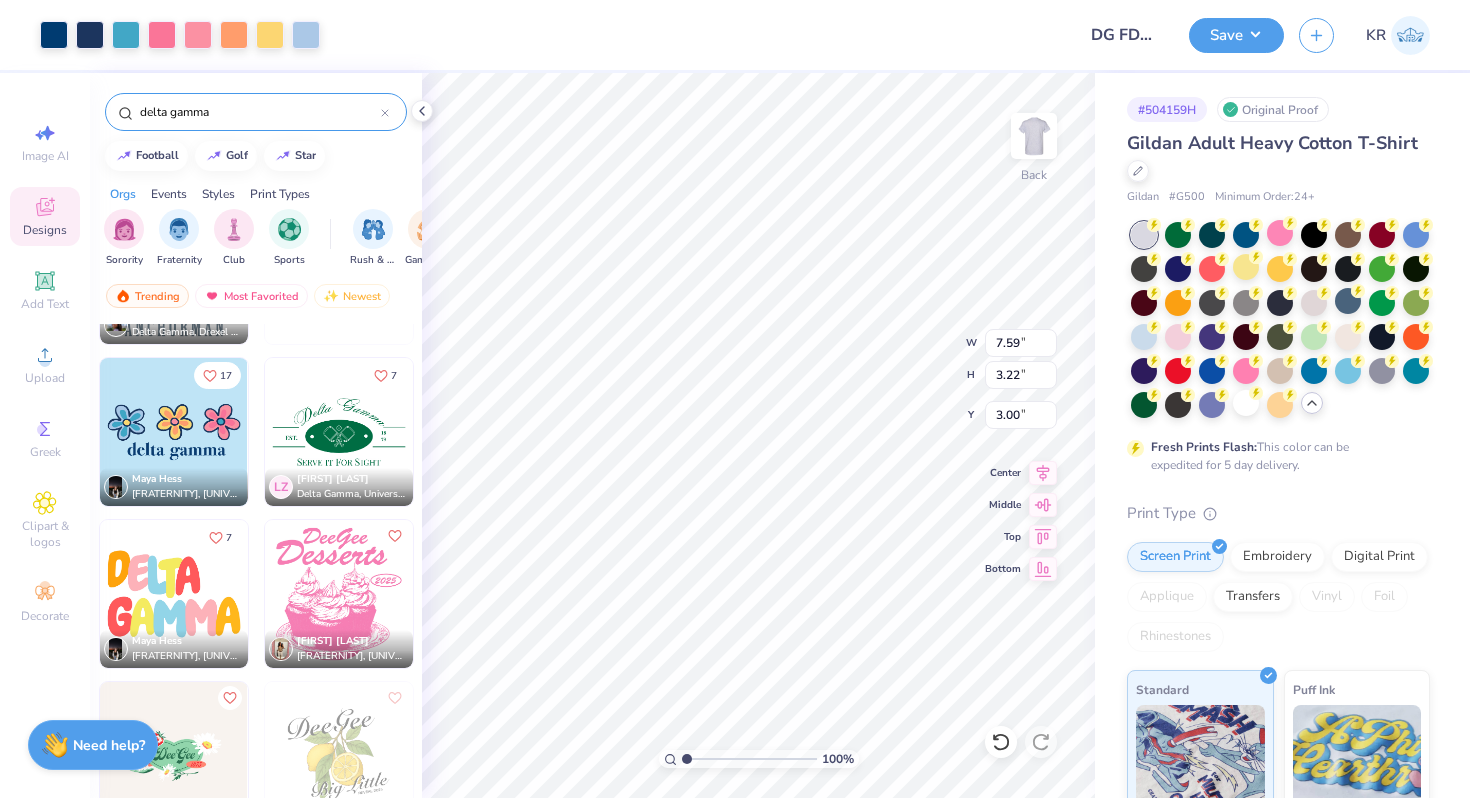 type on "3.22" 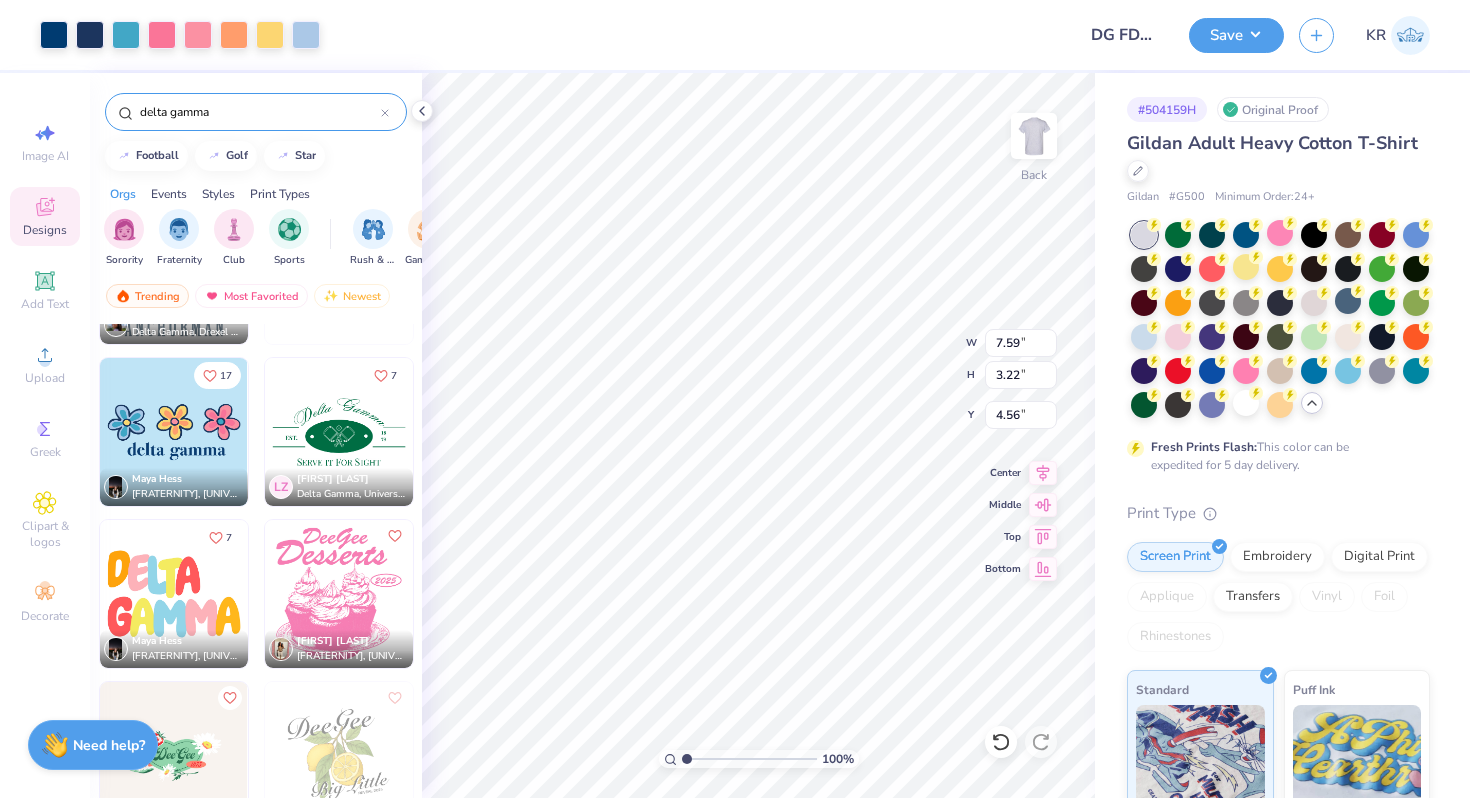 type on "4.56" 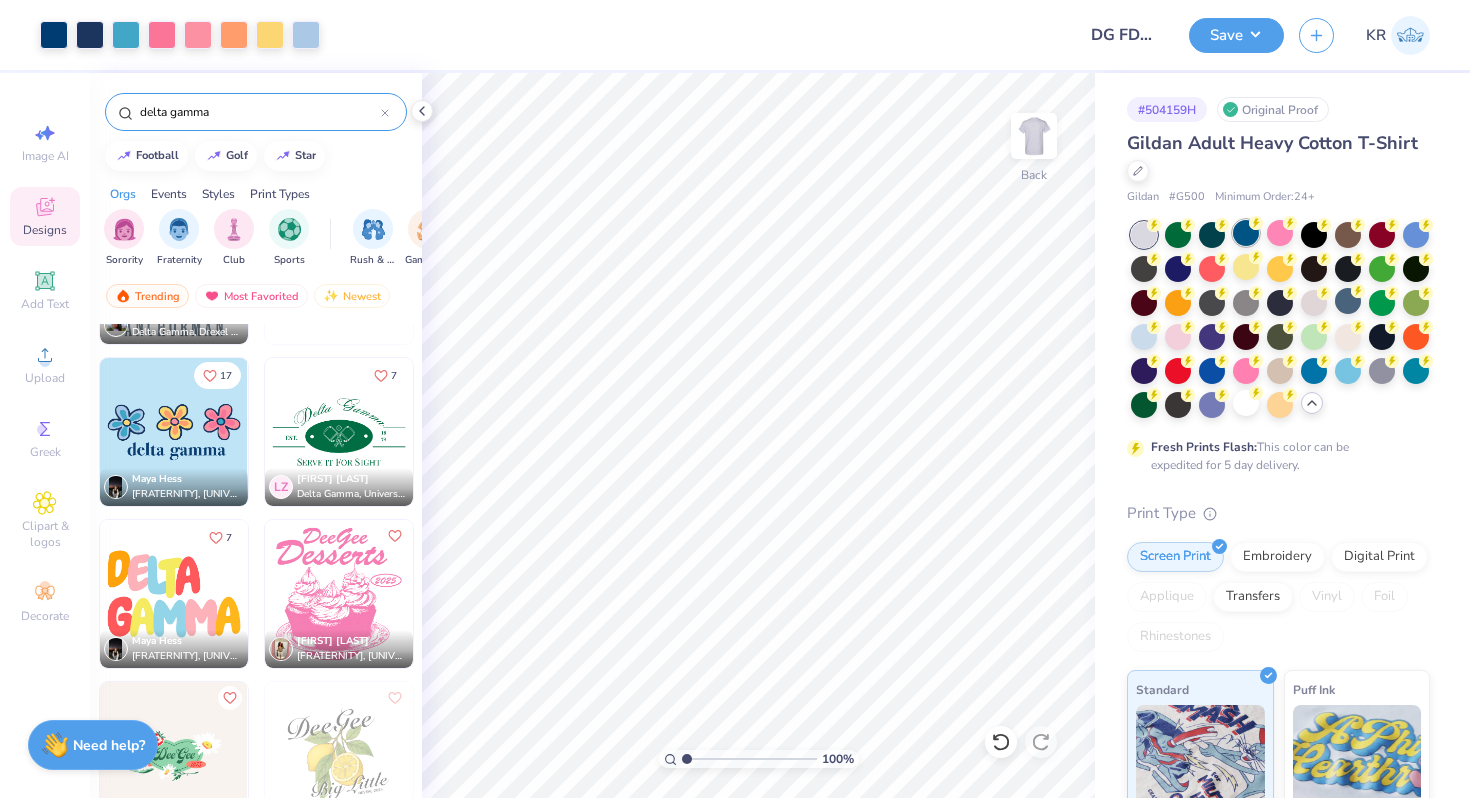 click at bounding box center (1246, 233) 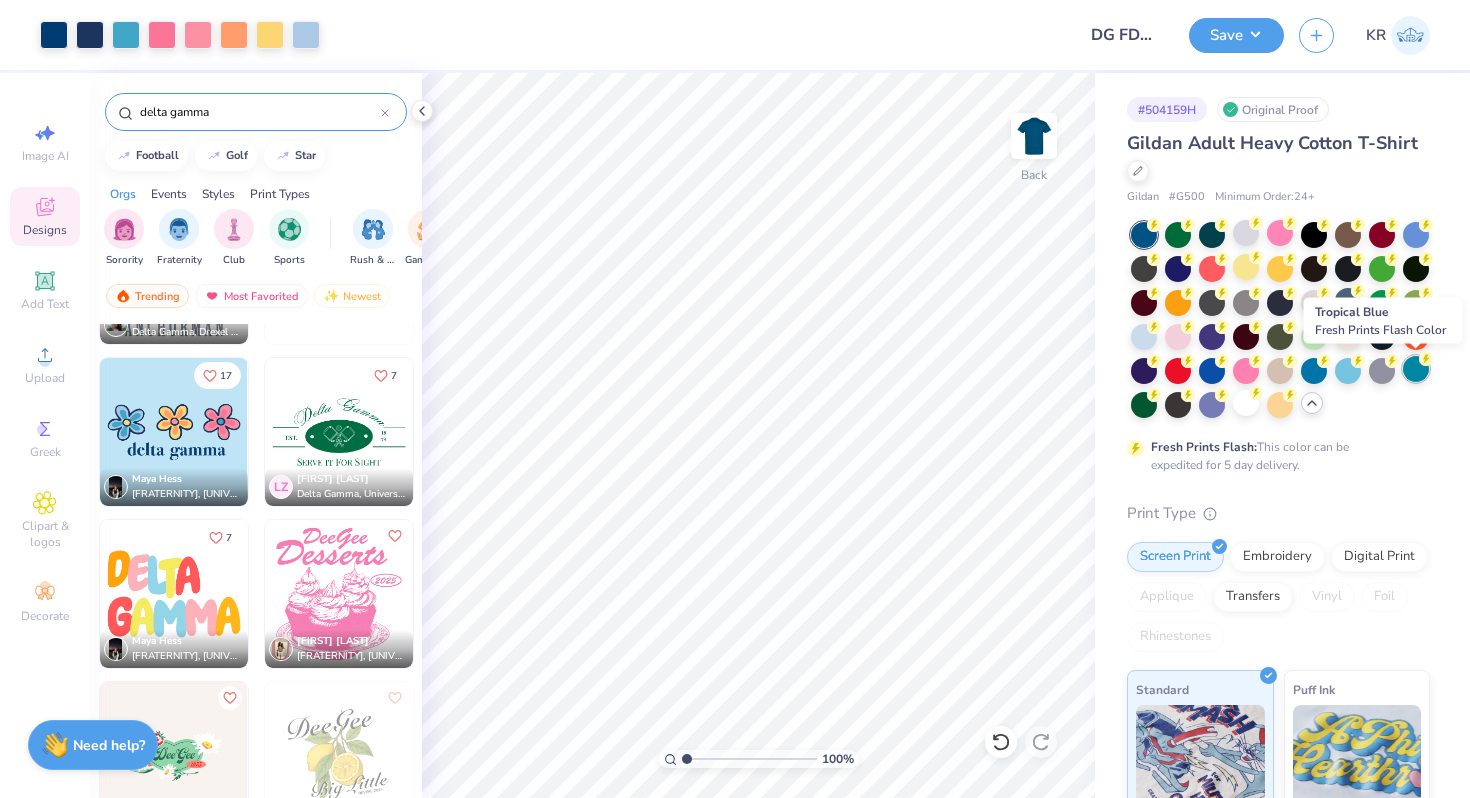 click at bounding box center [1416, 369] 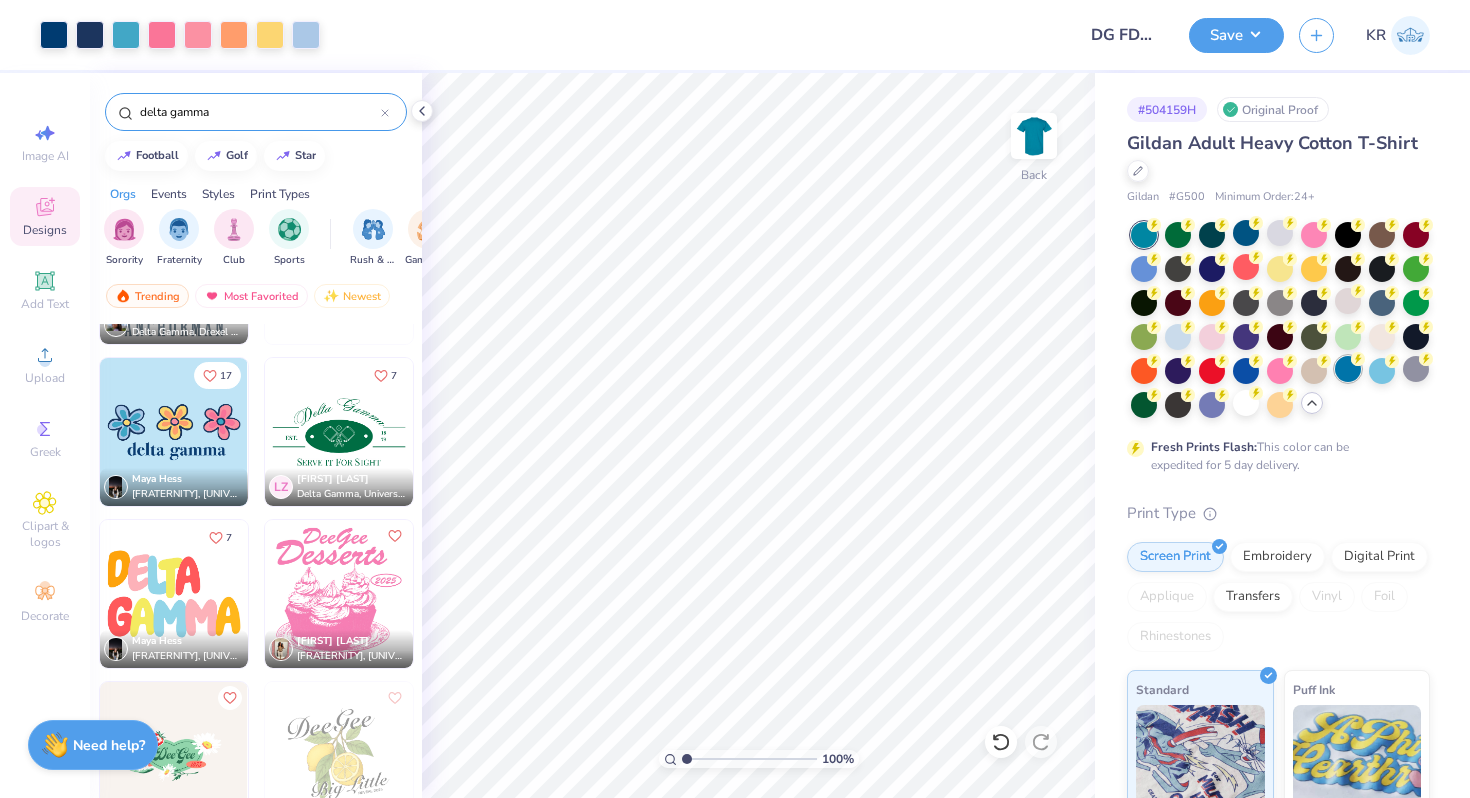 click at bounding box center (1348, 369) 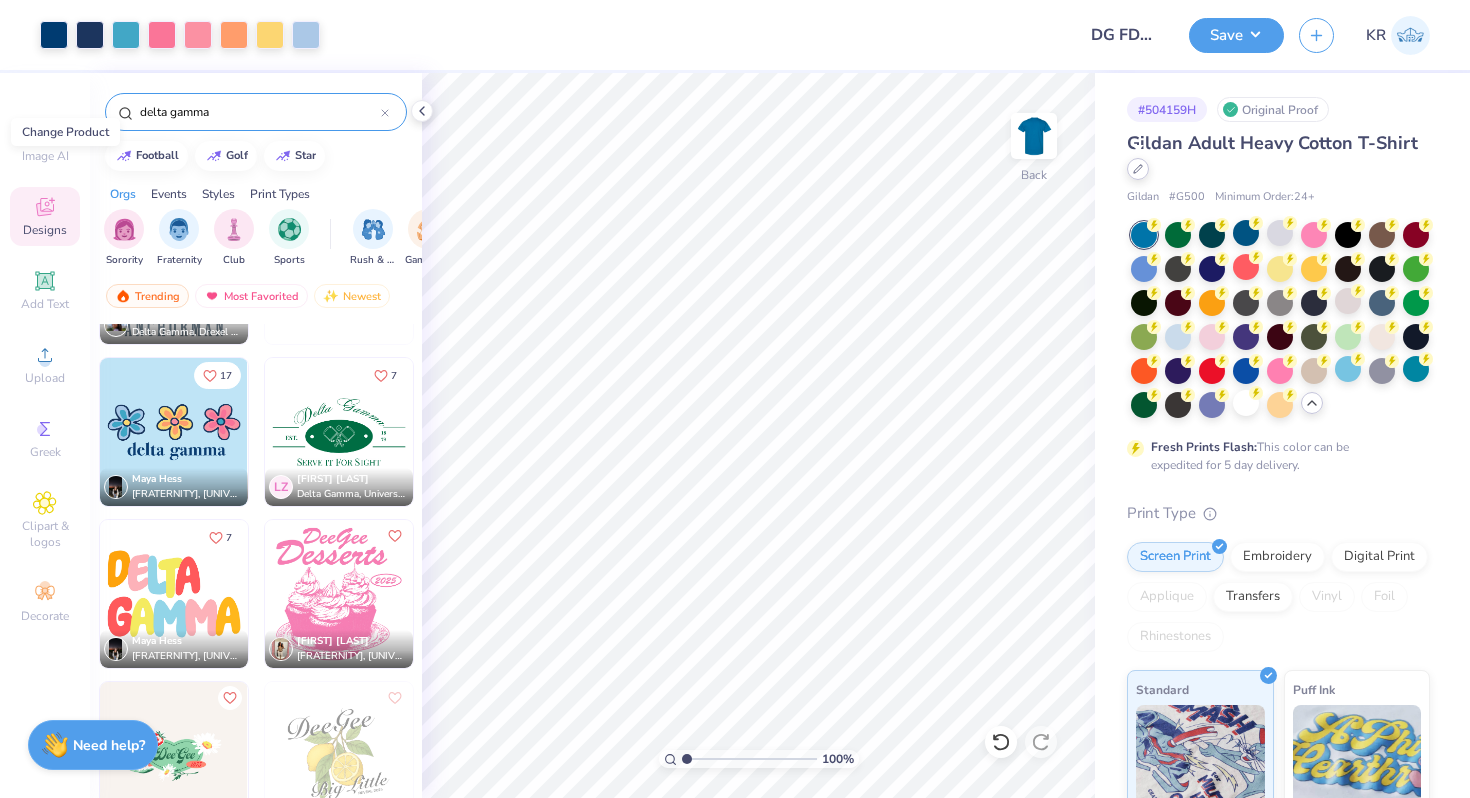 click 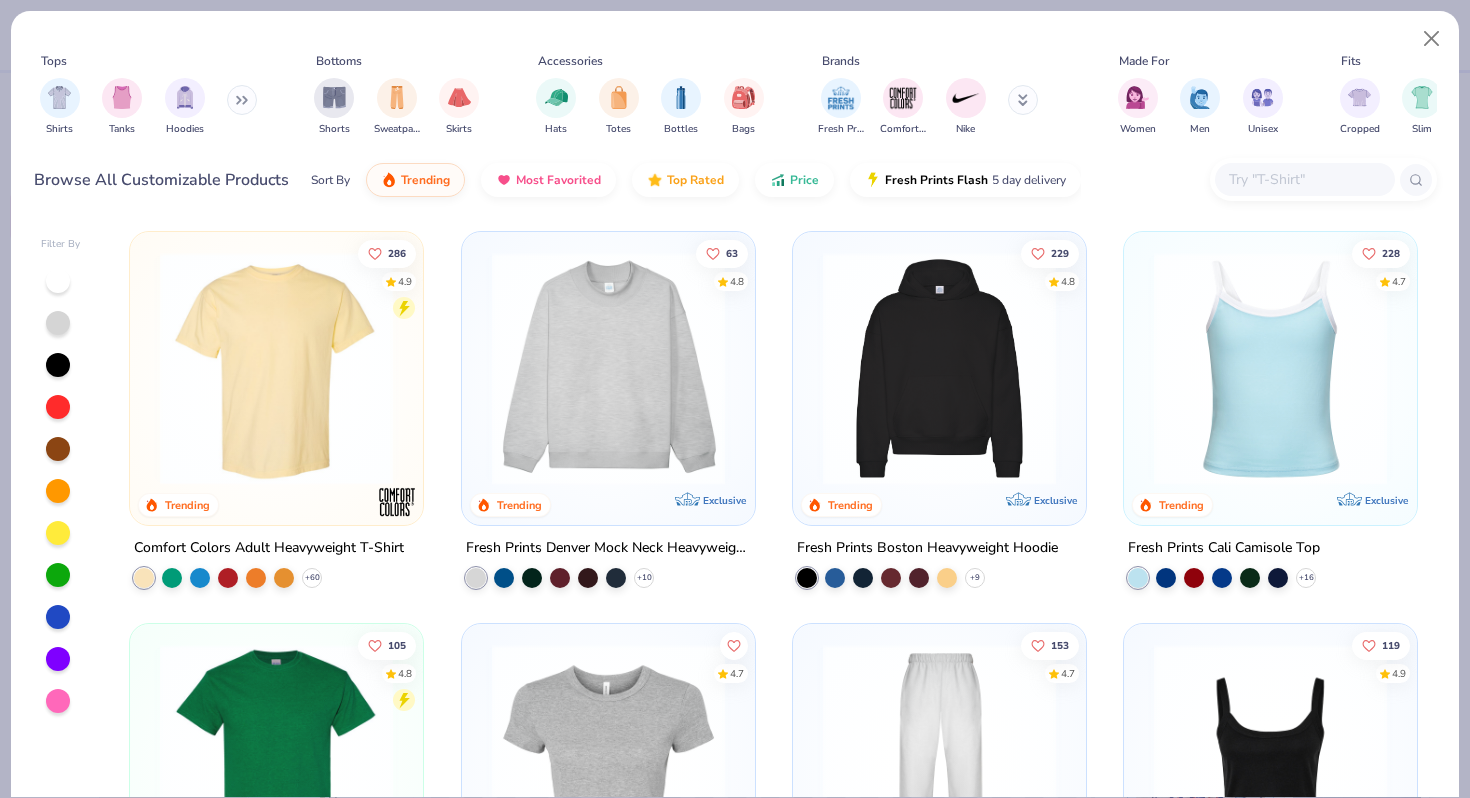 click at bounding box center (1304, 179) 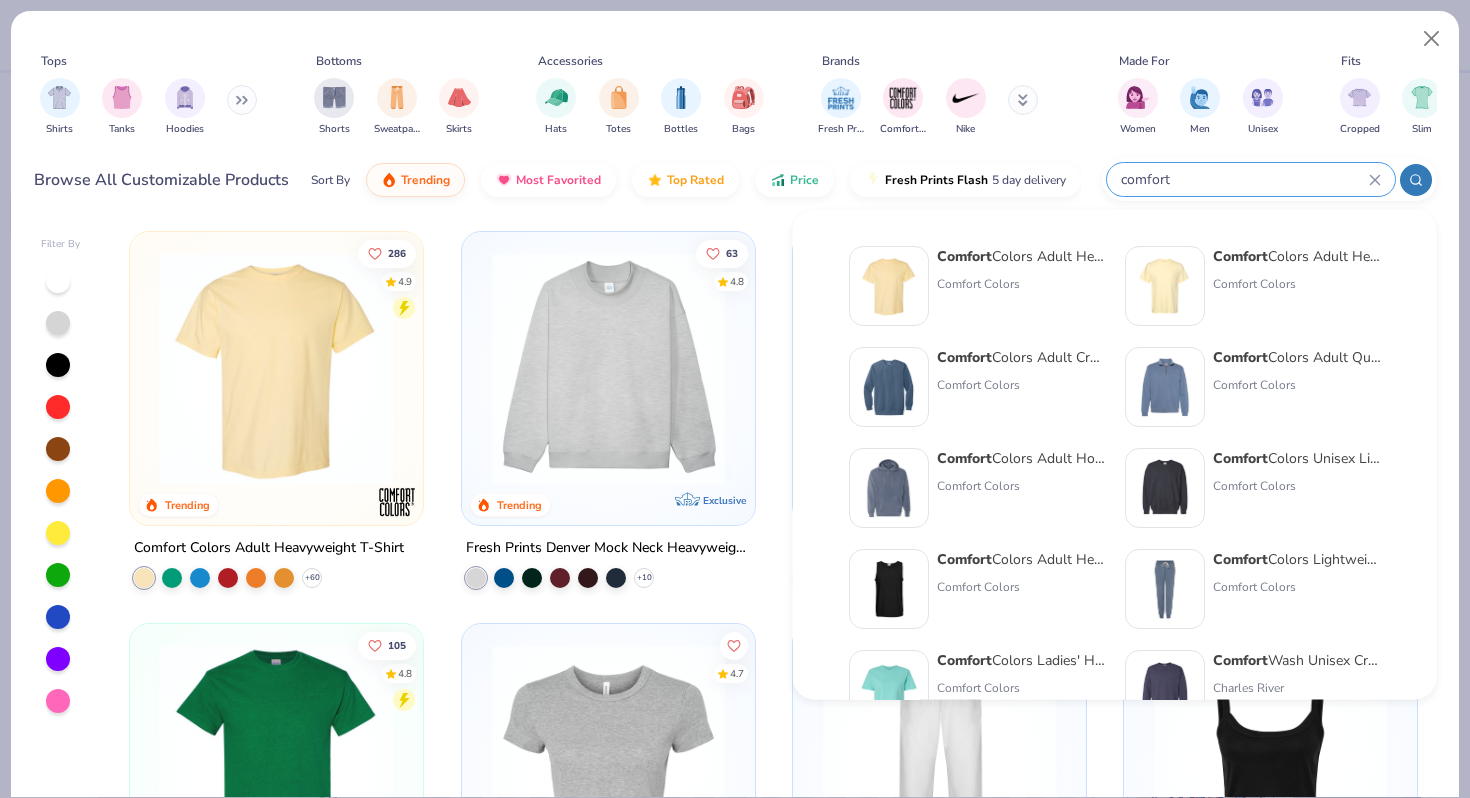 type on "comfort" 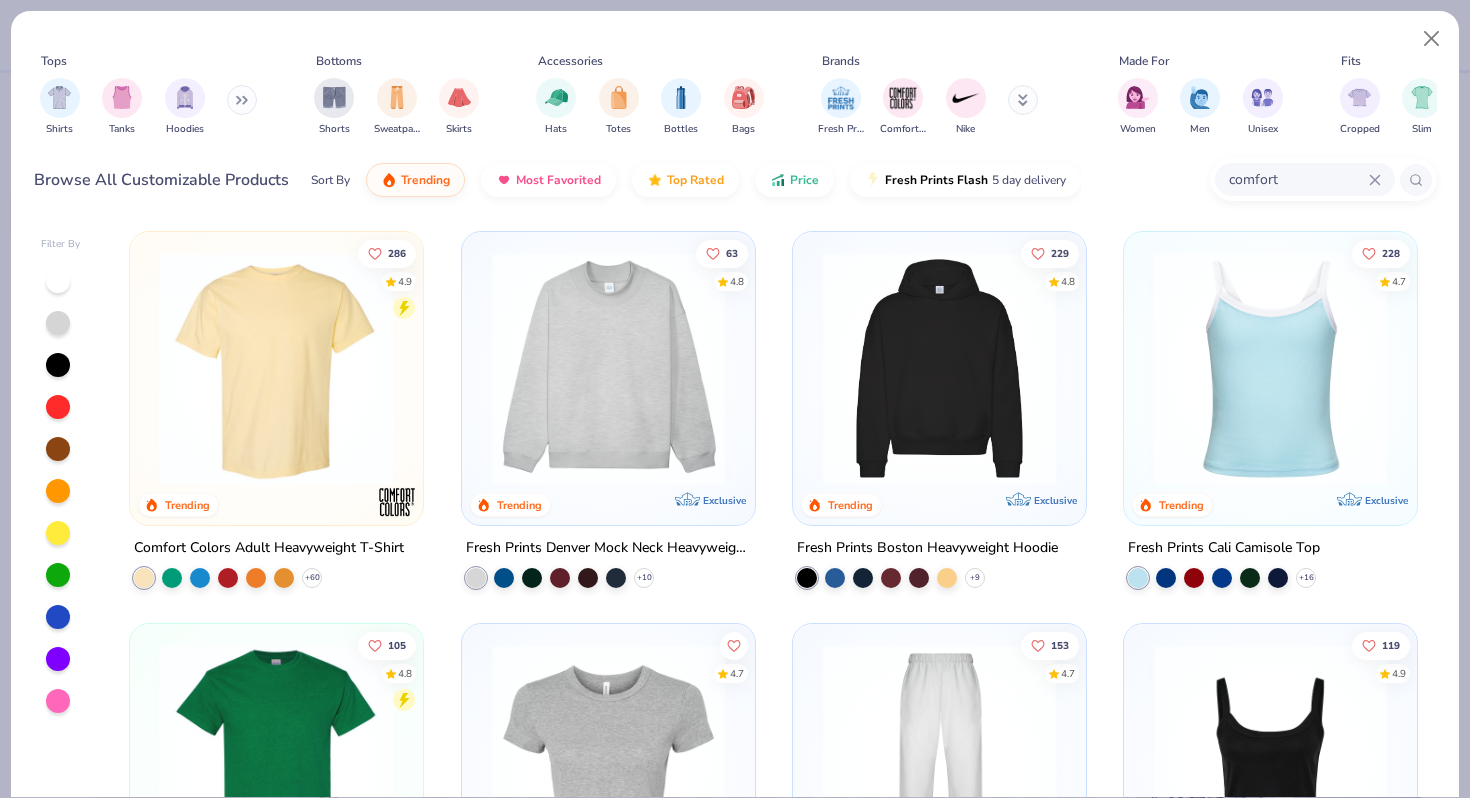 click at bounding box center [276, 368] 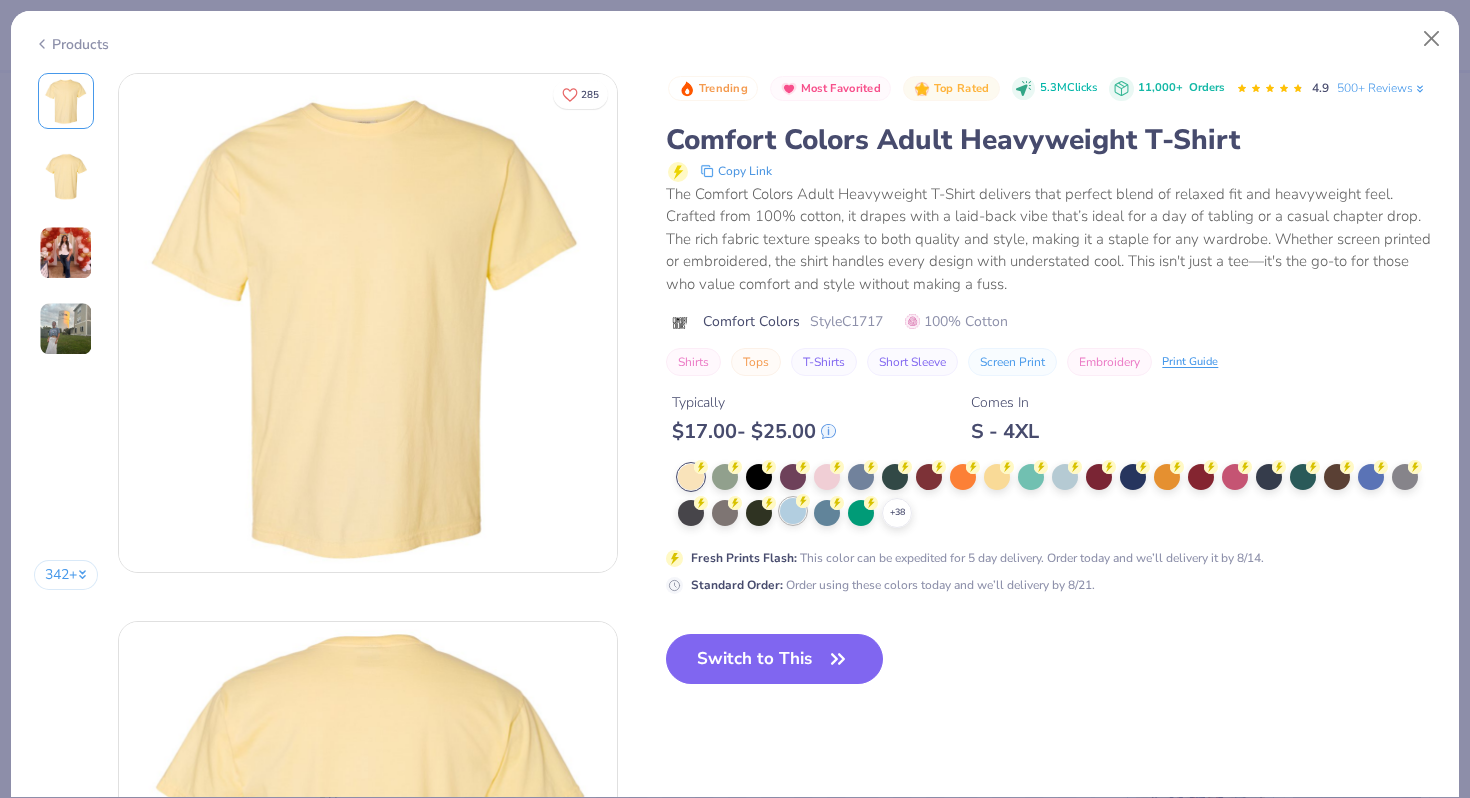 click 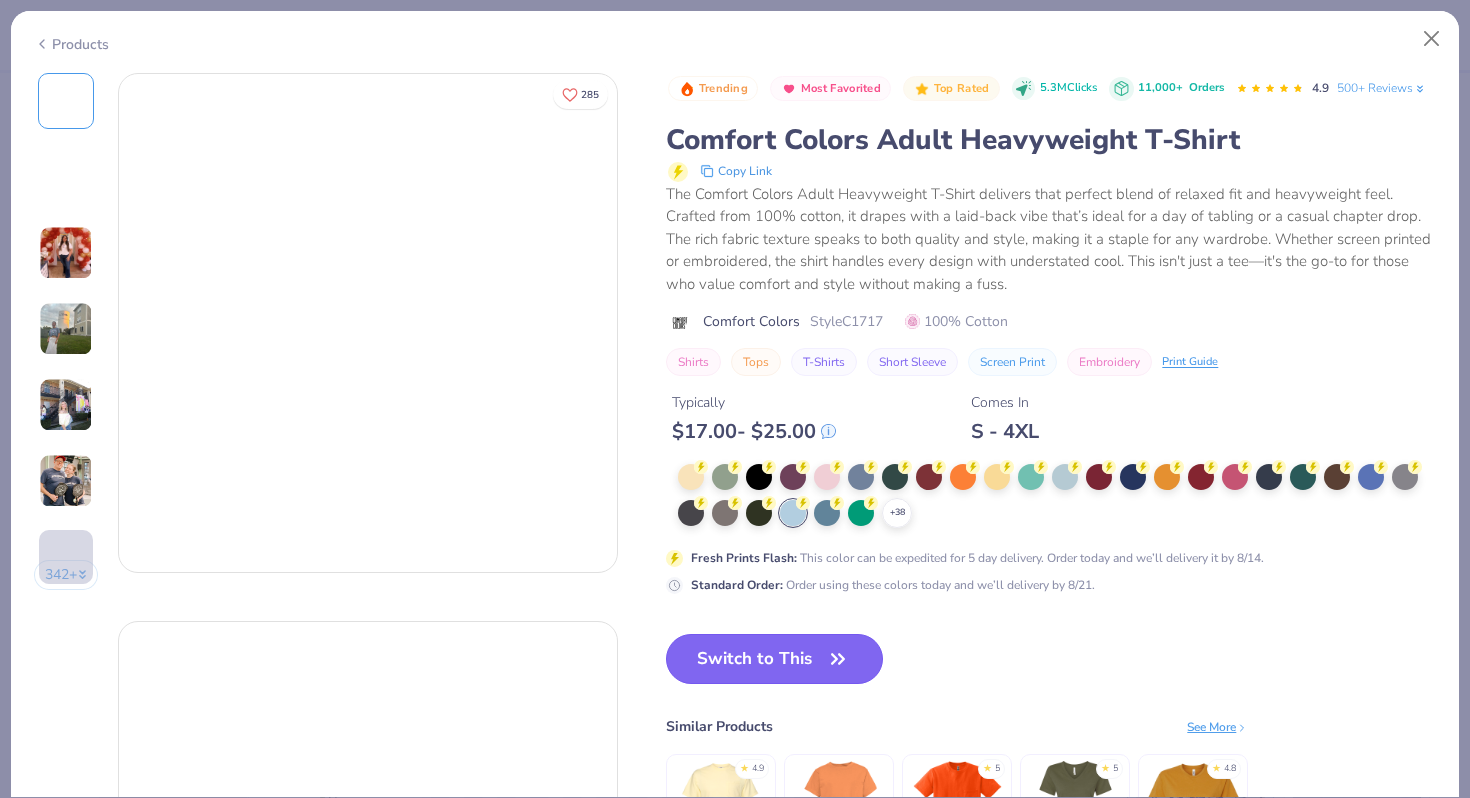 click on "Switch to This" at bounding box center (774, 659) 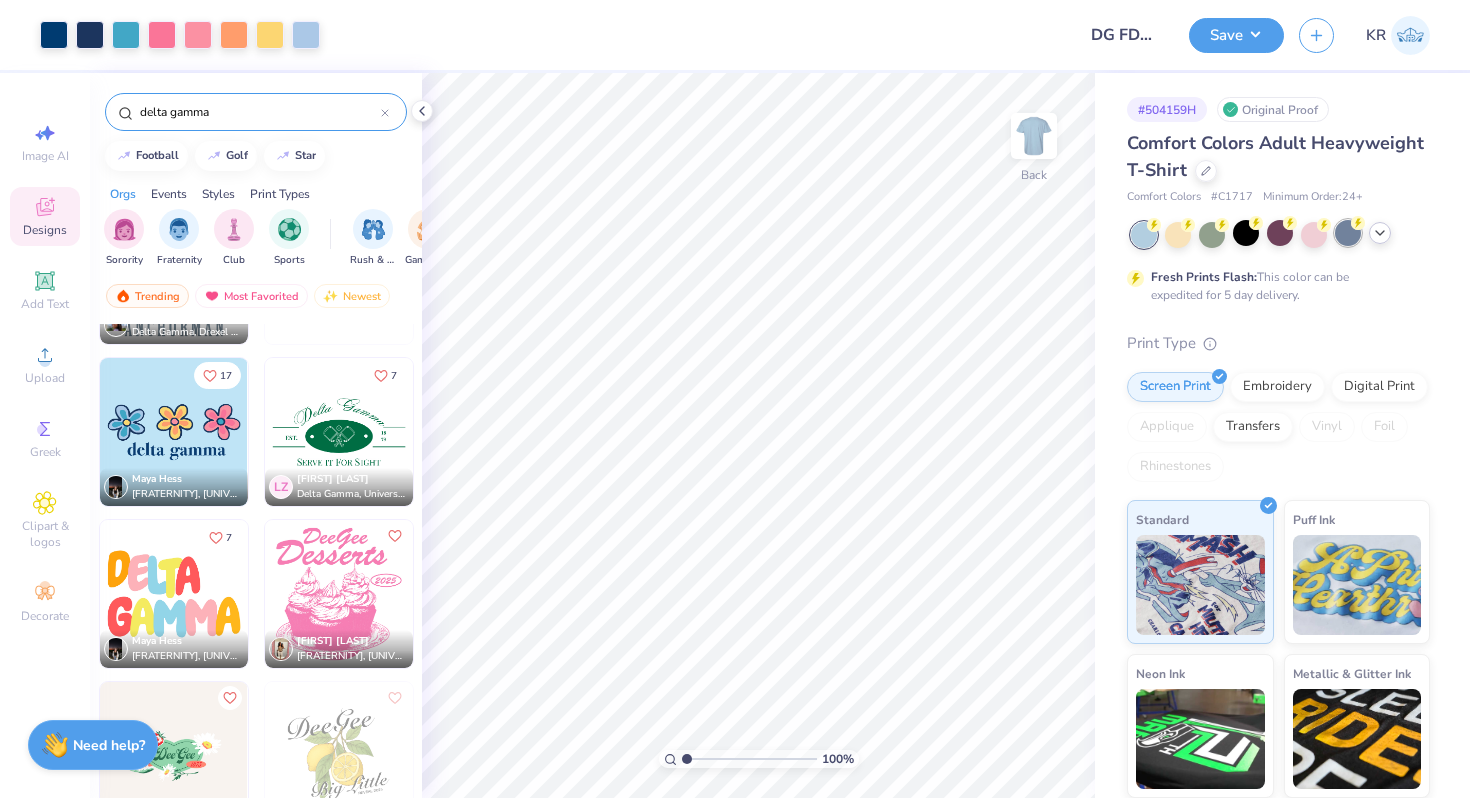 click at bounding box center (1348, 233) 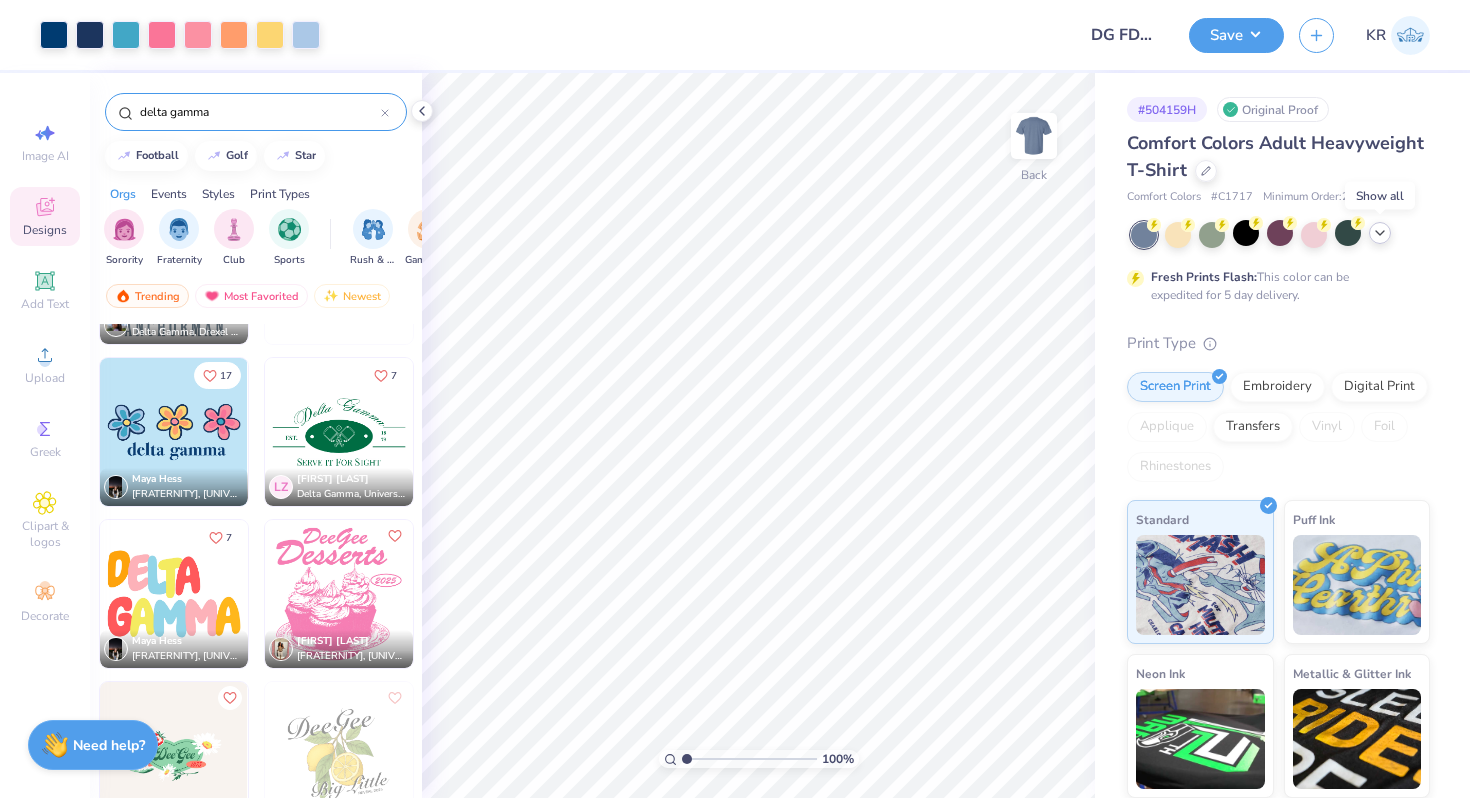 click at bounding box center (1380, 233) 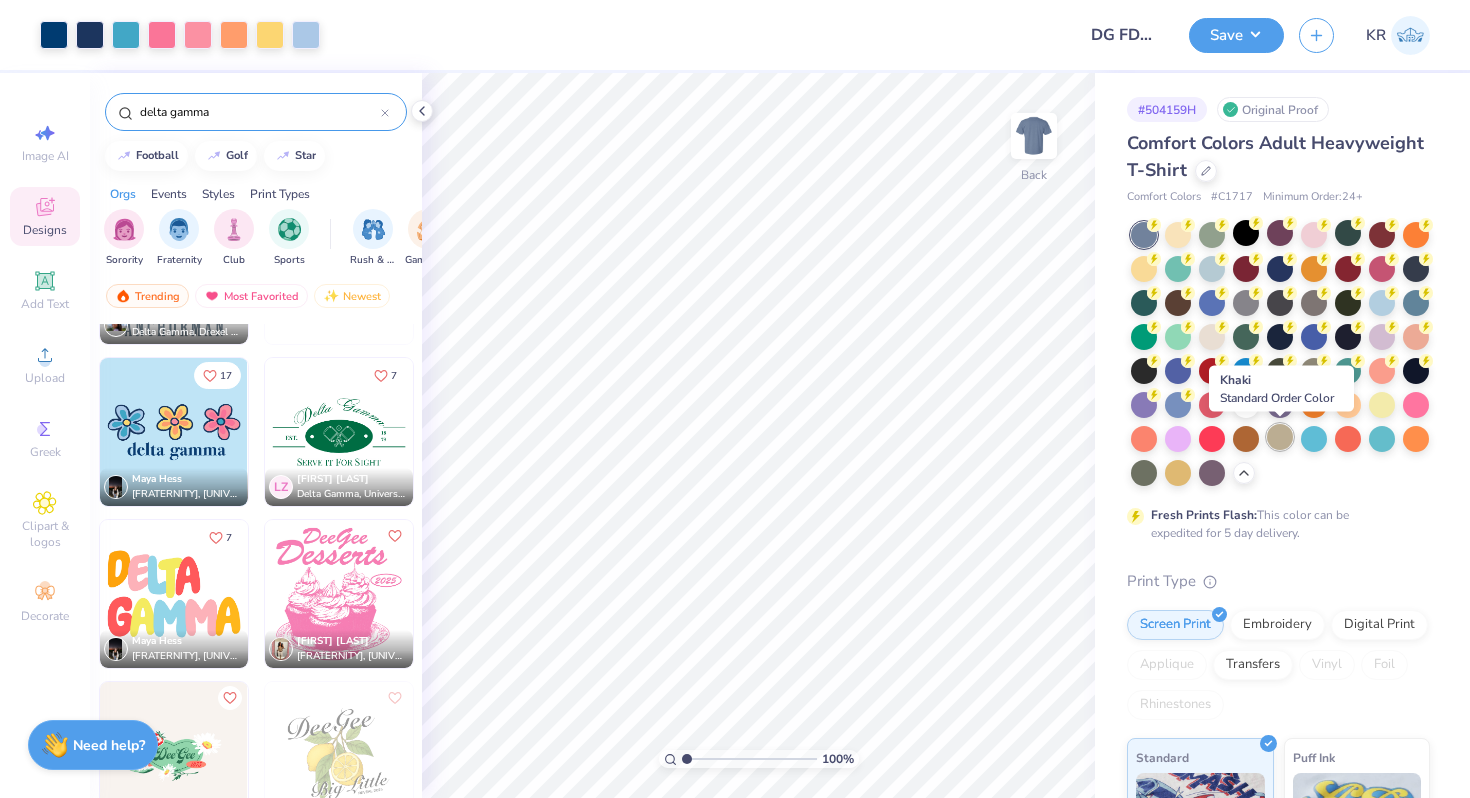 click at bounding box center (1280, 437) 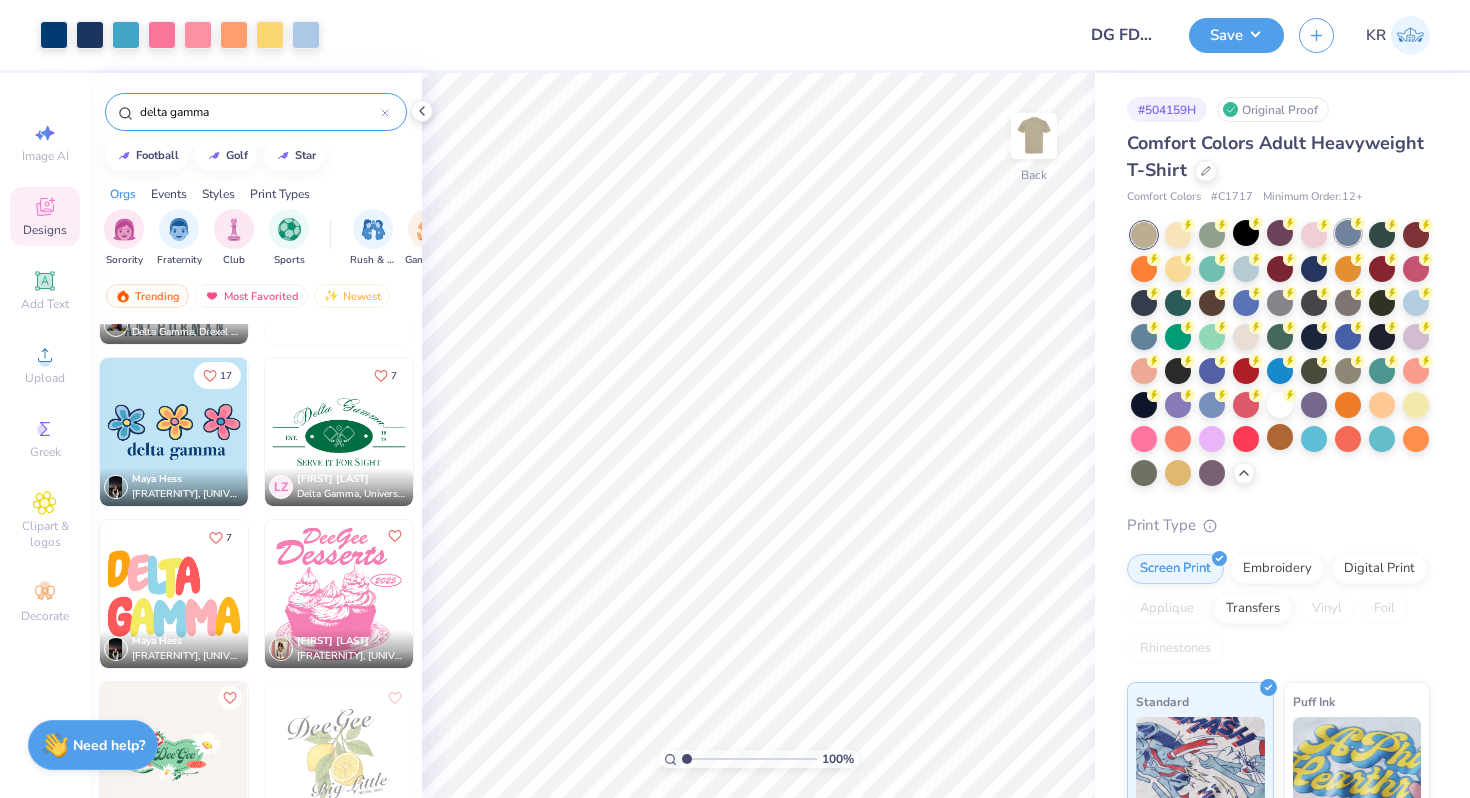 click at bounding box center [1348, 233] 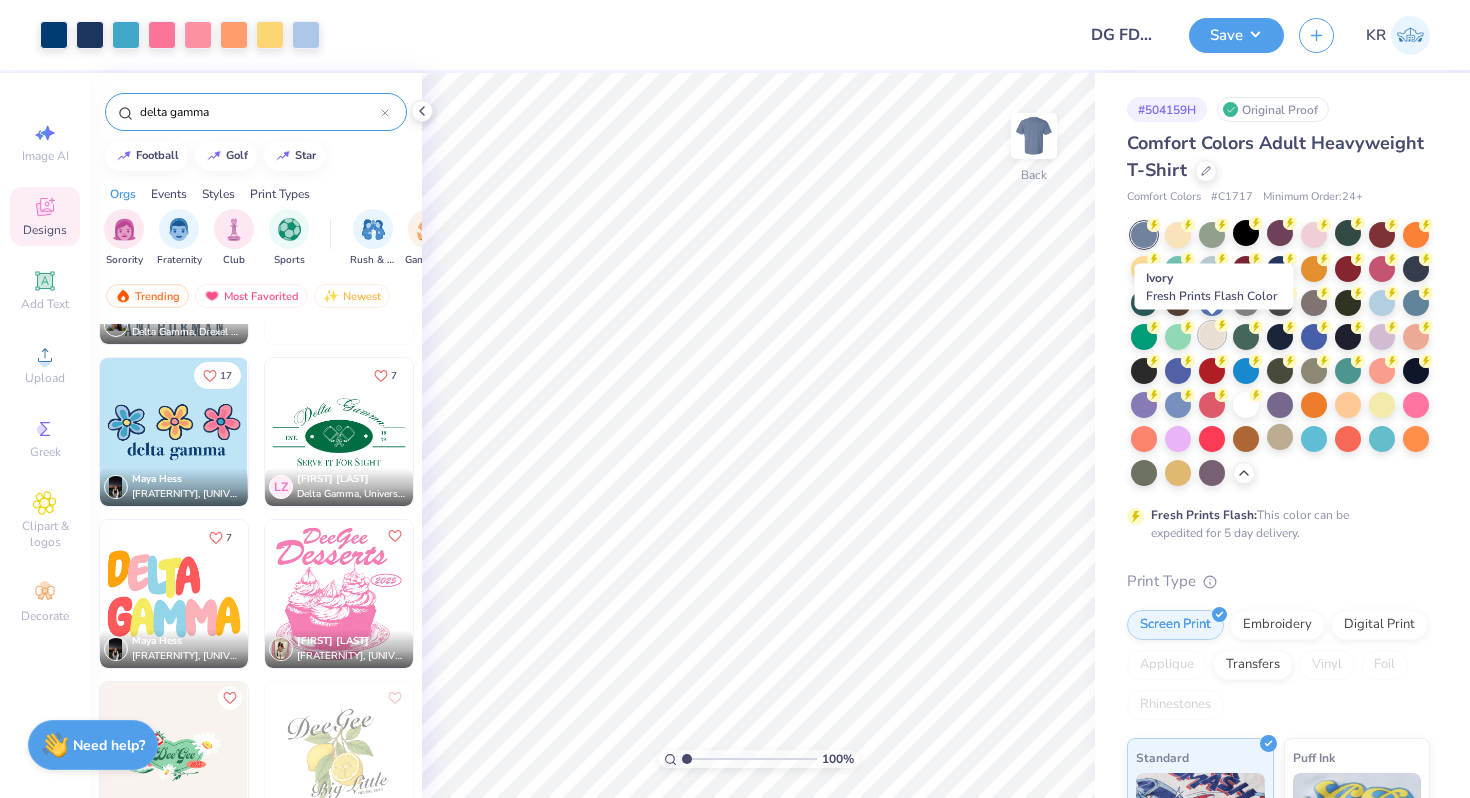 click at bounding box center (1212, 335) 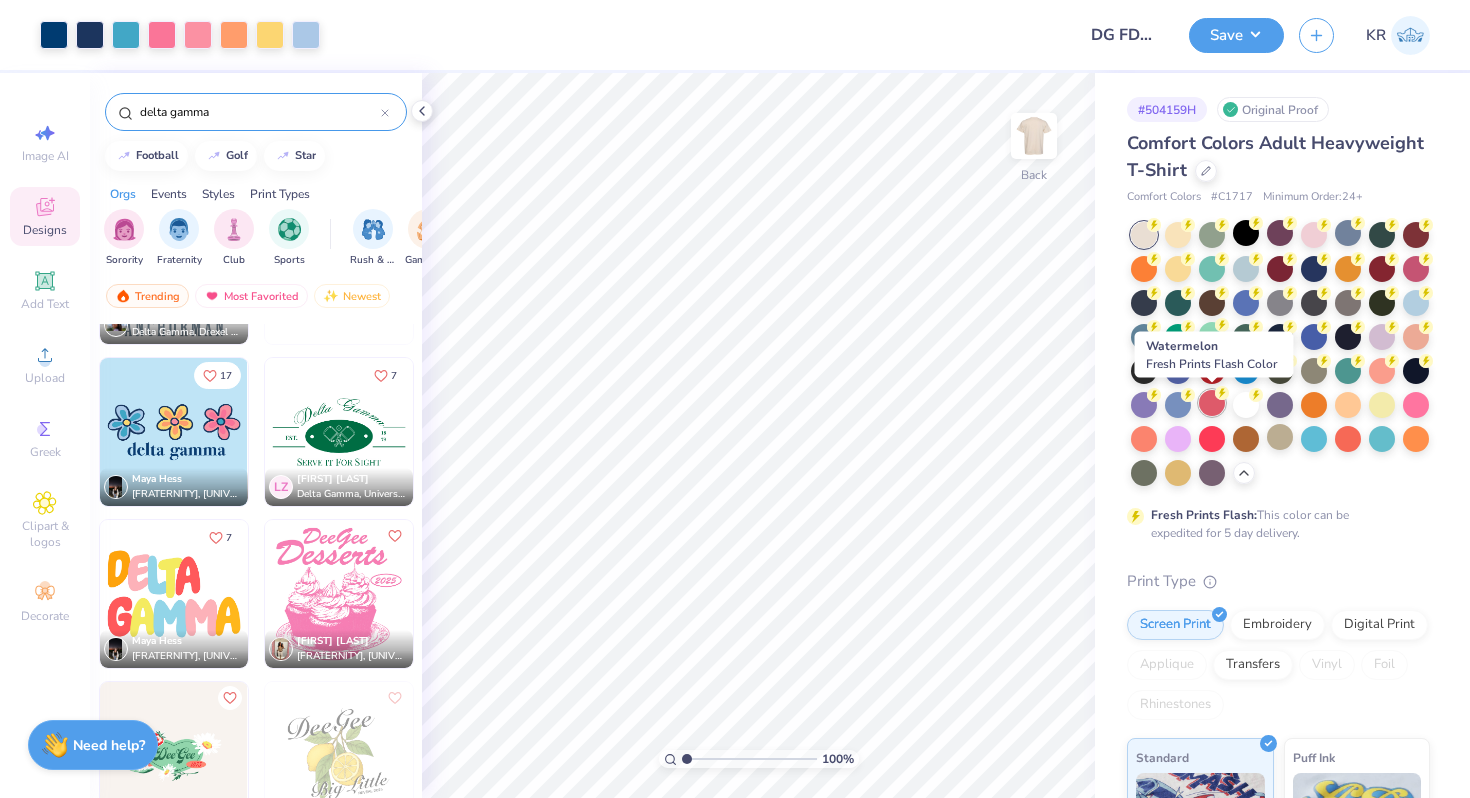 click at bounding box center [1212, 403] 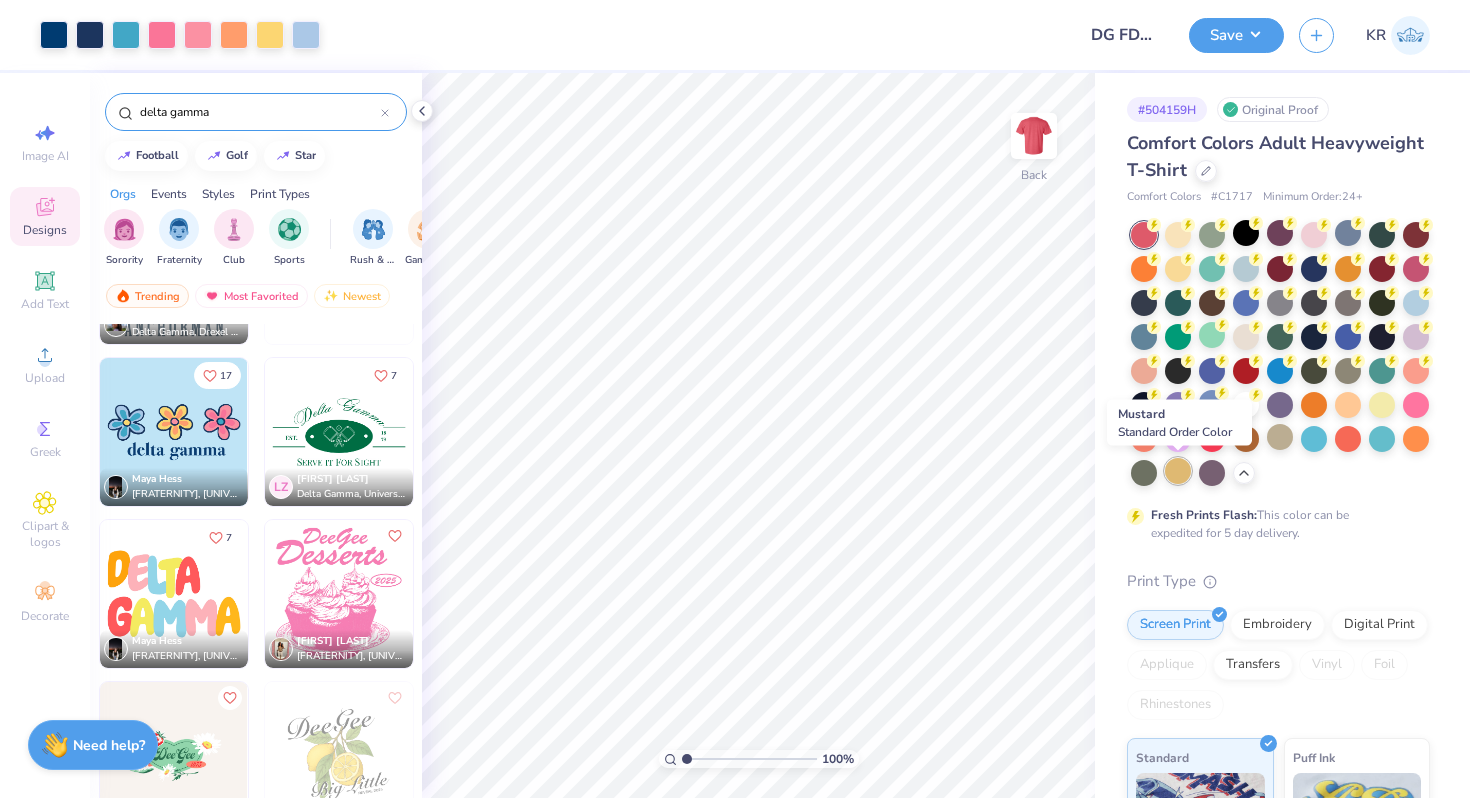 click at bounding box center (1178, 471) 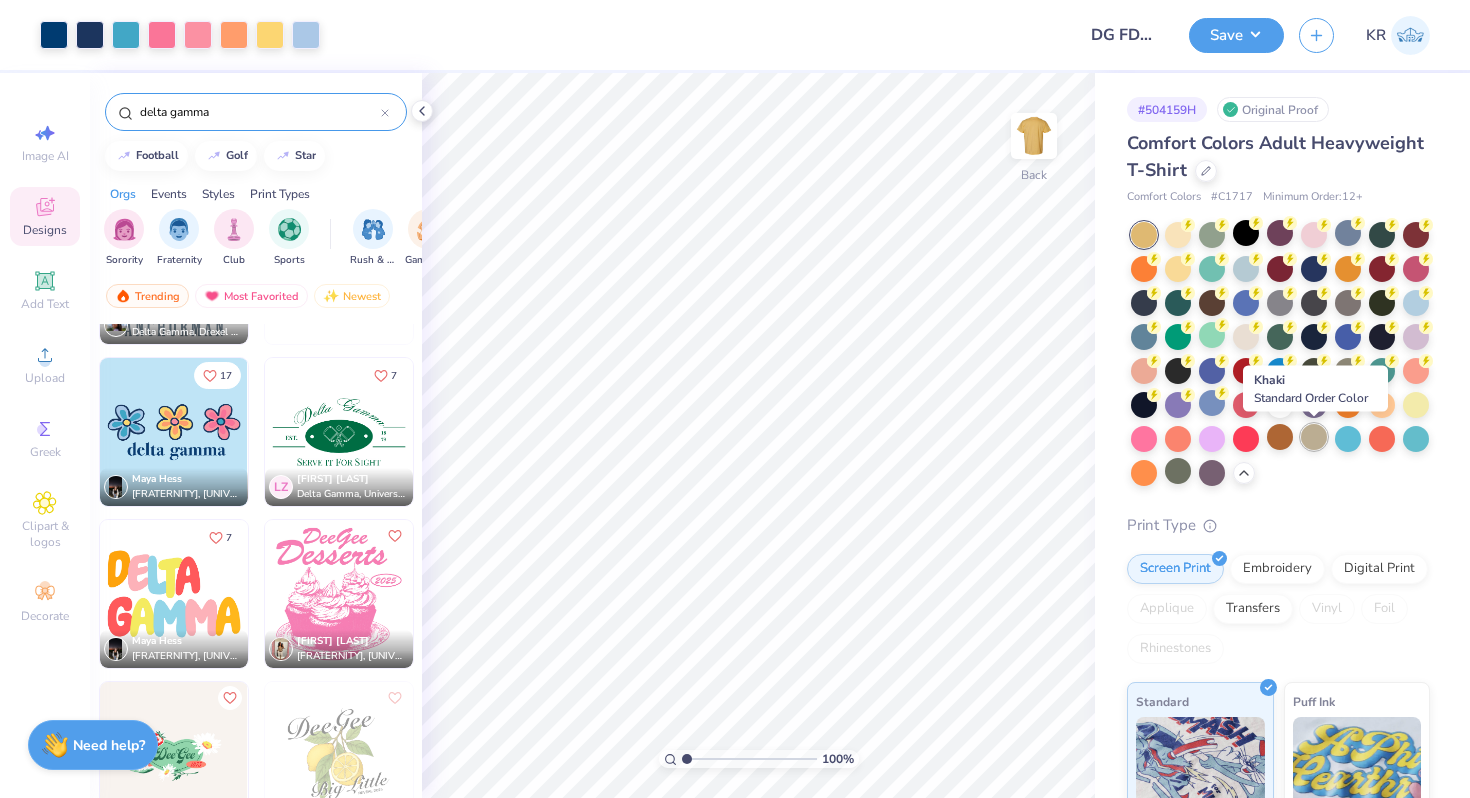 click at bounding box center [1314, 437] 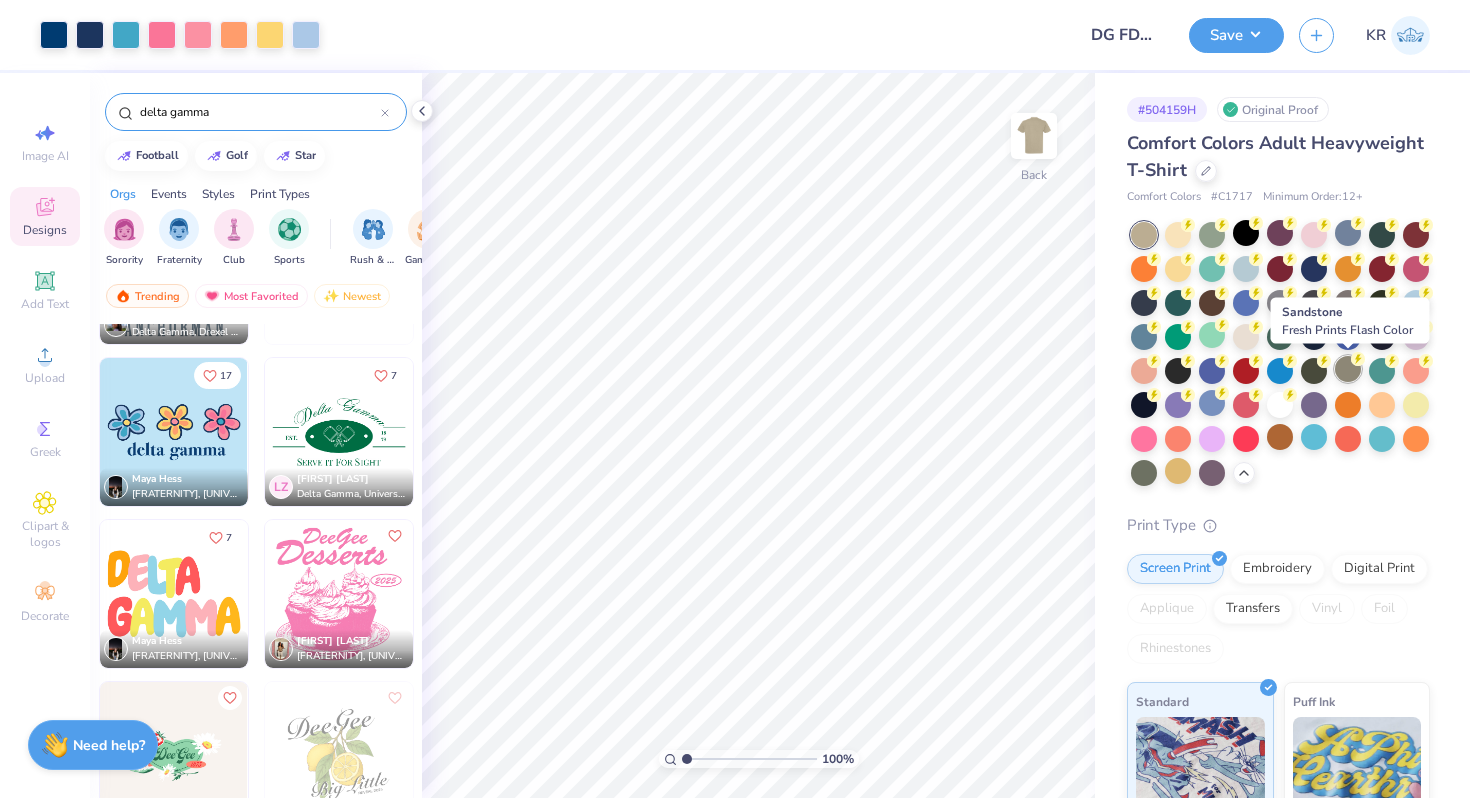 click at bounding box center (1348, 369) 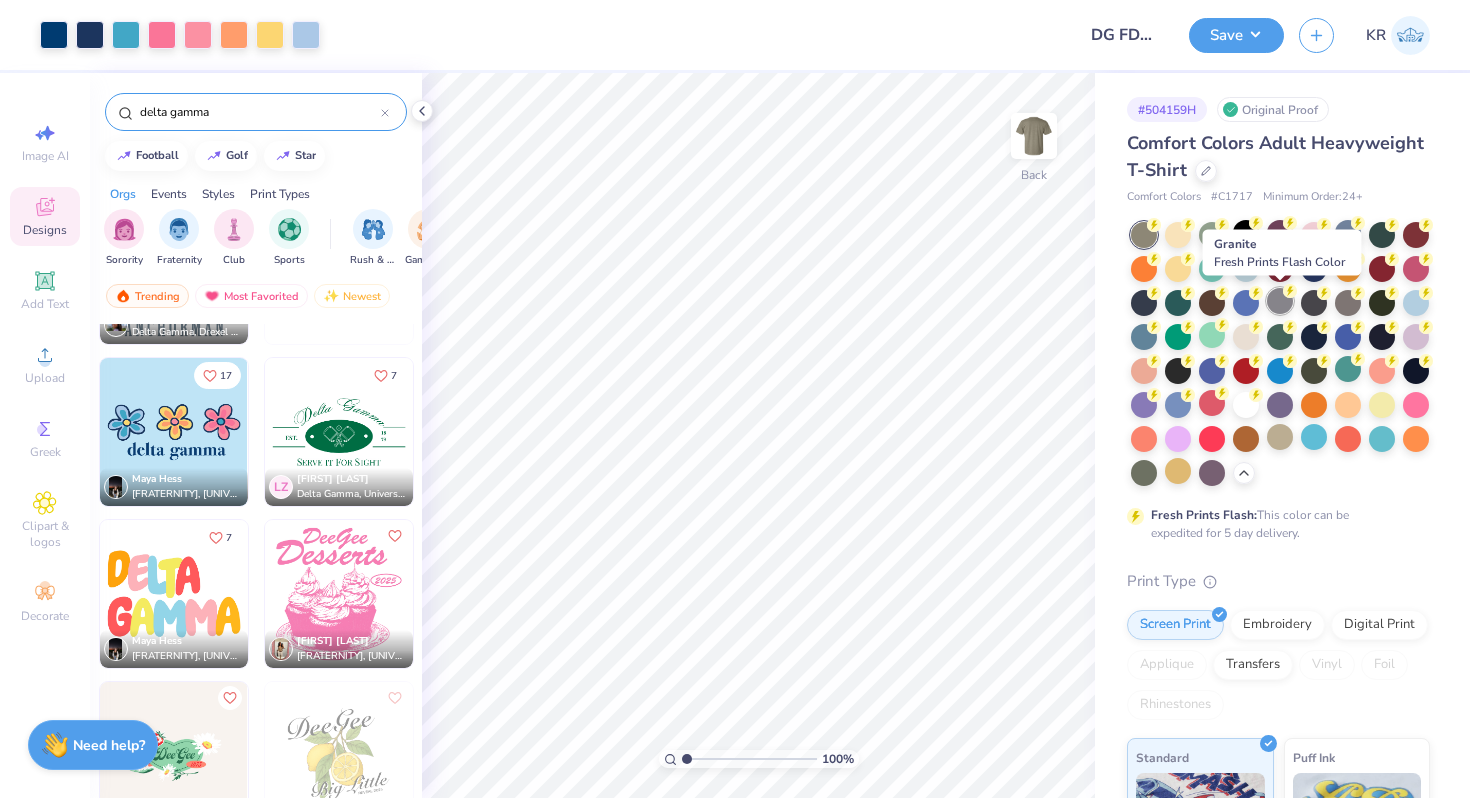 click at bounding box center [1280, 301] 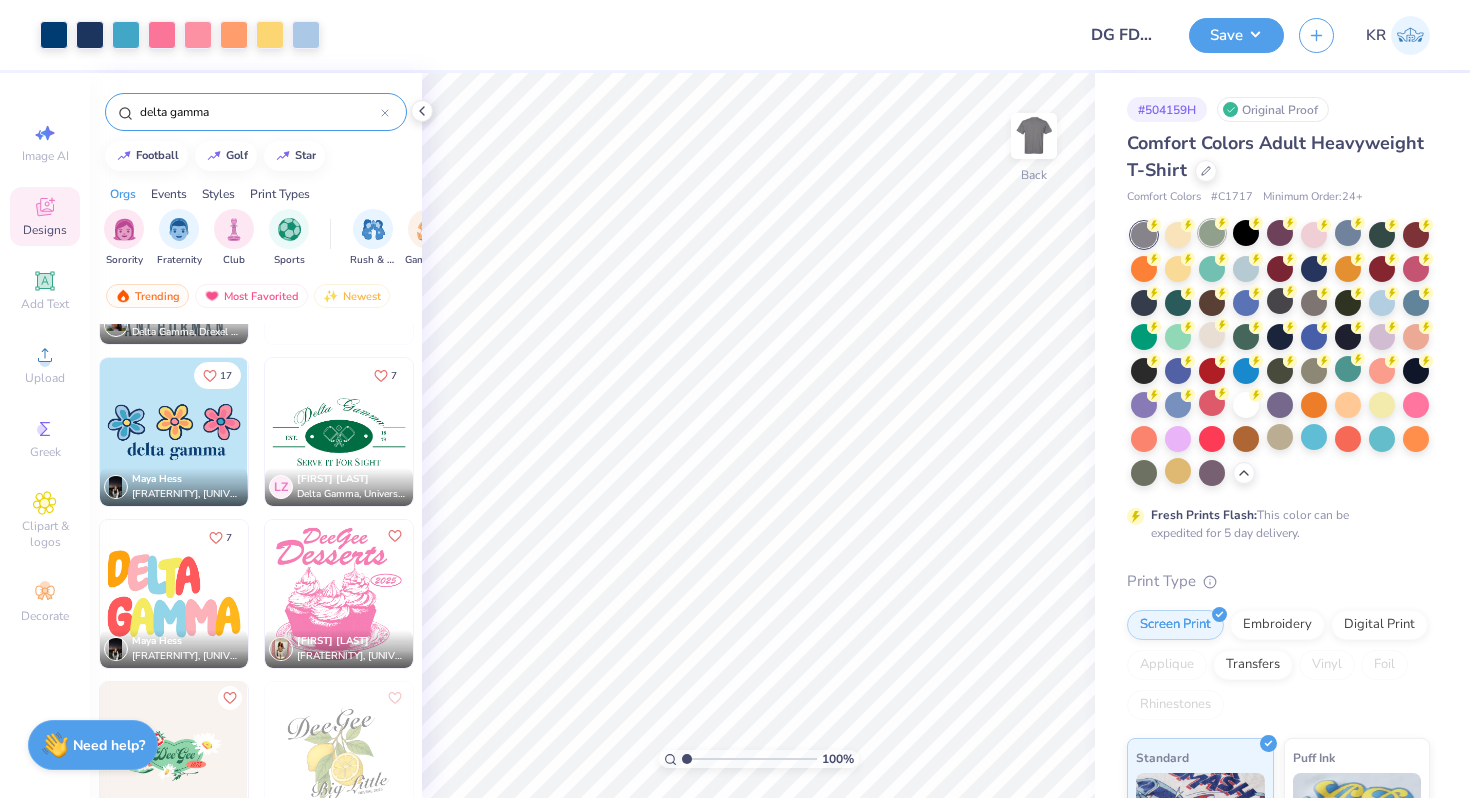 click at bounding box center (1212, 233) 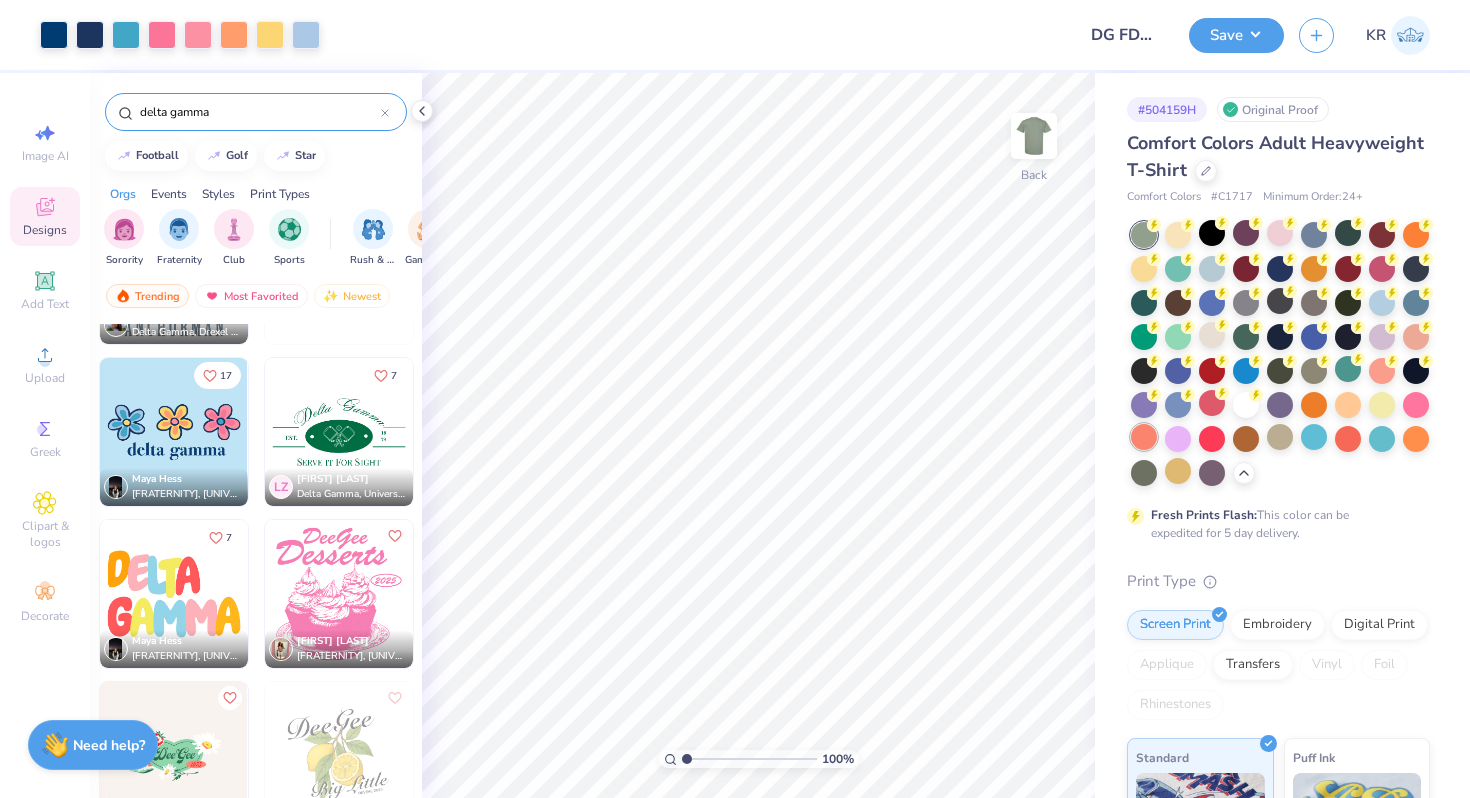 click at bounding box center (1144, 437) 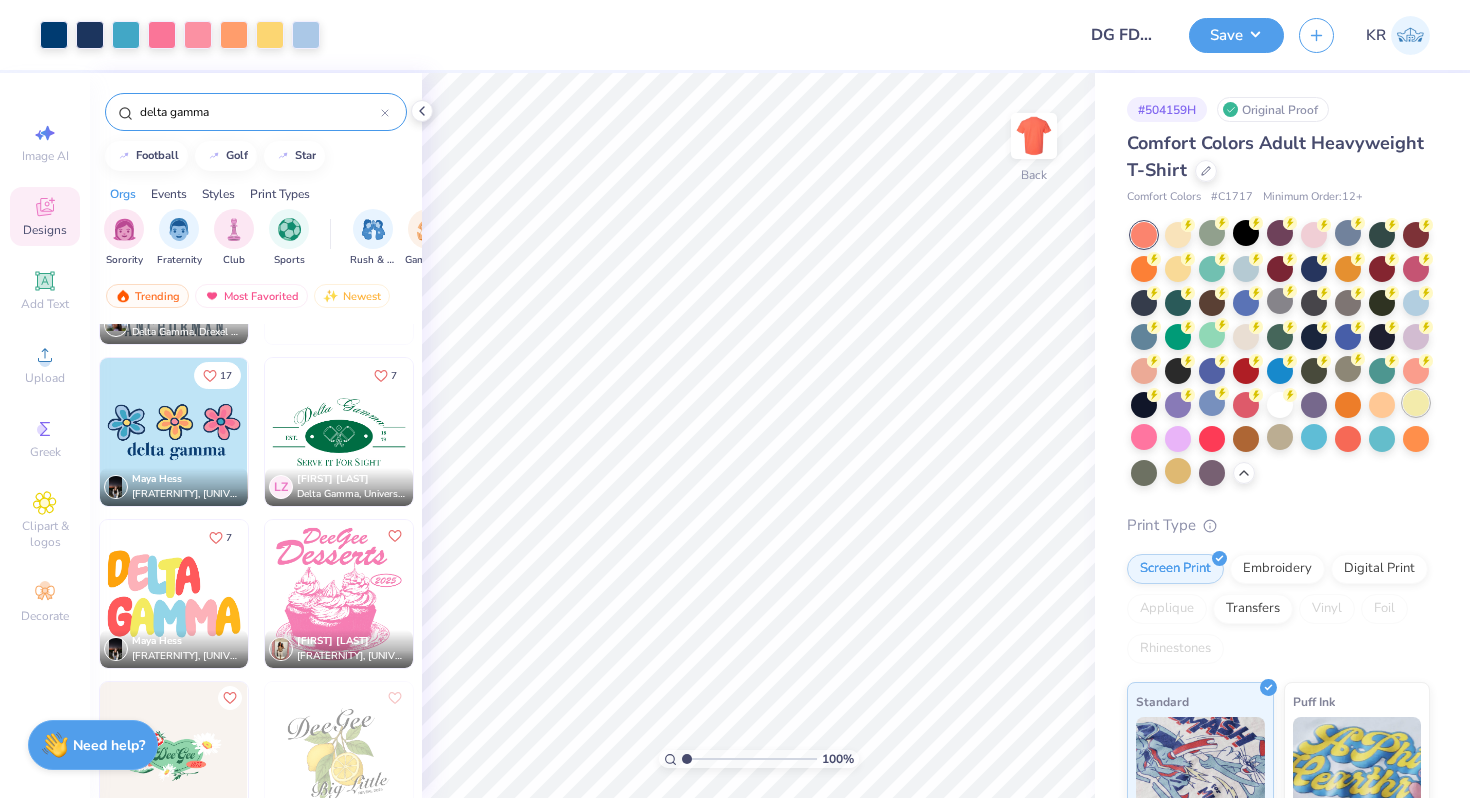 click at bounding box center [1416, 403] 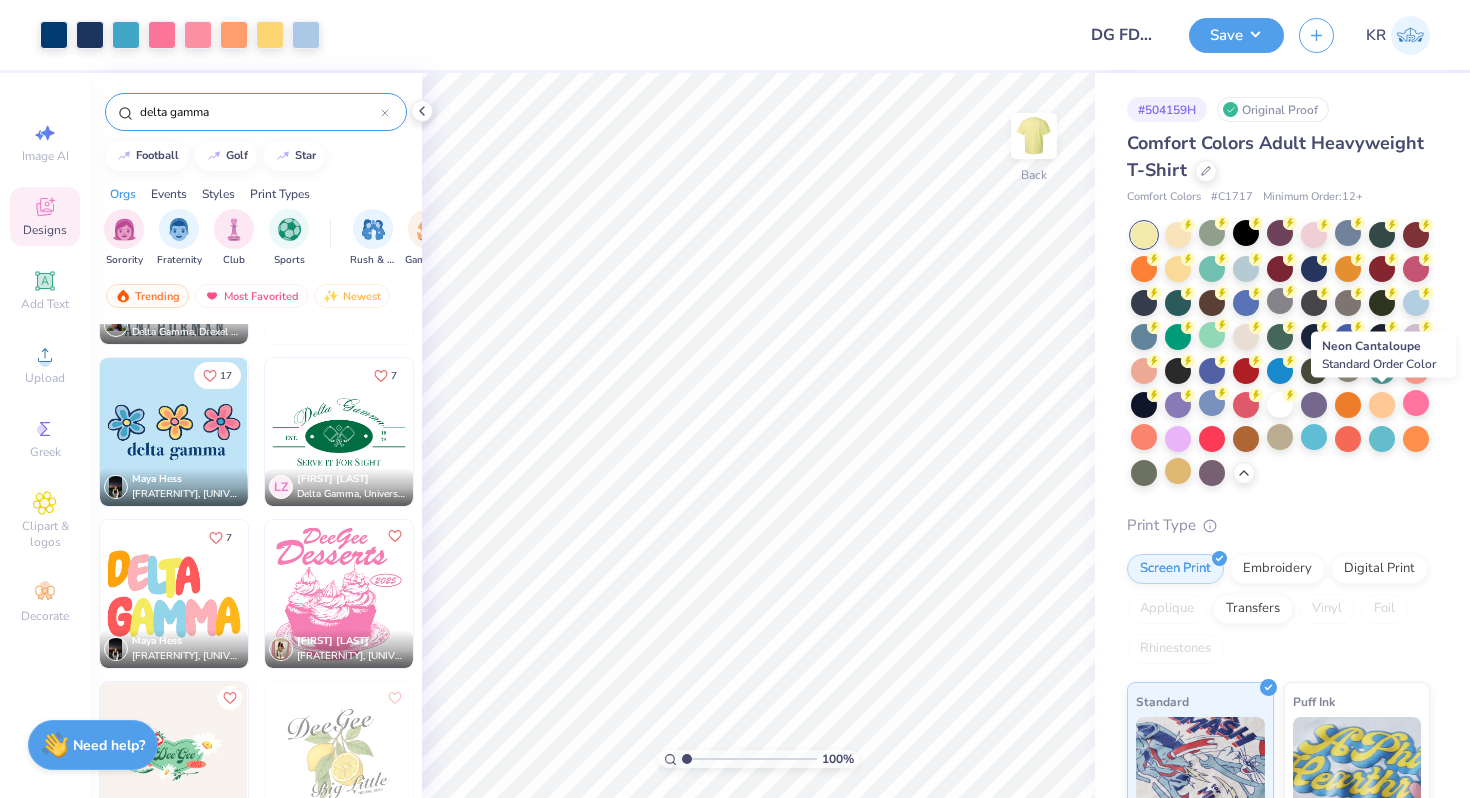 click at bounding box center [1280, 354] 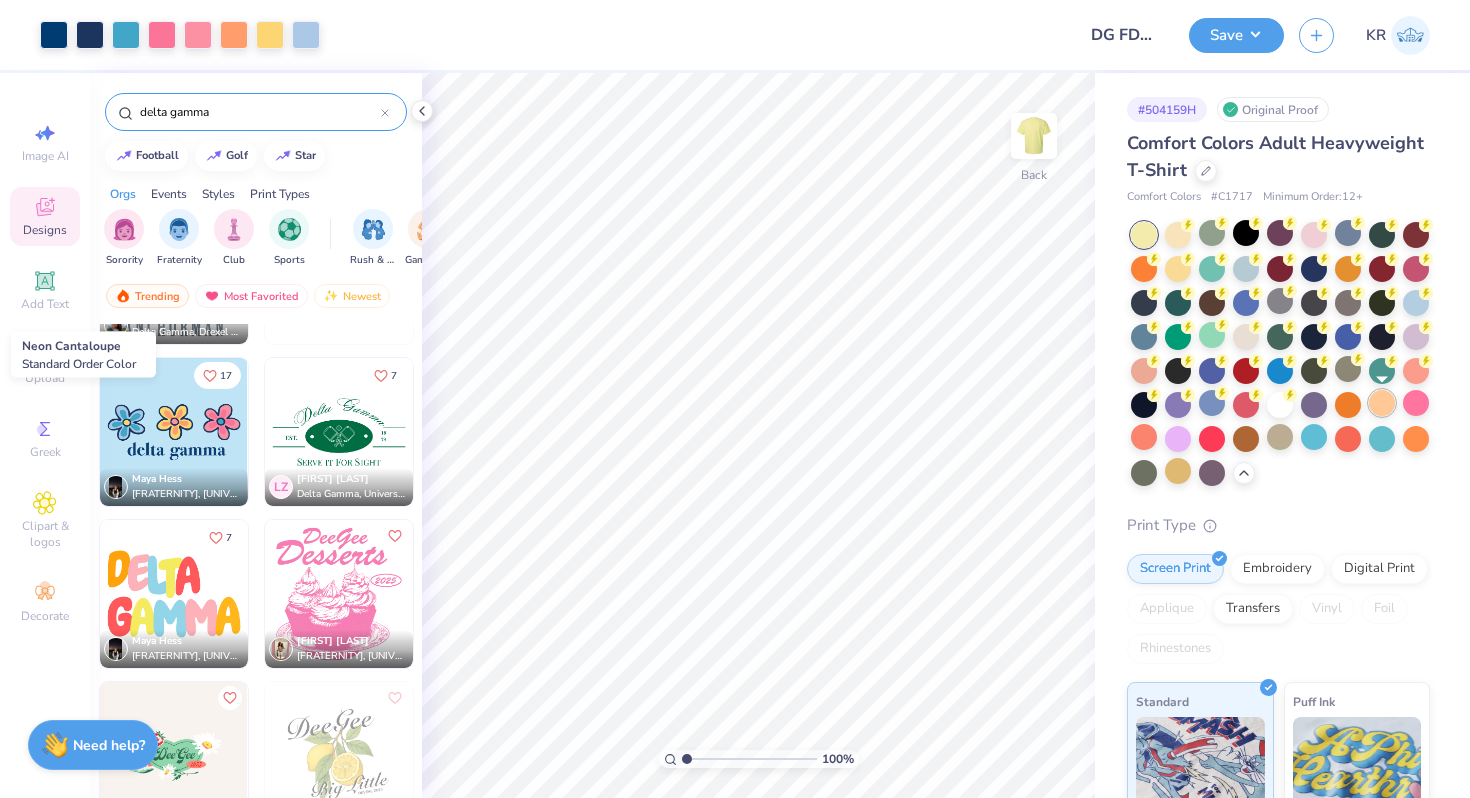 click at bounding box center (1382, 403) 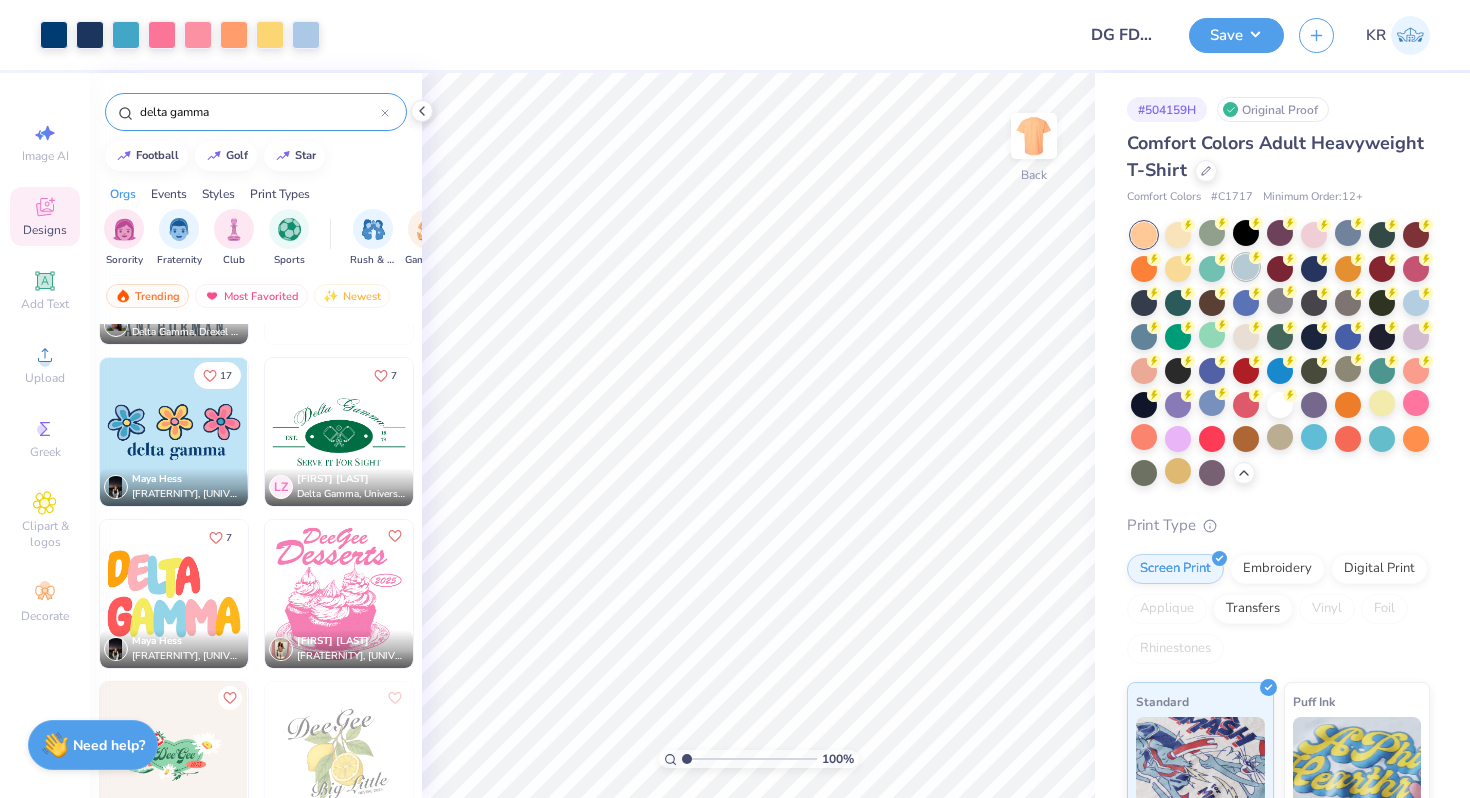 click at bounding box center [1246, 267] 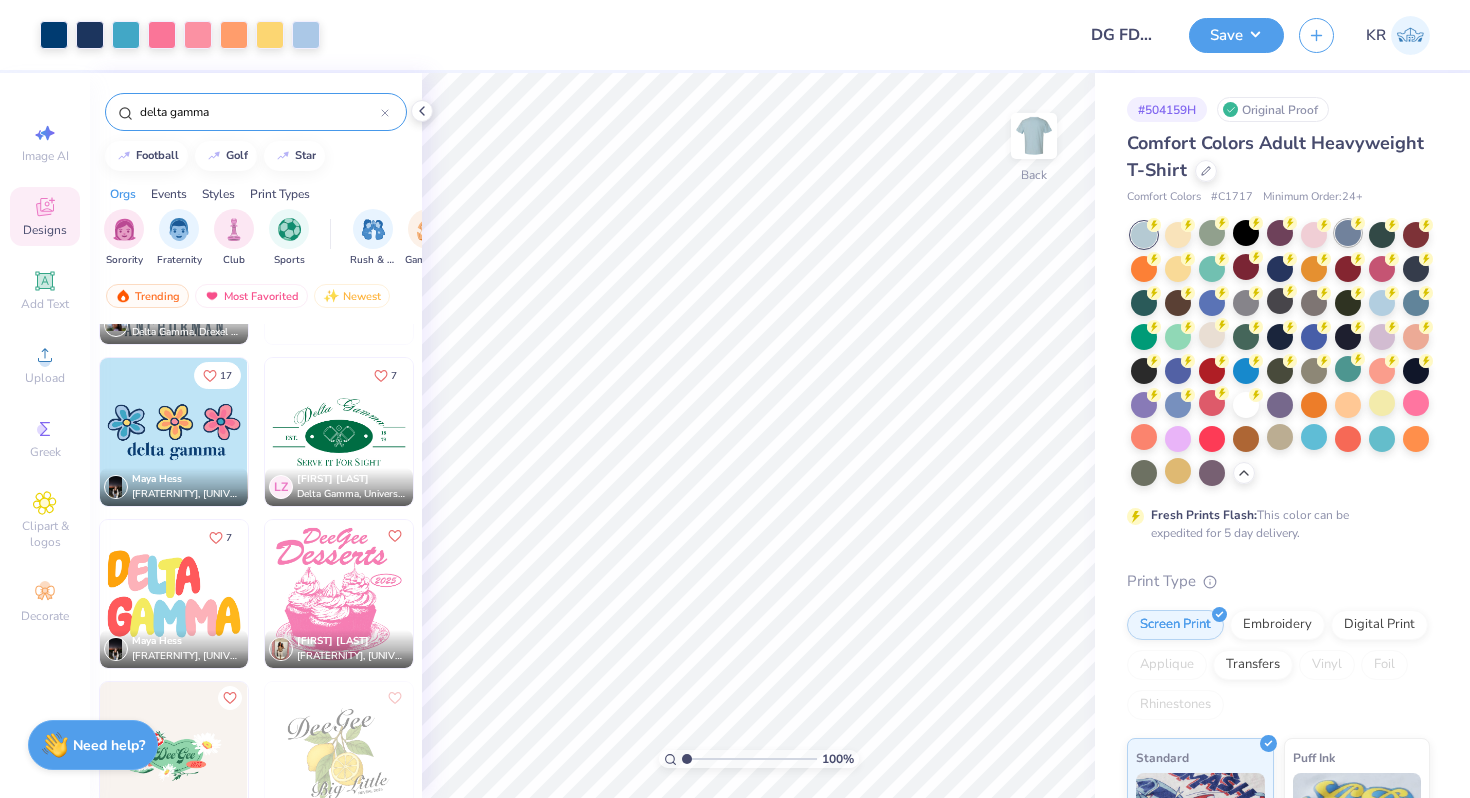 click at bounding box center [1348, 233] 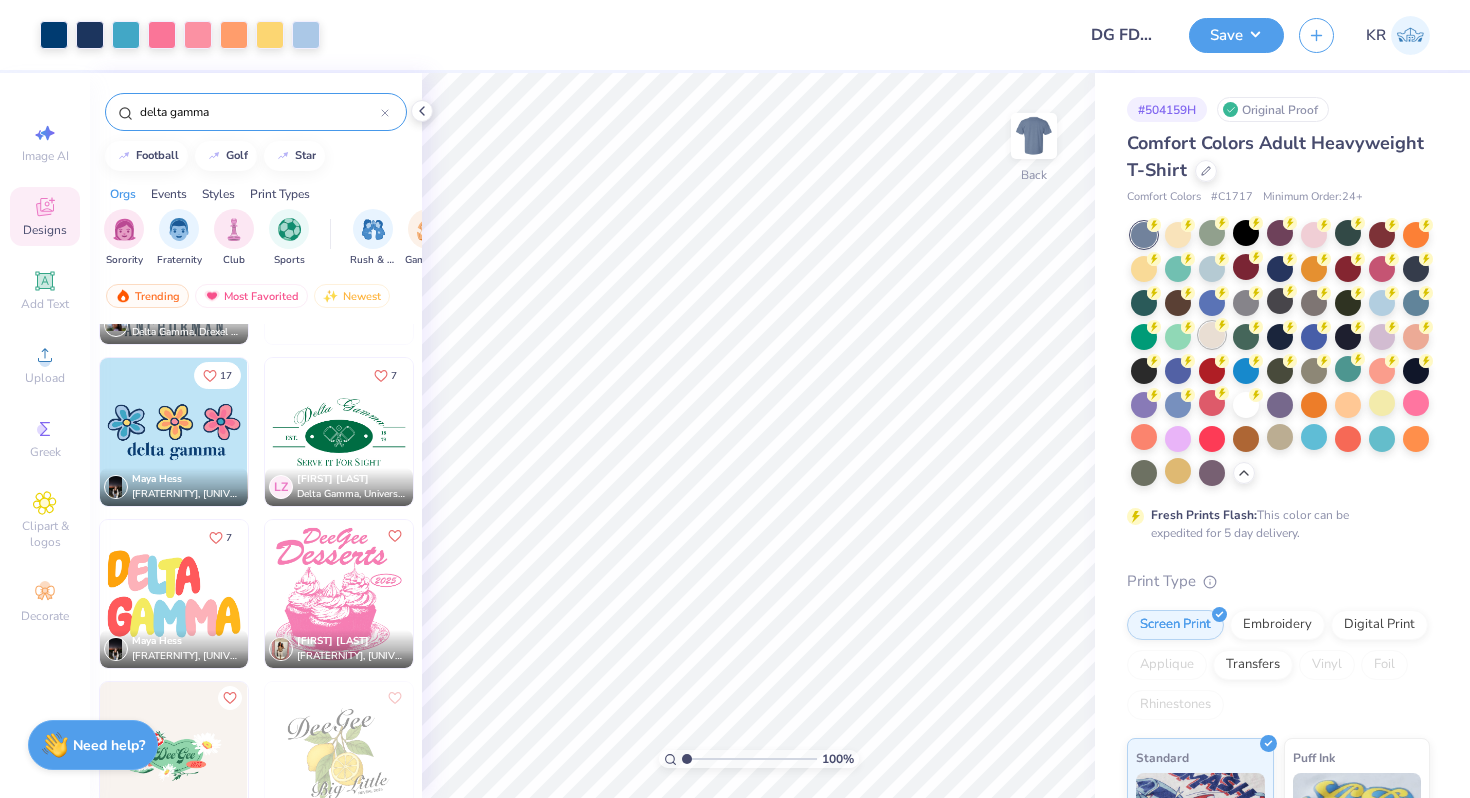 click at bounding box center (1212, 335) 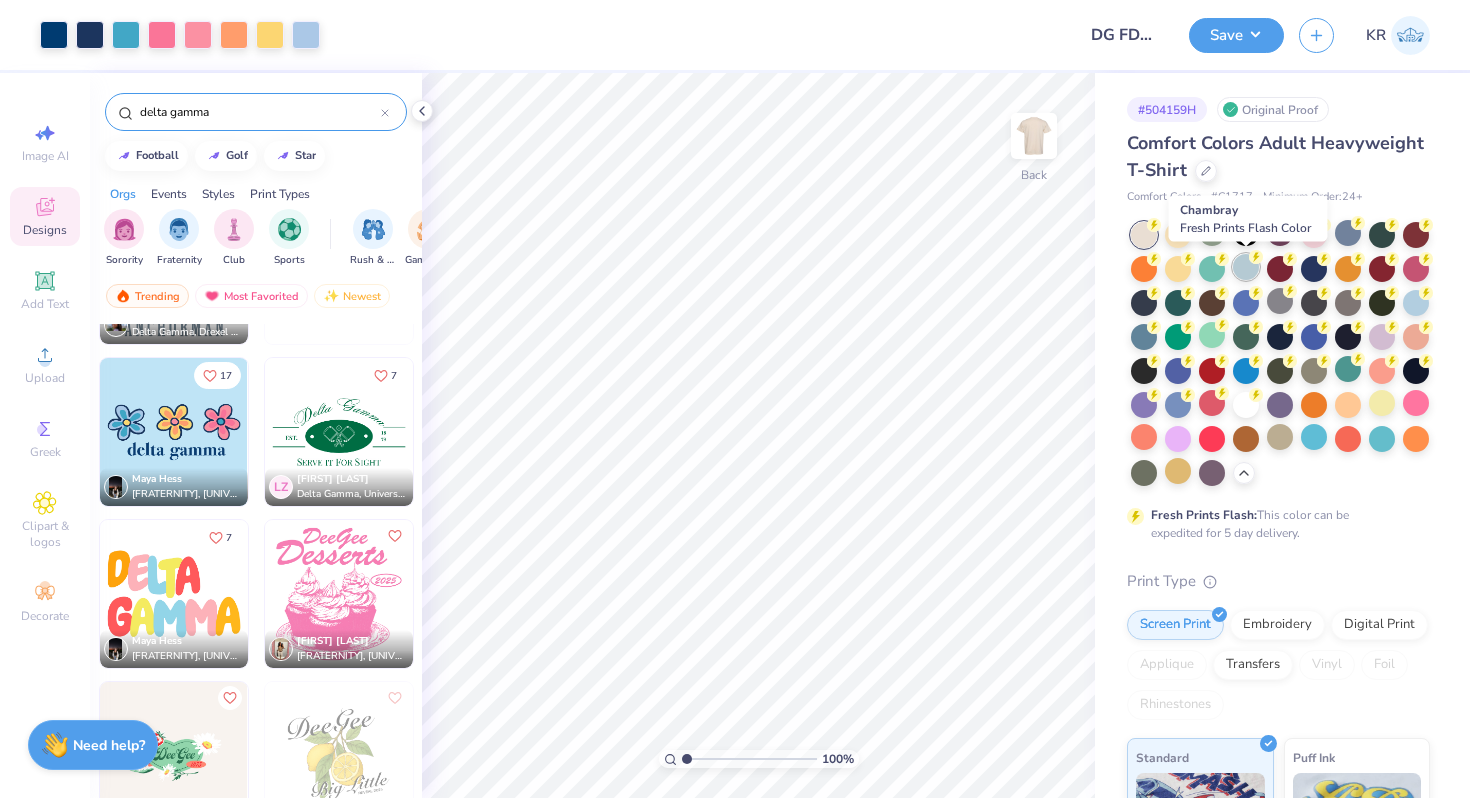 click at bounding box center (1246, 267) 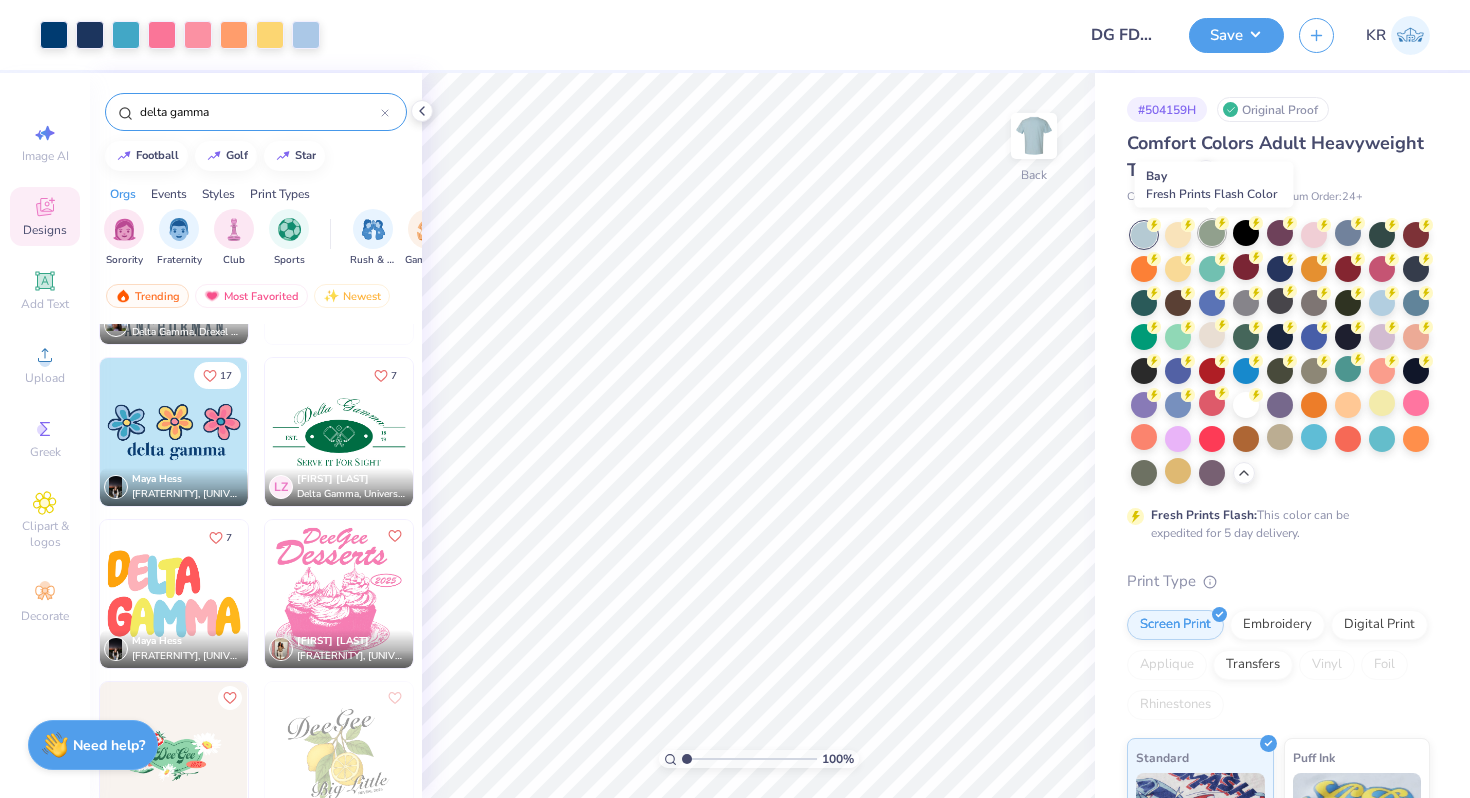 click at bounding box center [1212, 233] 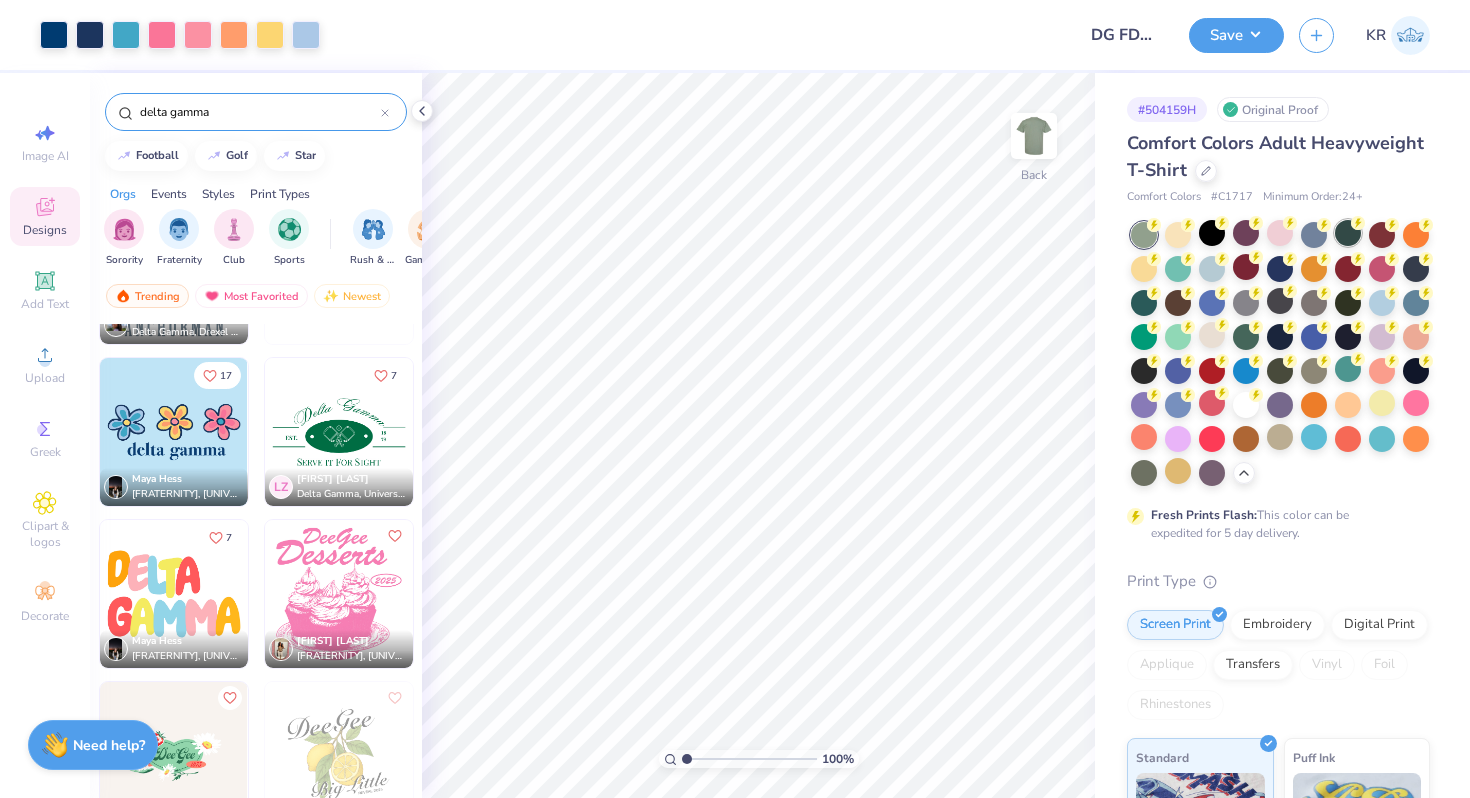 click at bounding box center (1348, 233) 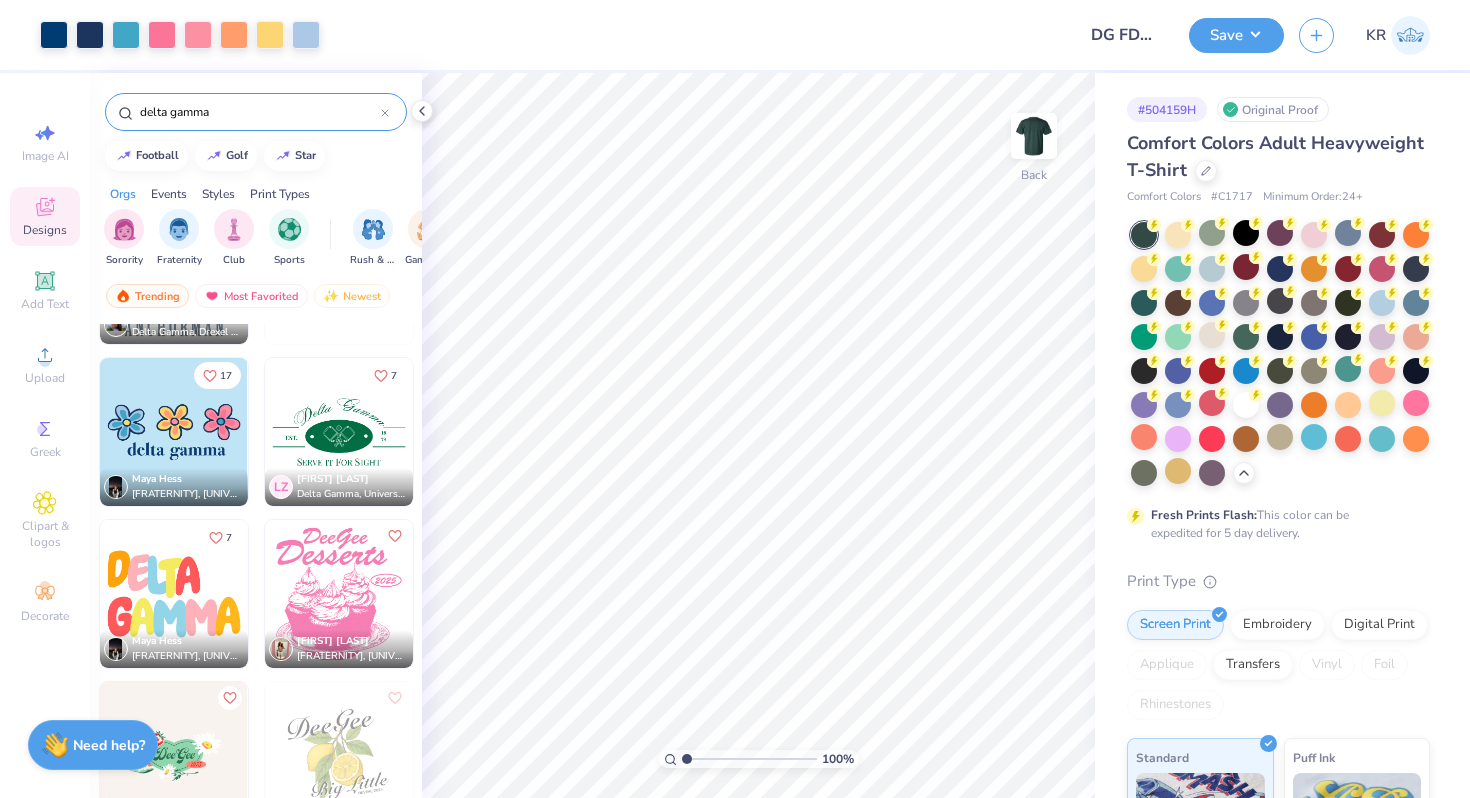 click at bounding box center [1280, 354] 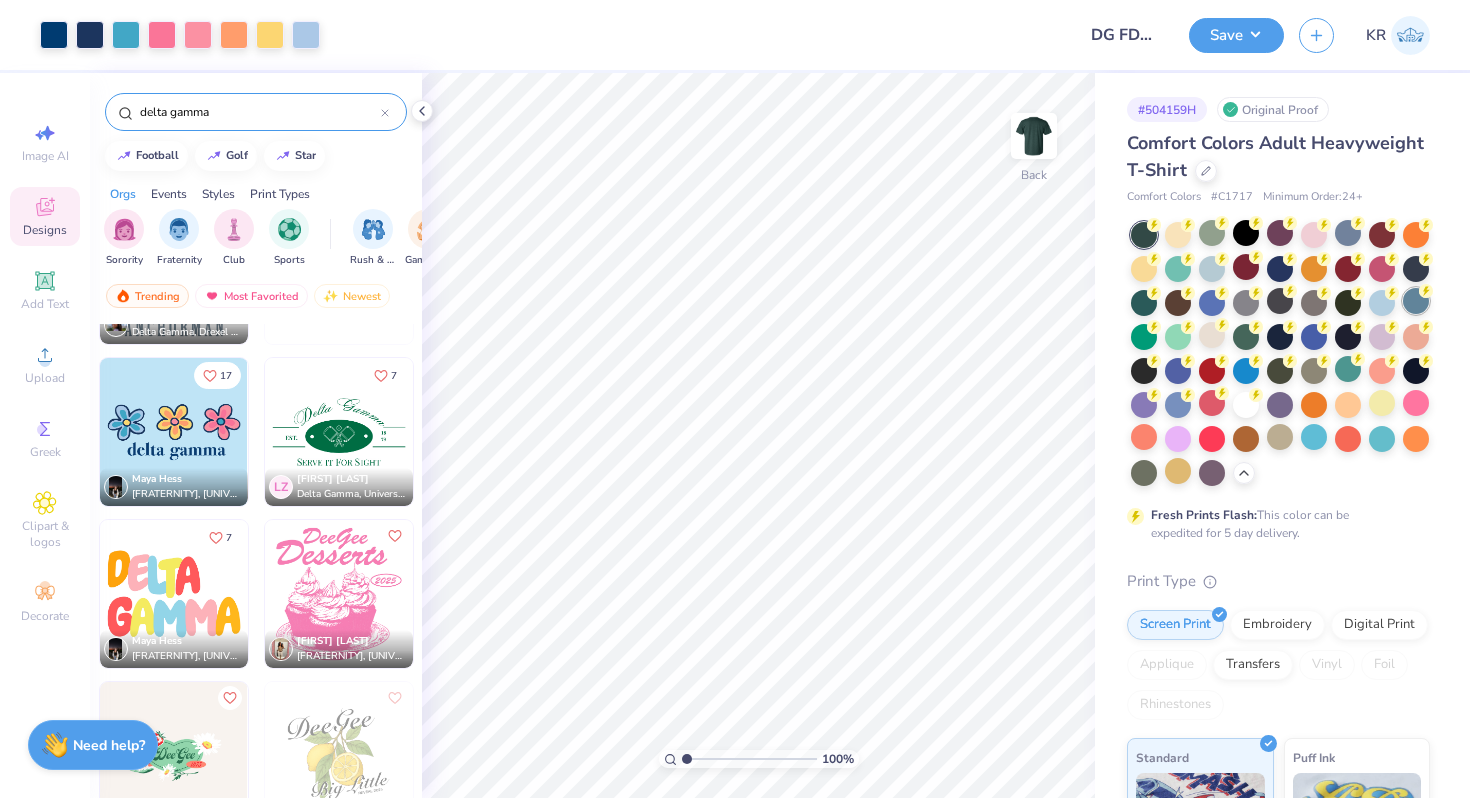 click at bounding box center [1416, 301] 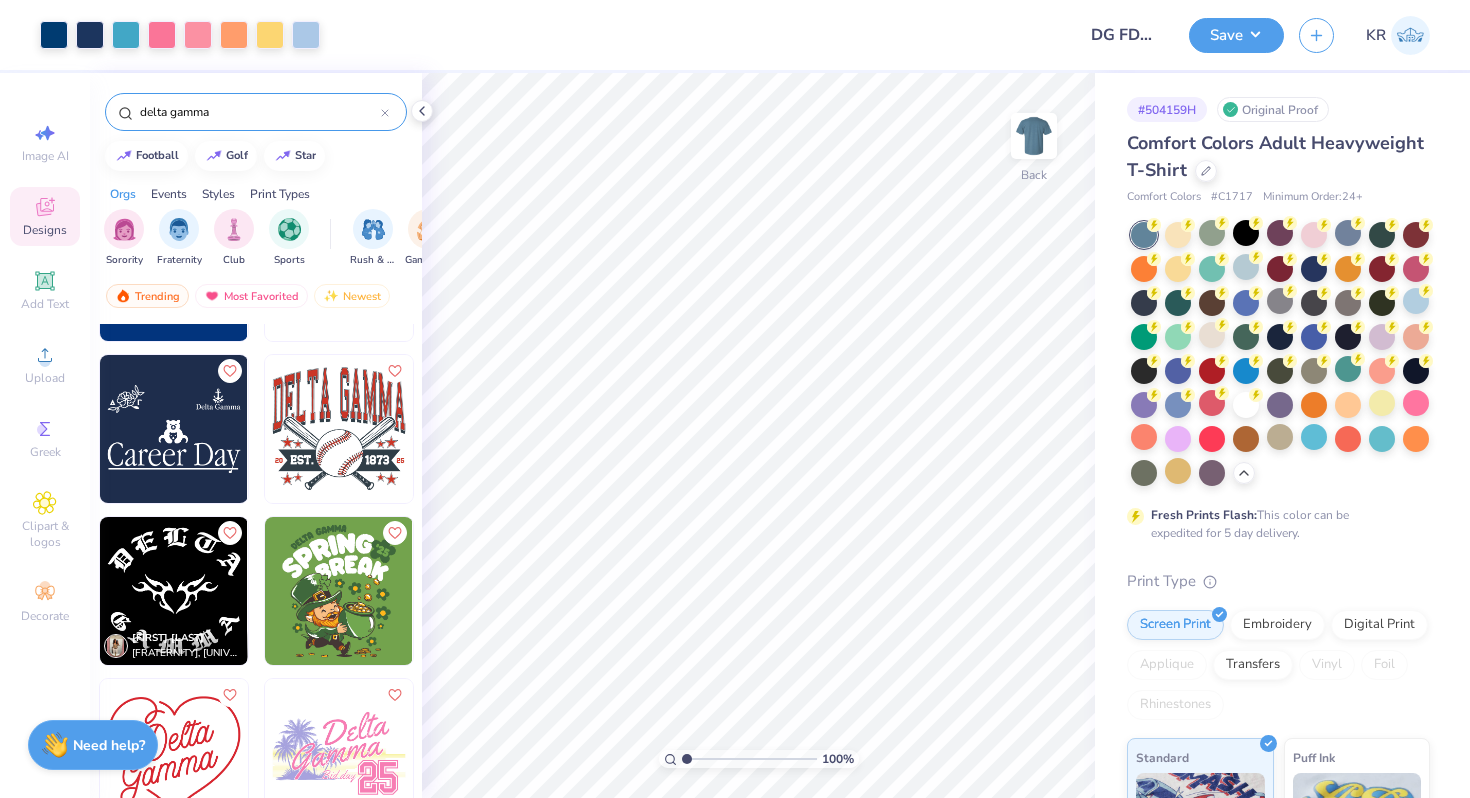 scroll, scrollTop: 8721, scrollLeft: 0, axis: vertical 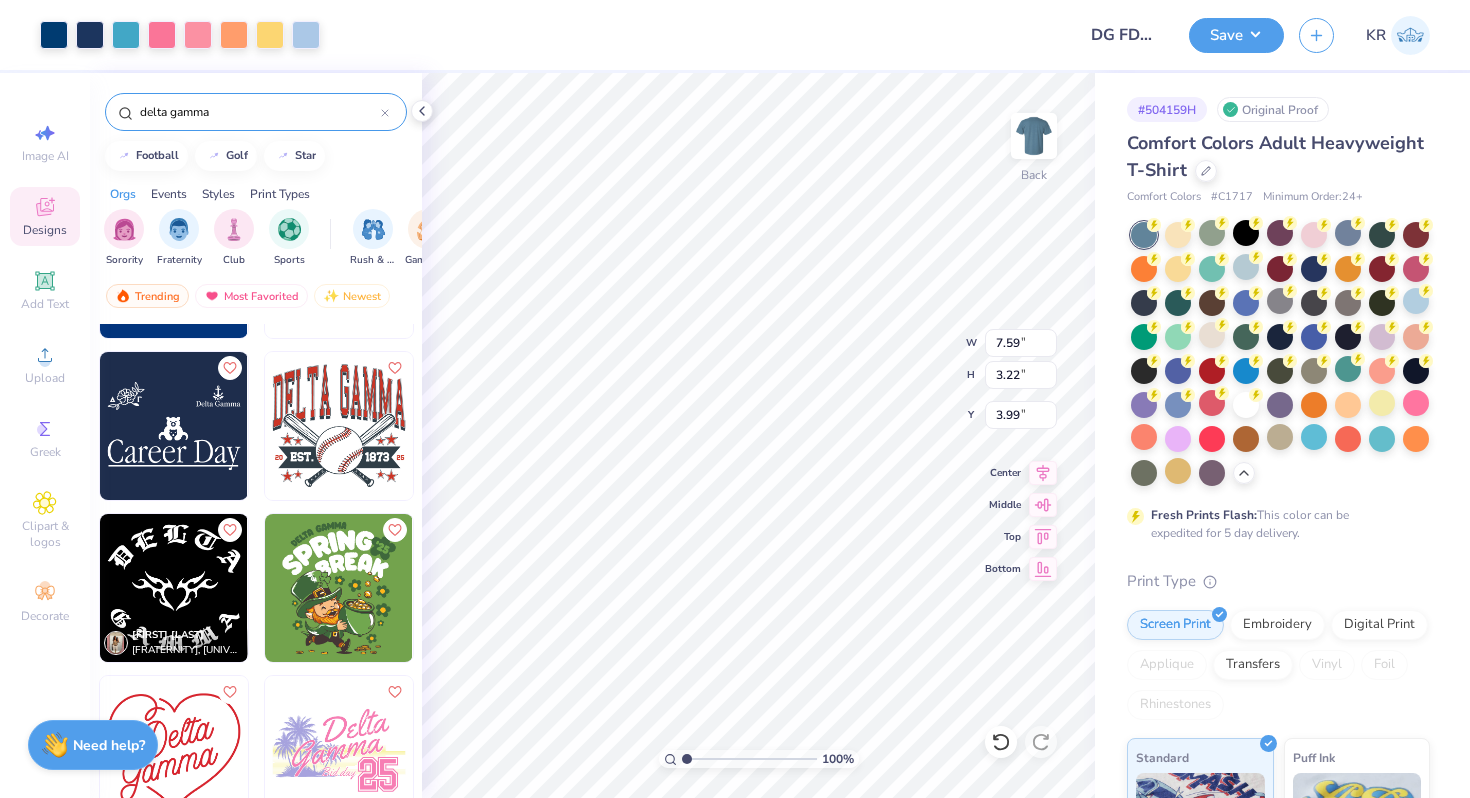 type on "3.82" 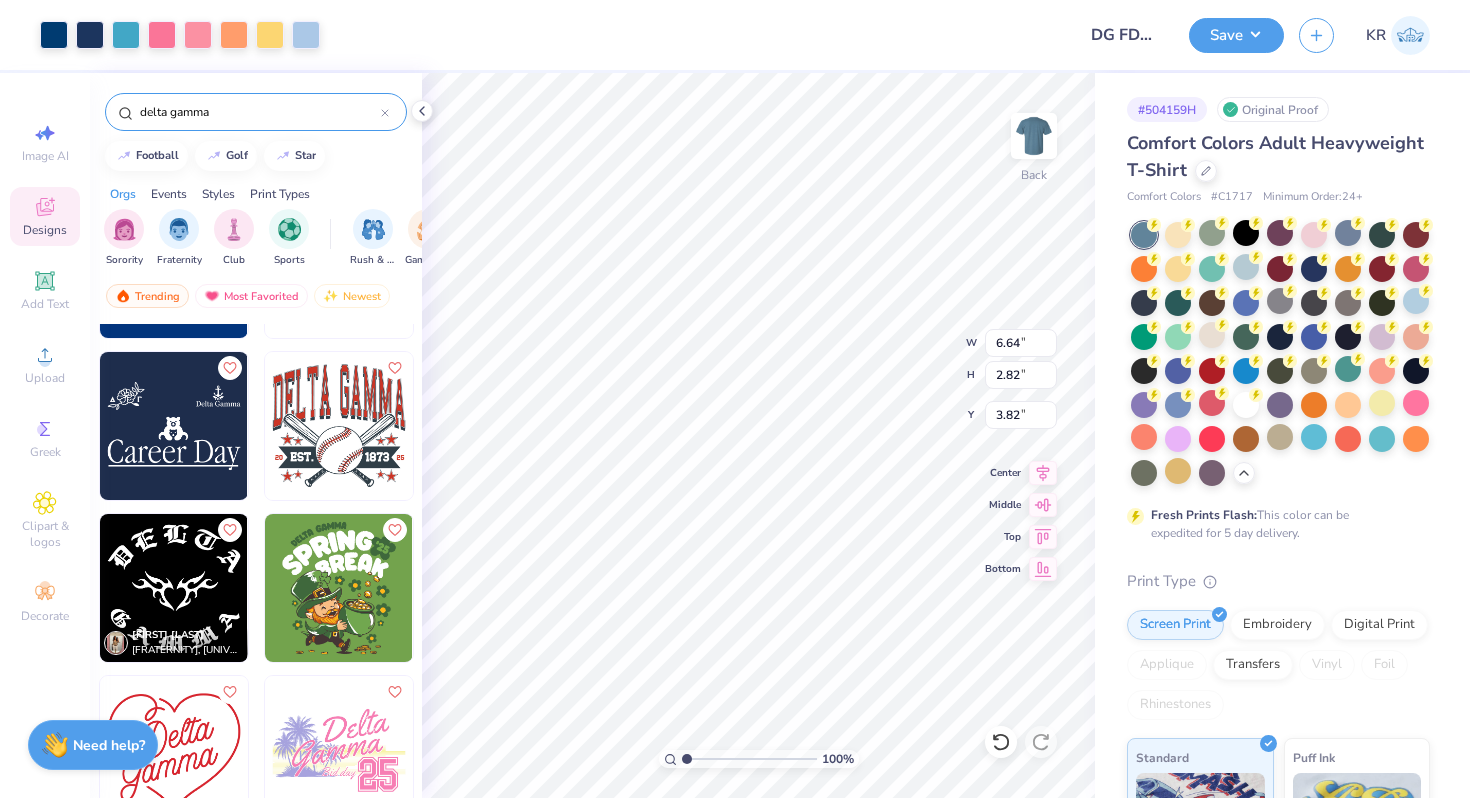 type on "6.64" 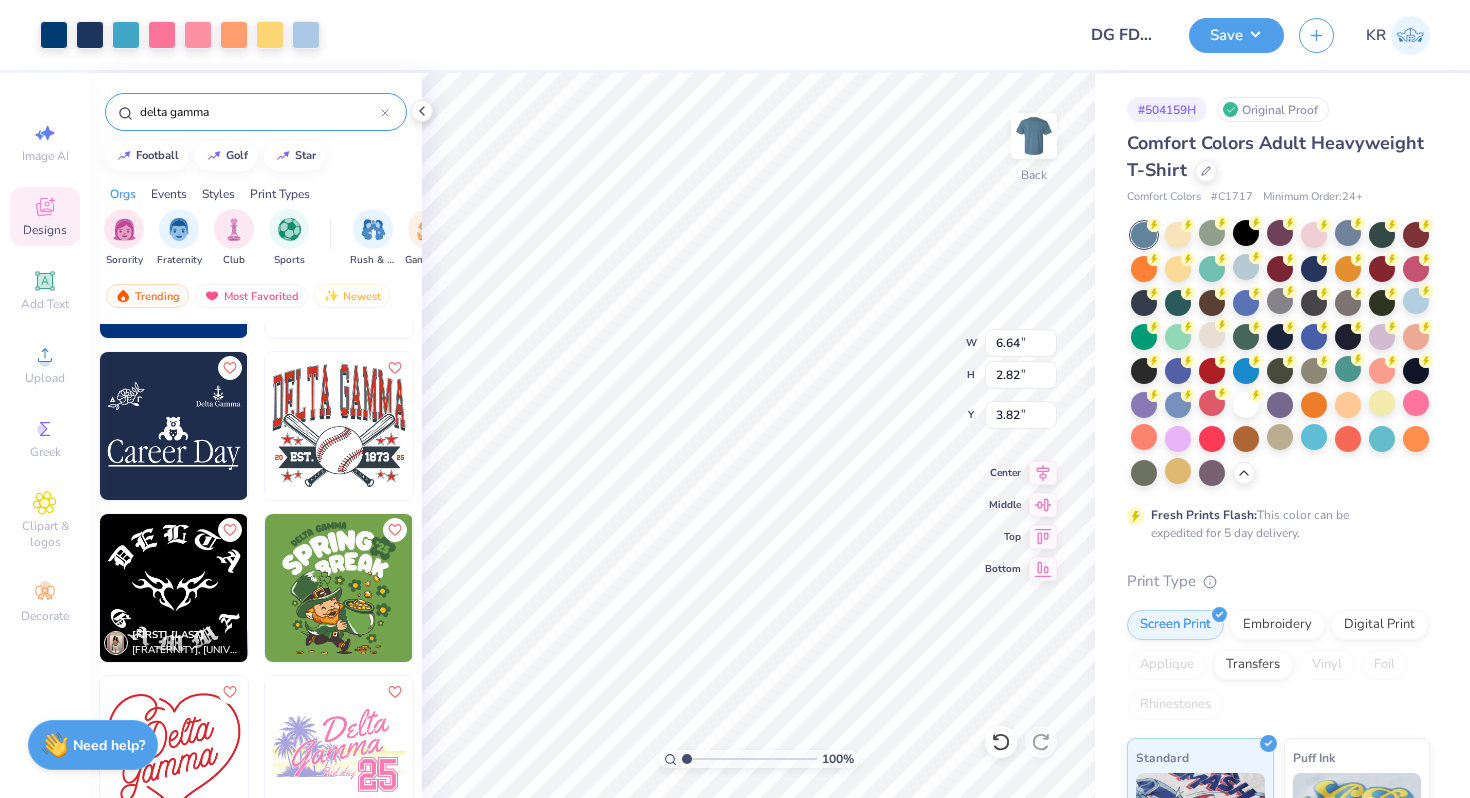 type on "2.82" 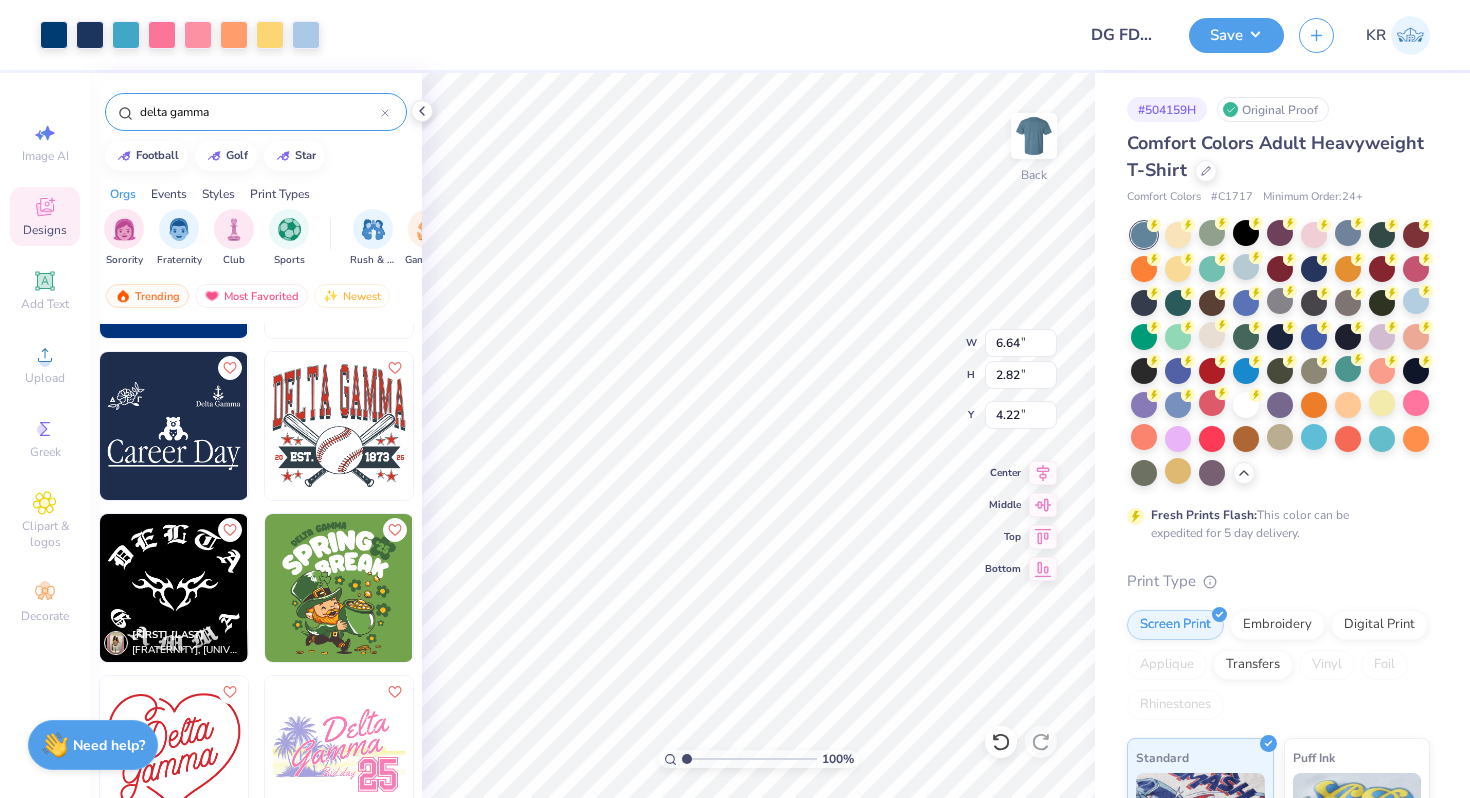 type on "4.23" 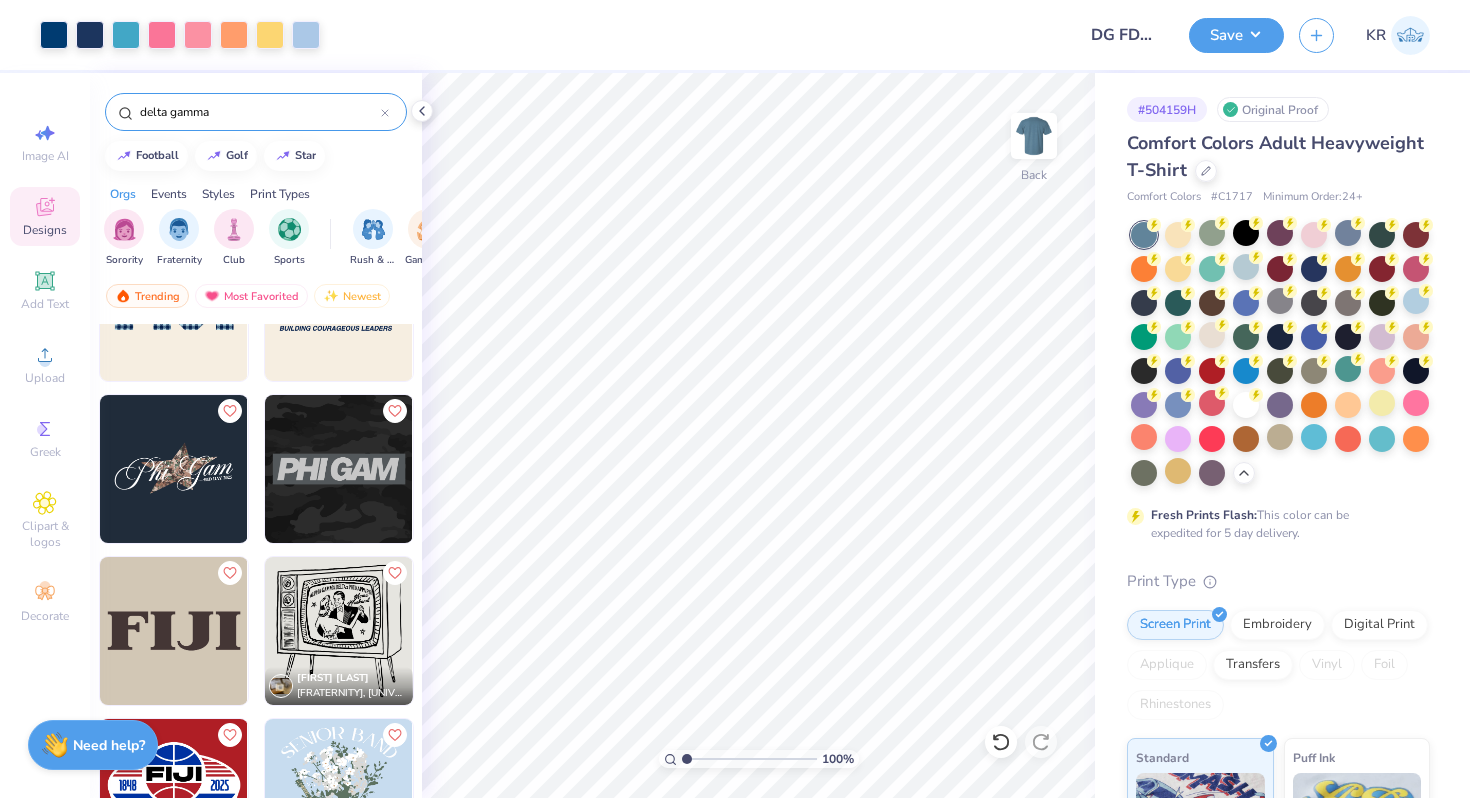 scroll, scrollTop: 11591, scrollLeft: 0, axis: vertical 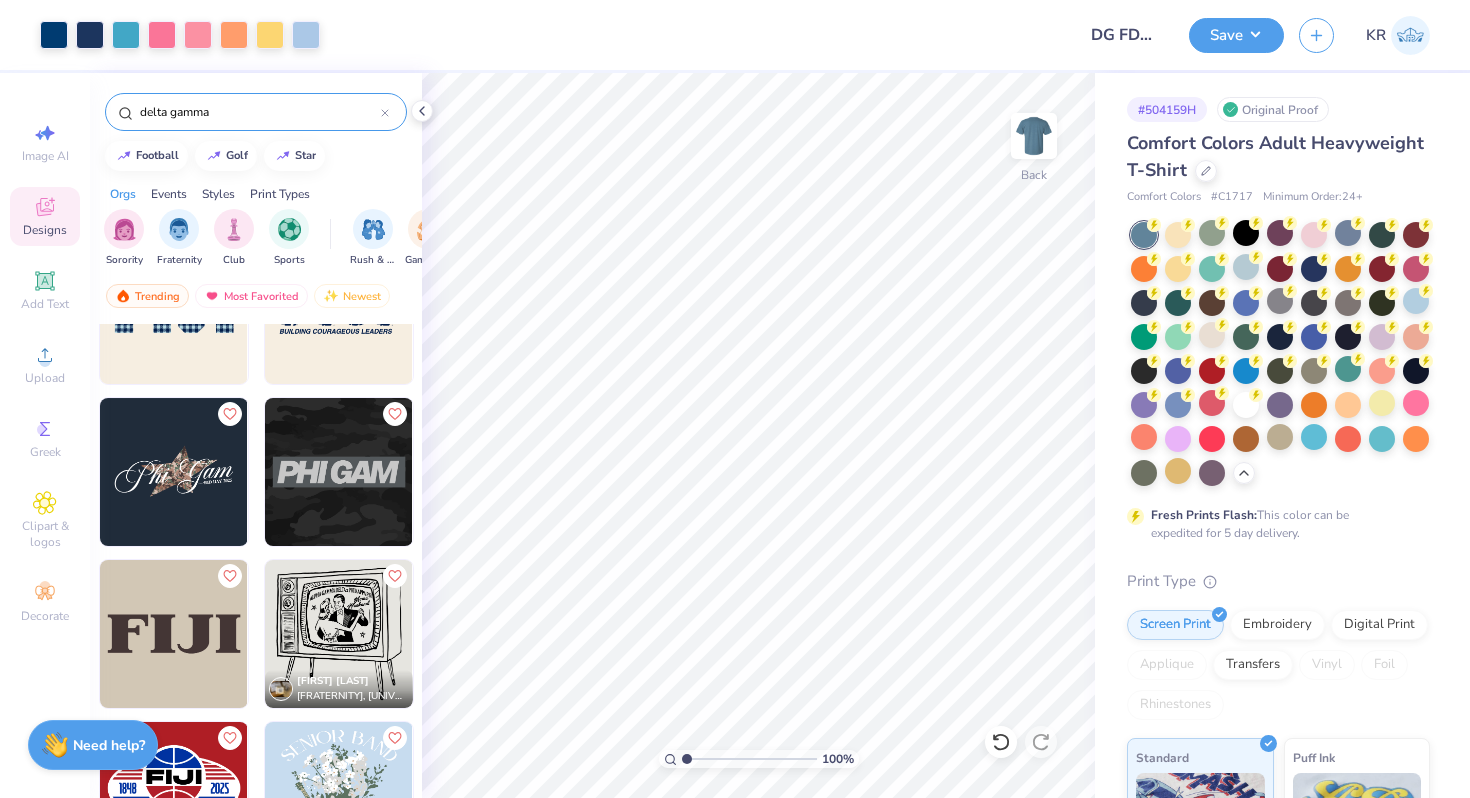 click at bounding box center (174, 472) 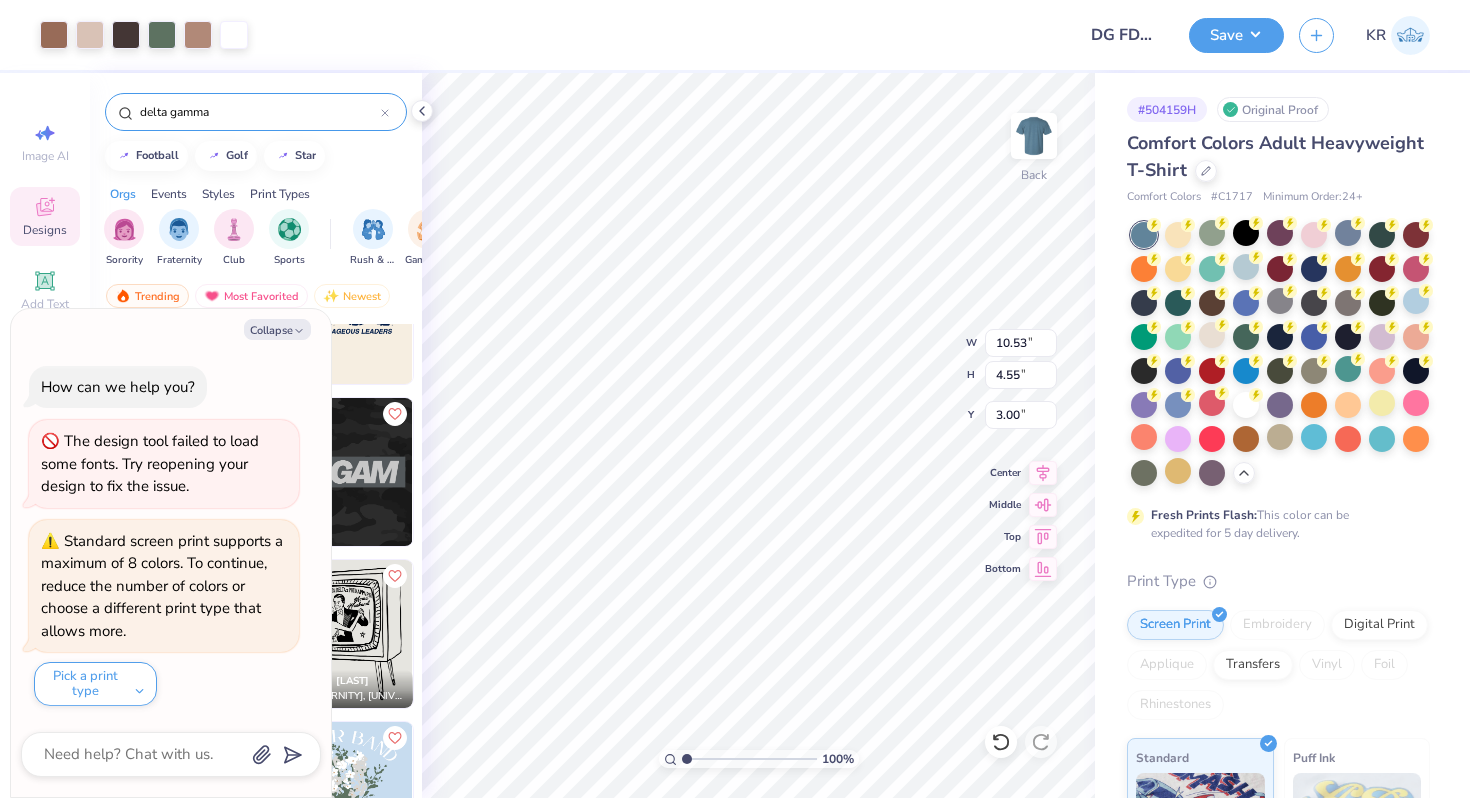 type on "x" 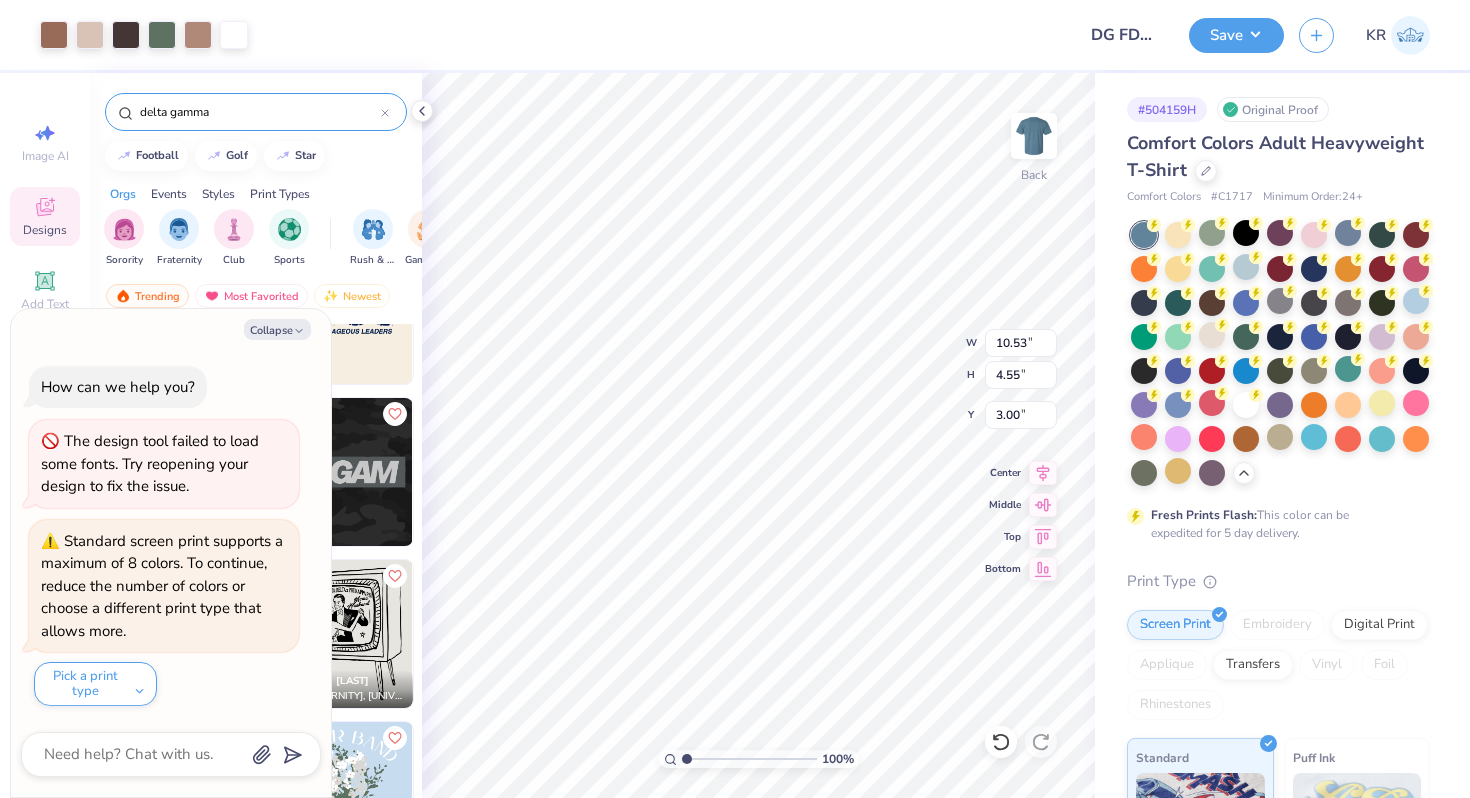 type on "8.90" 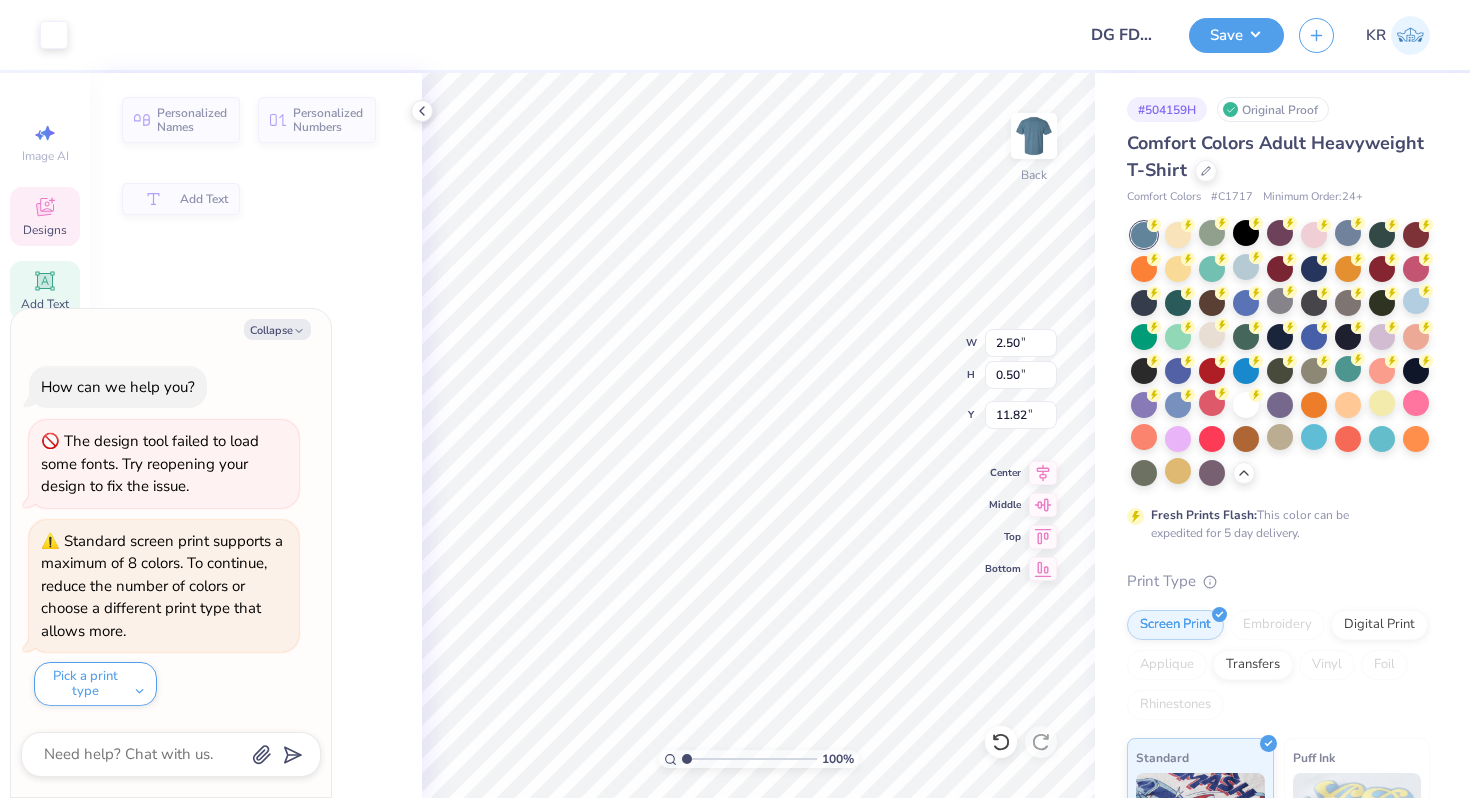type on "x" 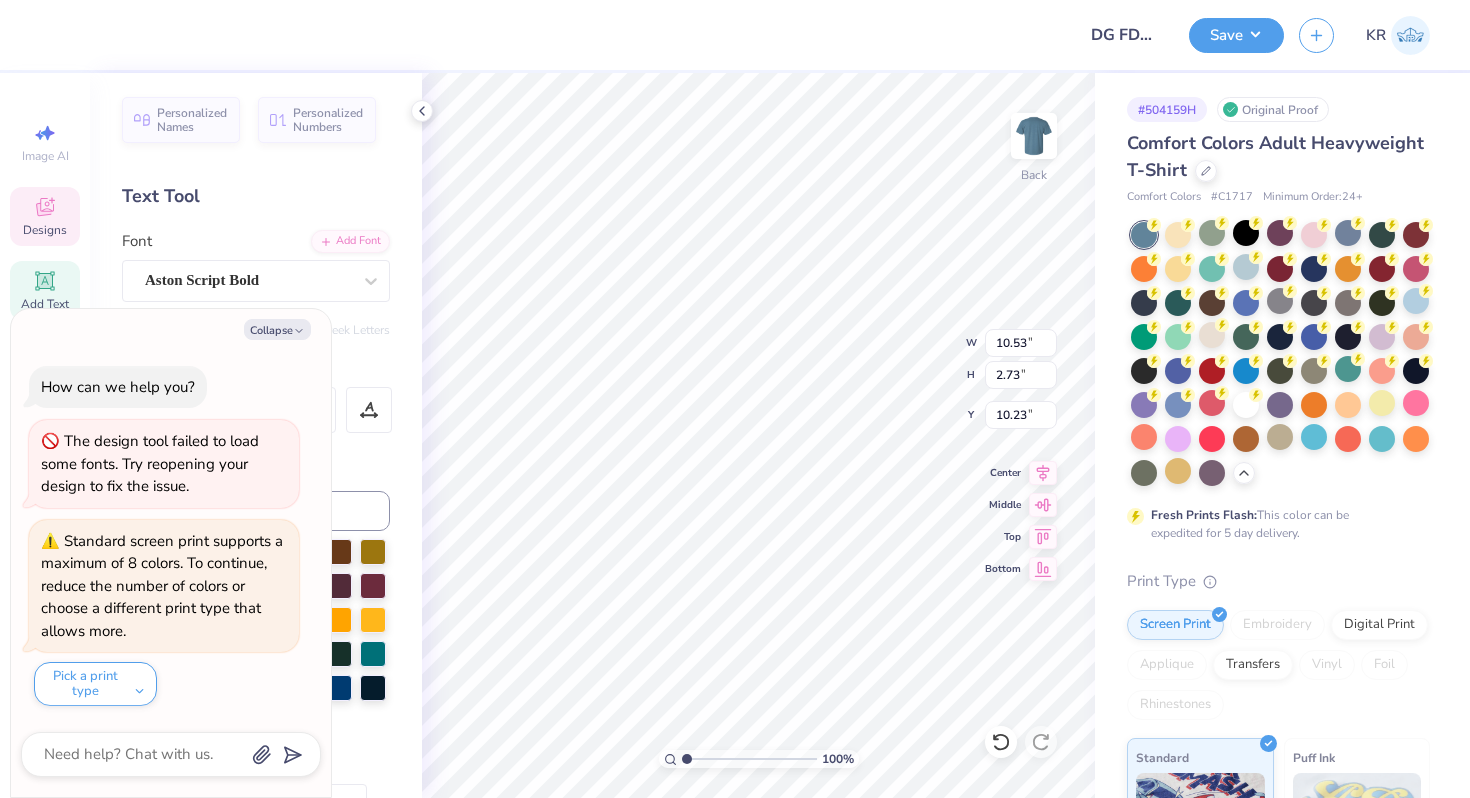 type on "x" 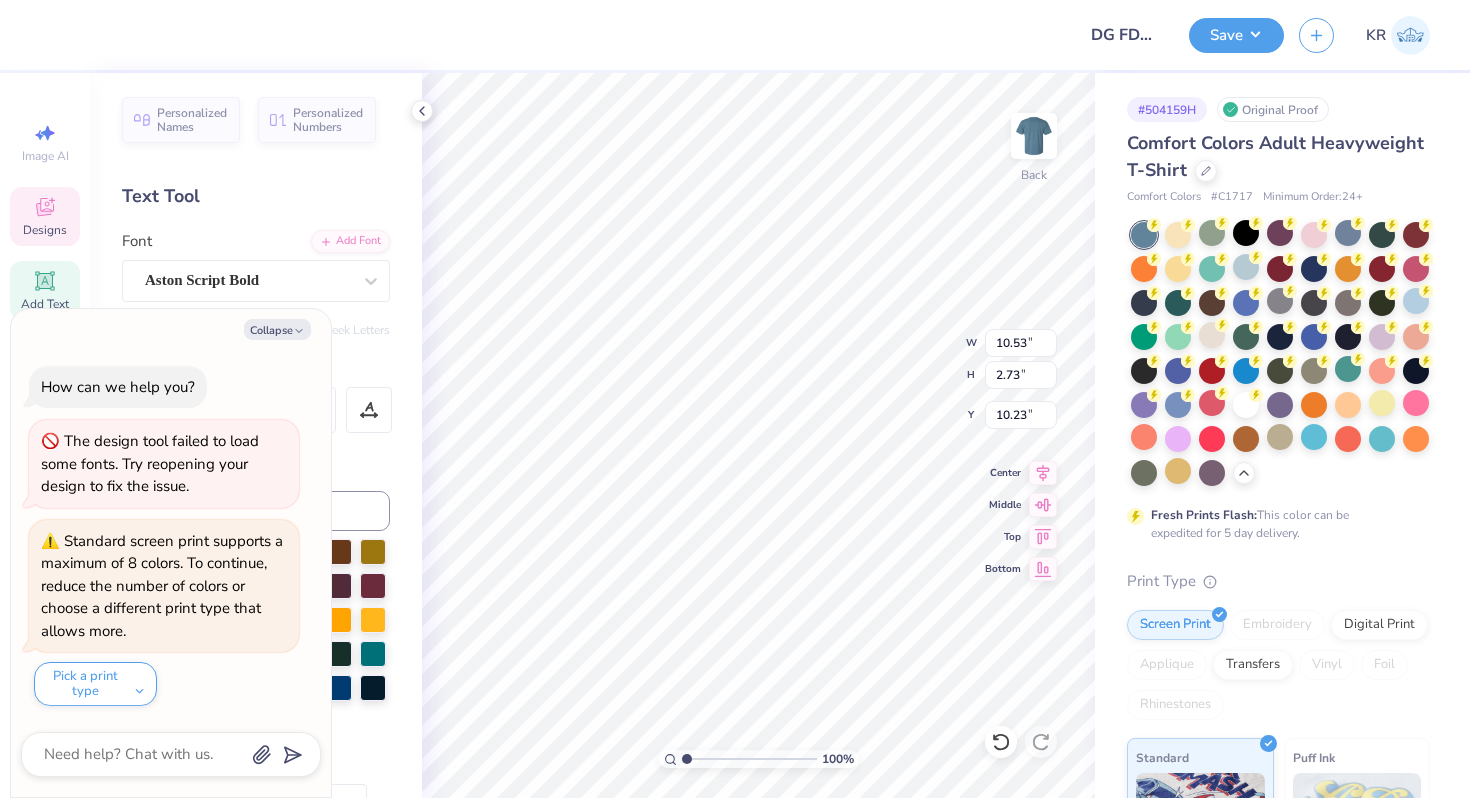 type on "Delta Gam" 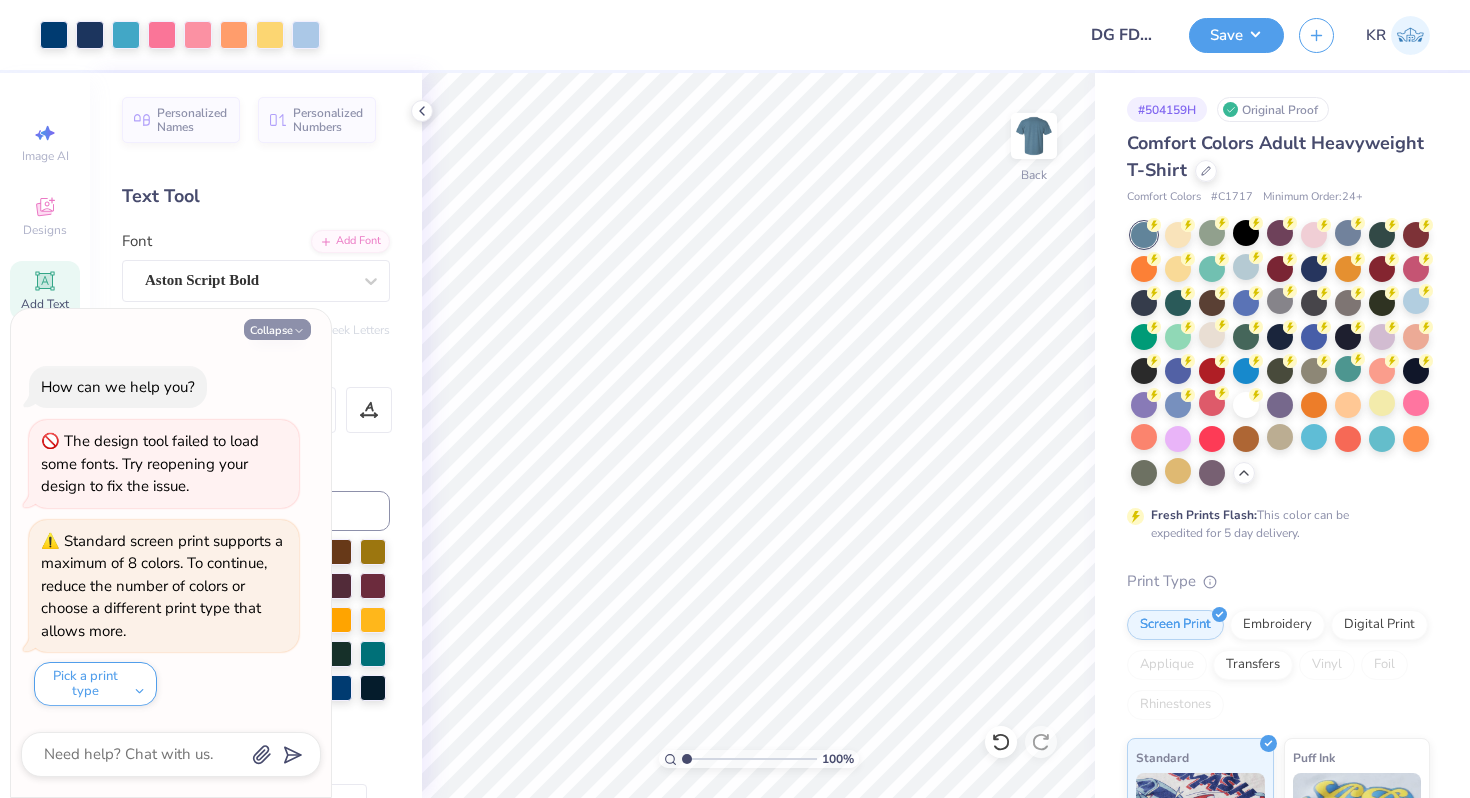 click on "Collapse" at bounding box center [277, 329] 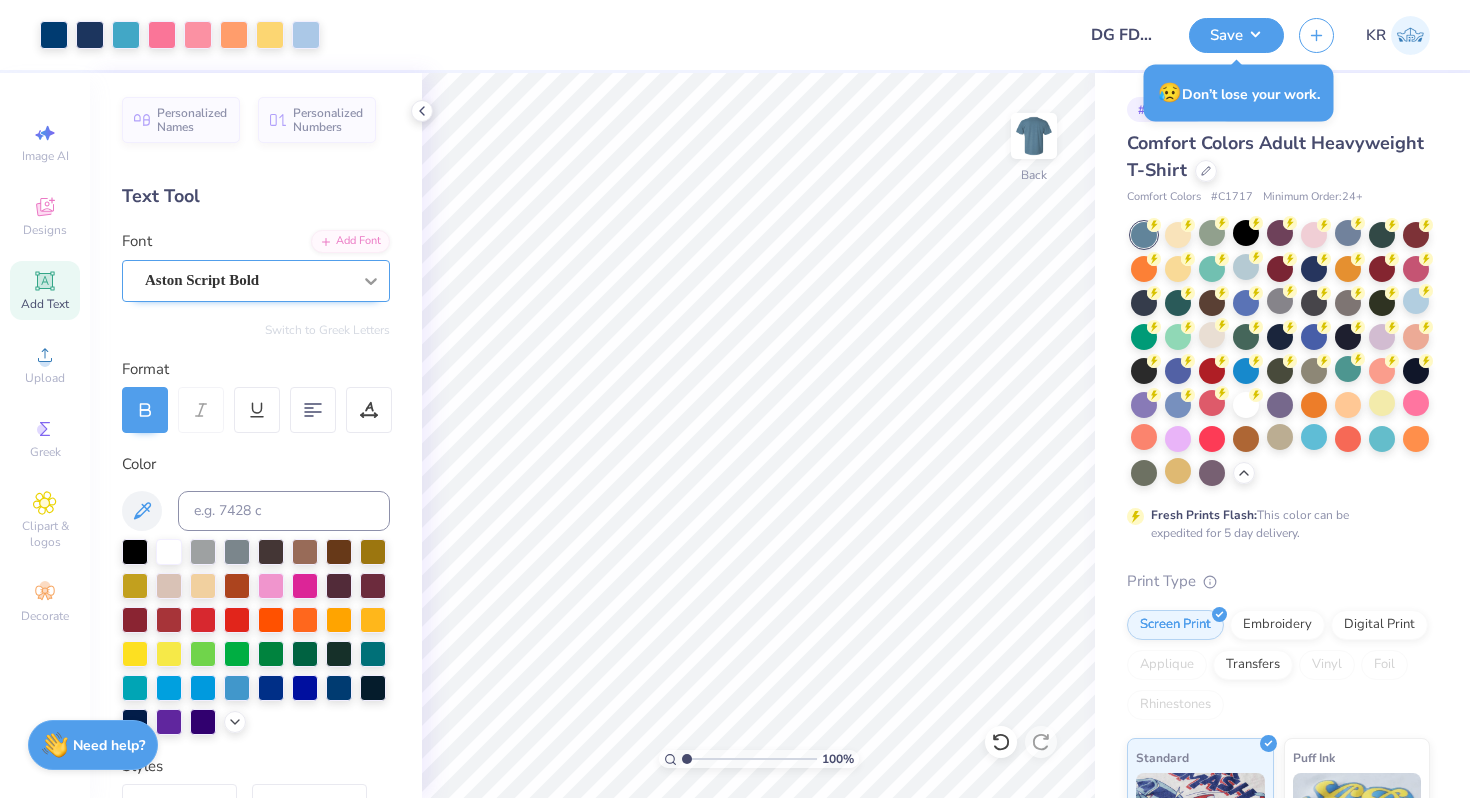 click 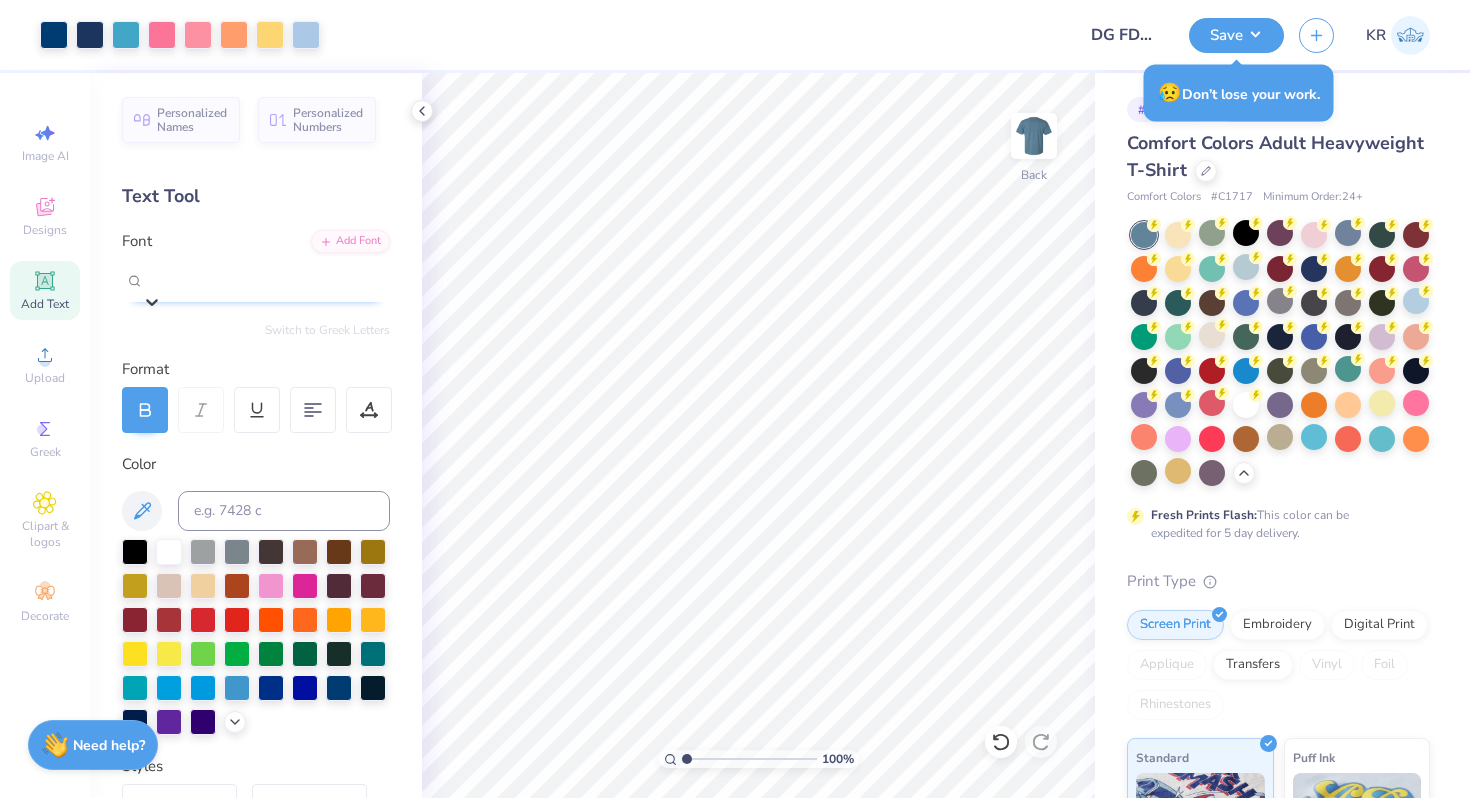 click 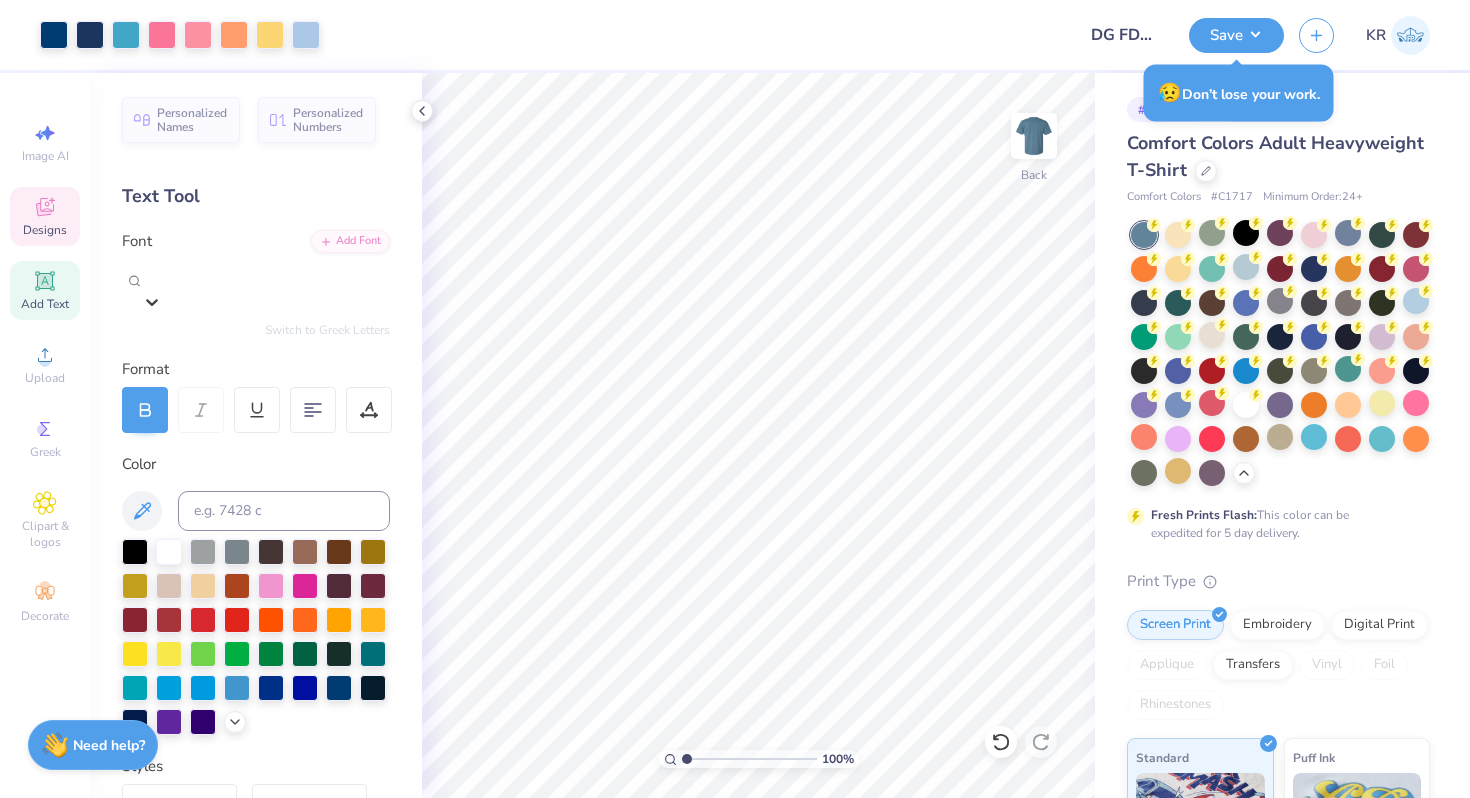 click on "Designs" at bounding box center [45, 216] 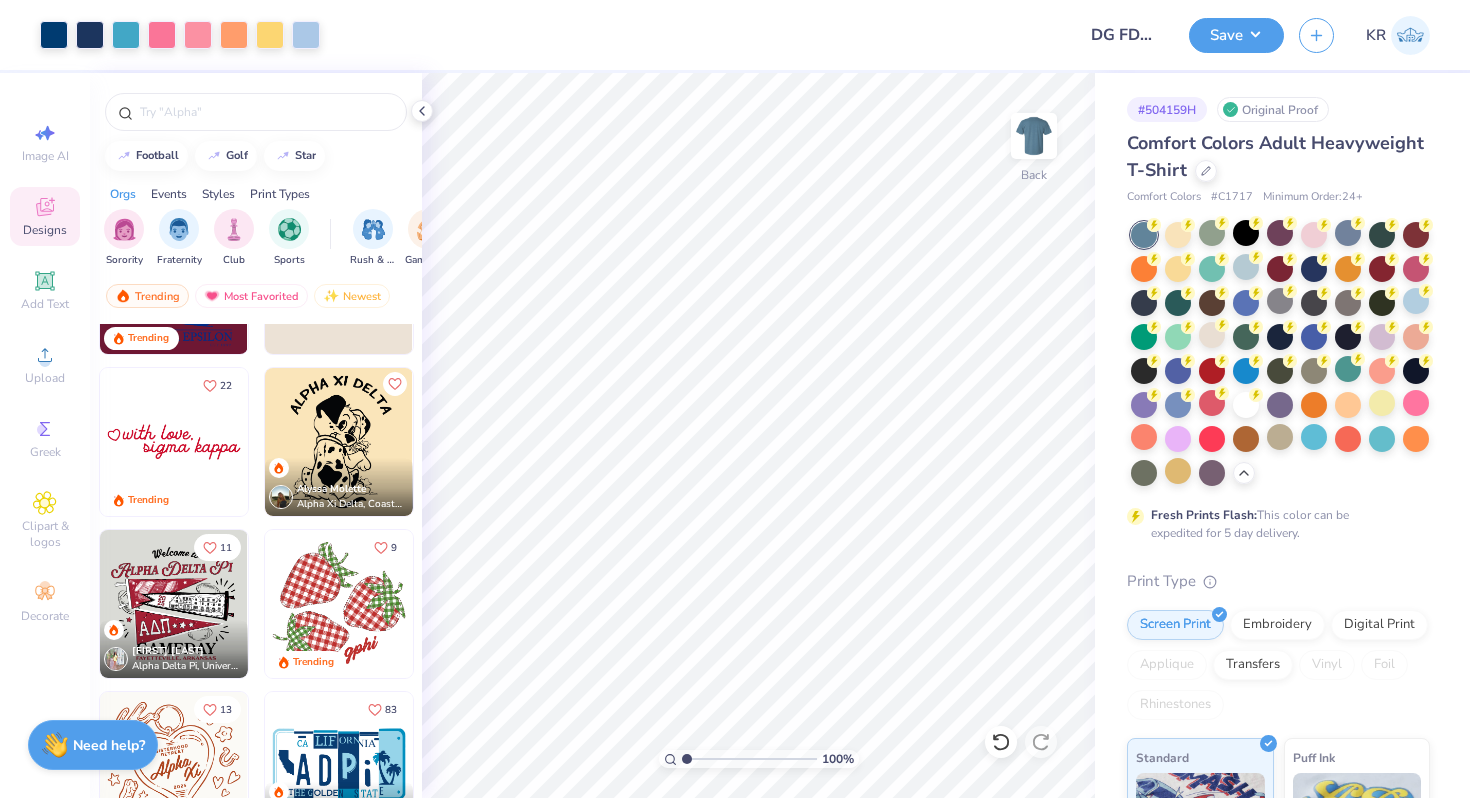 scroll, scrollTop: 2219, scrollLeft: 0, axis: vertical 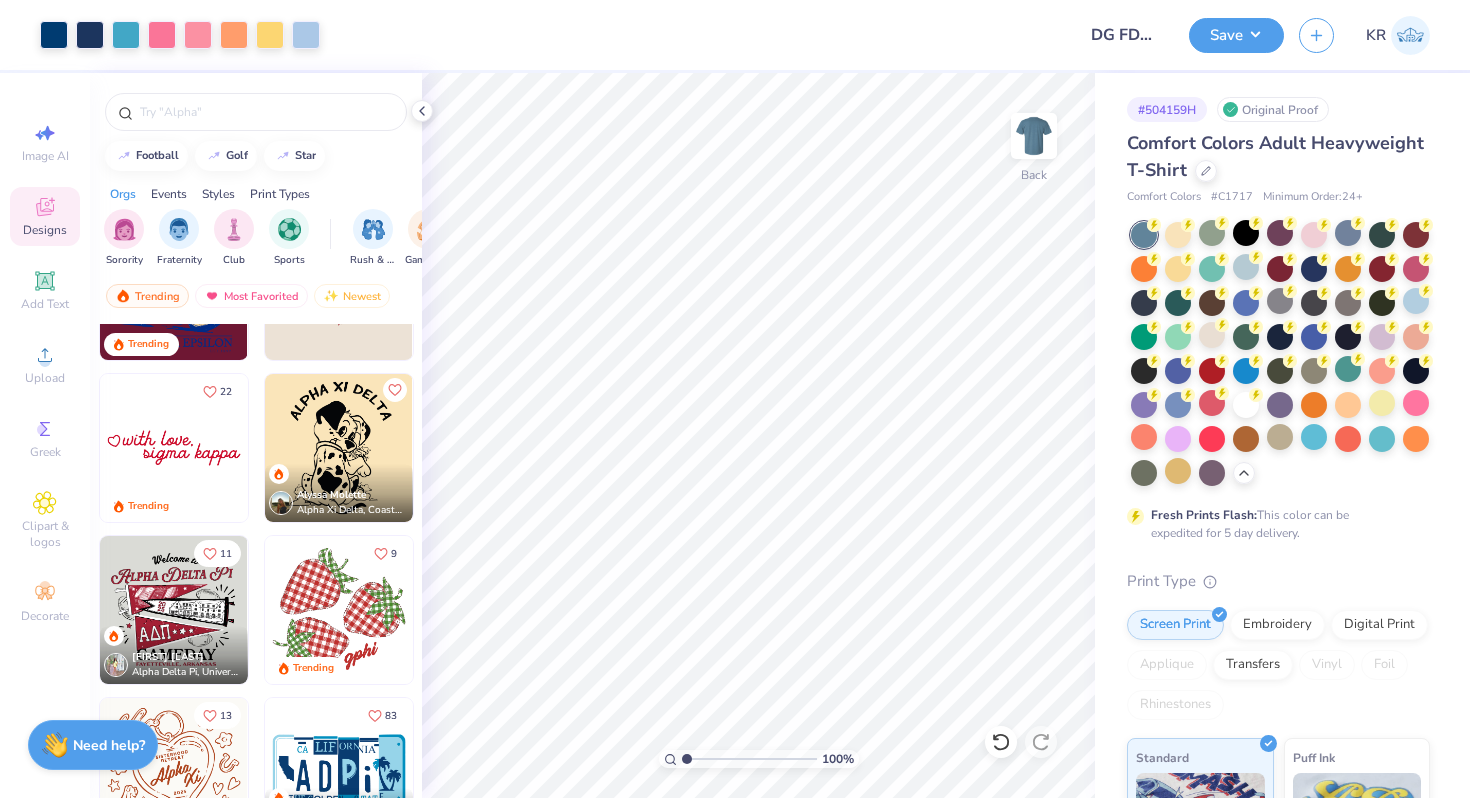 click at bounding box center (174, 448) 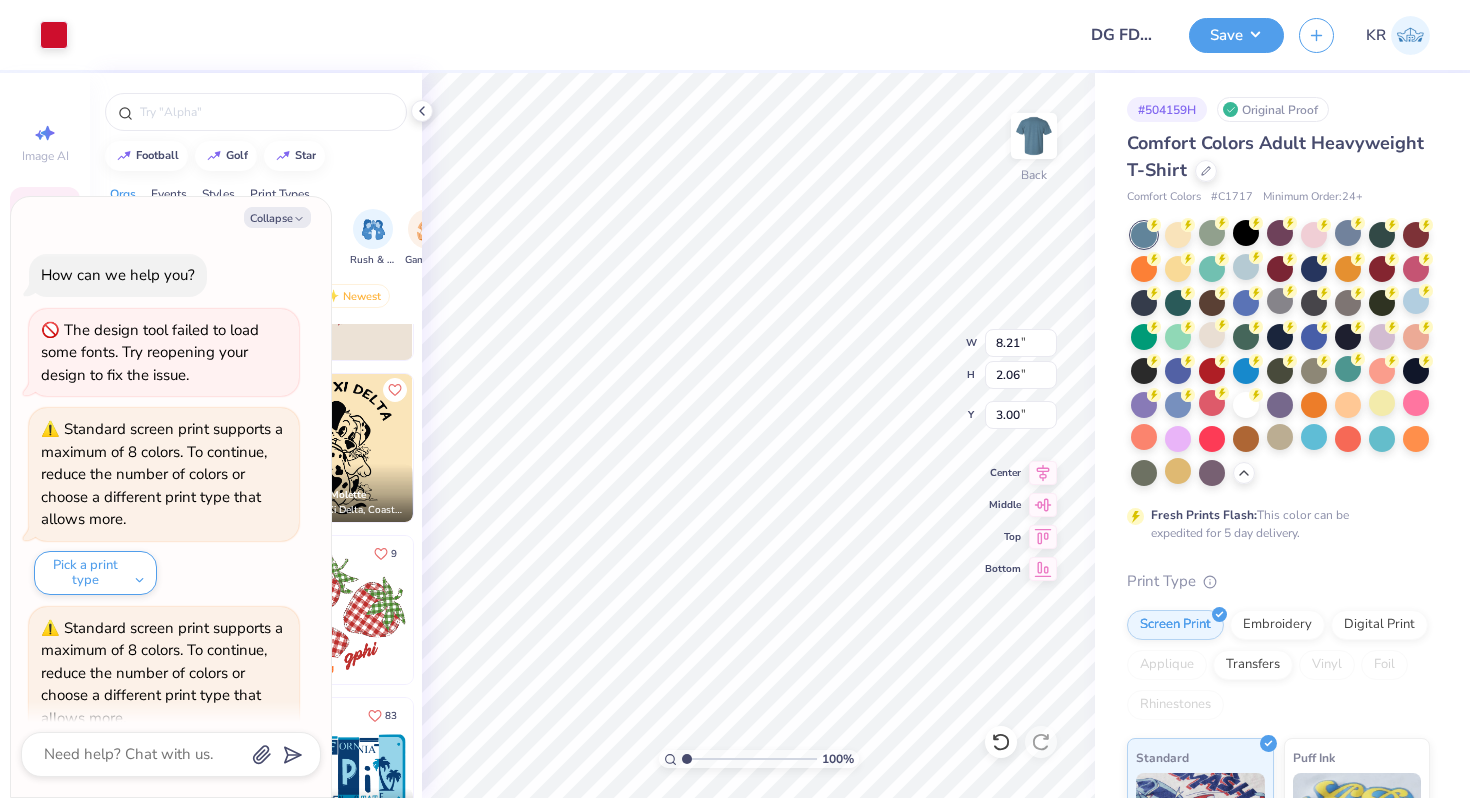 scroll, scrollTop: 87, scrollLeft: 0, axis: vertical 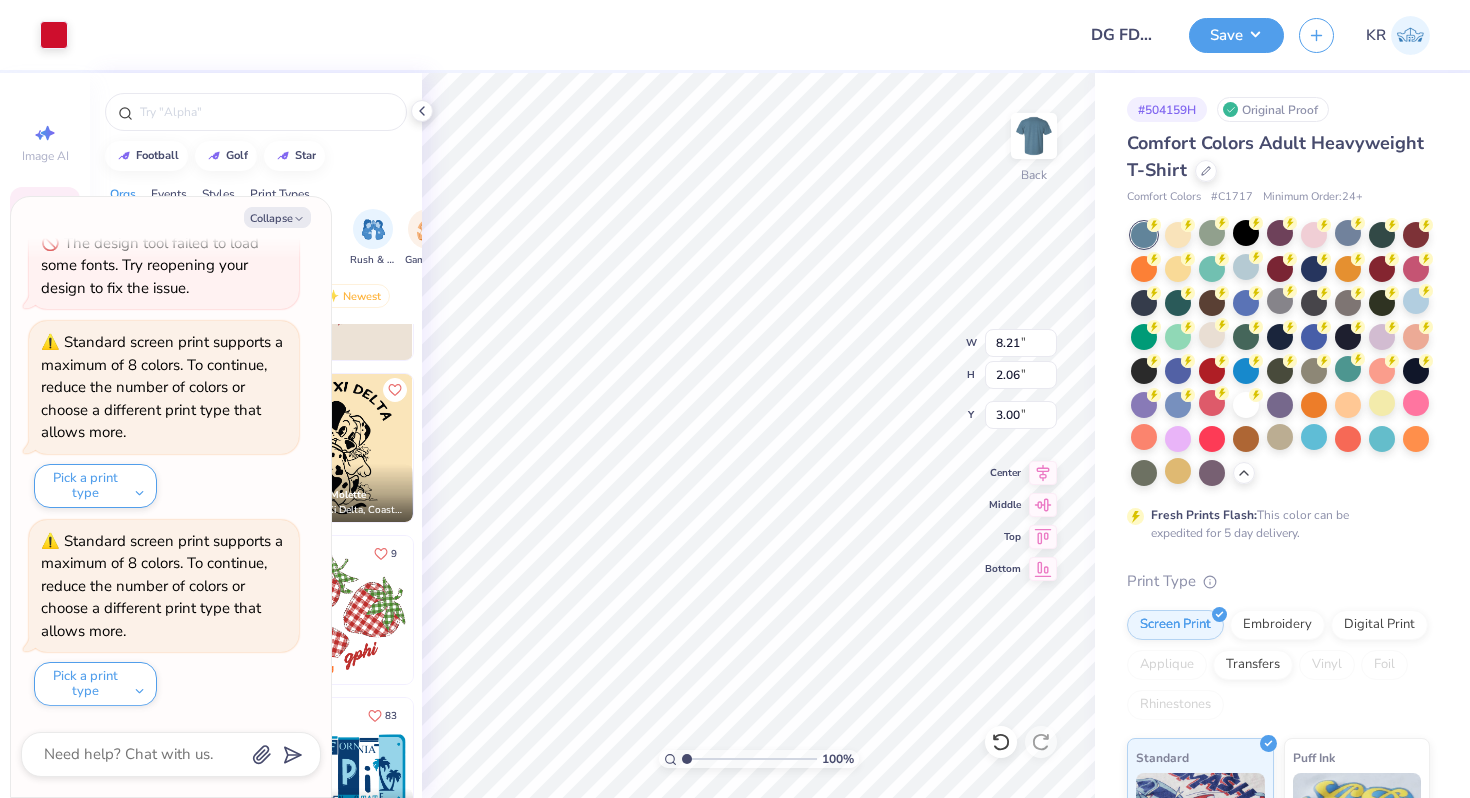 type on "x" 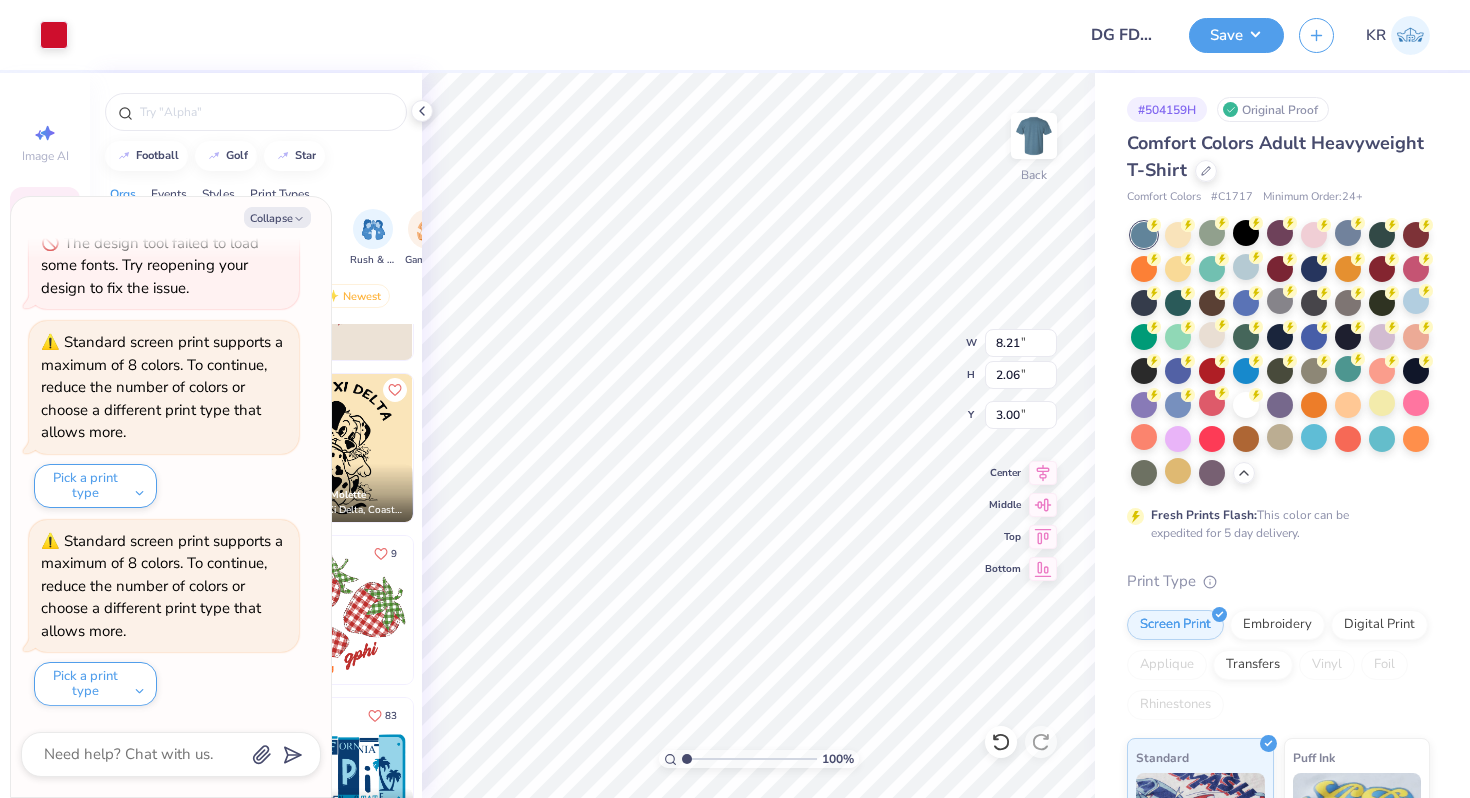 type on "8.38" 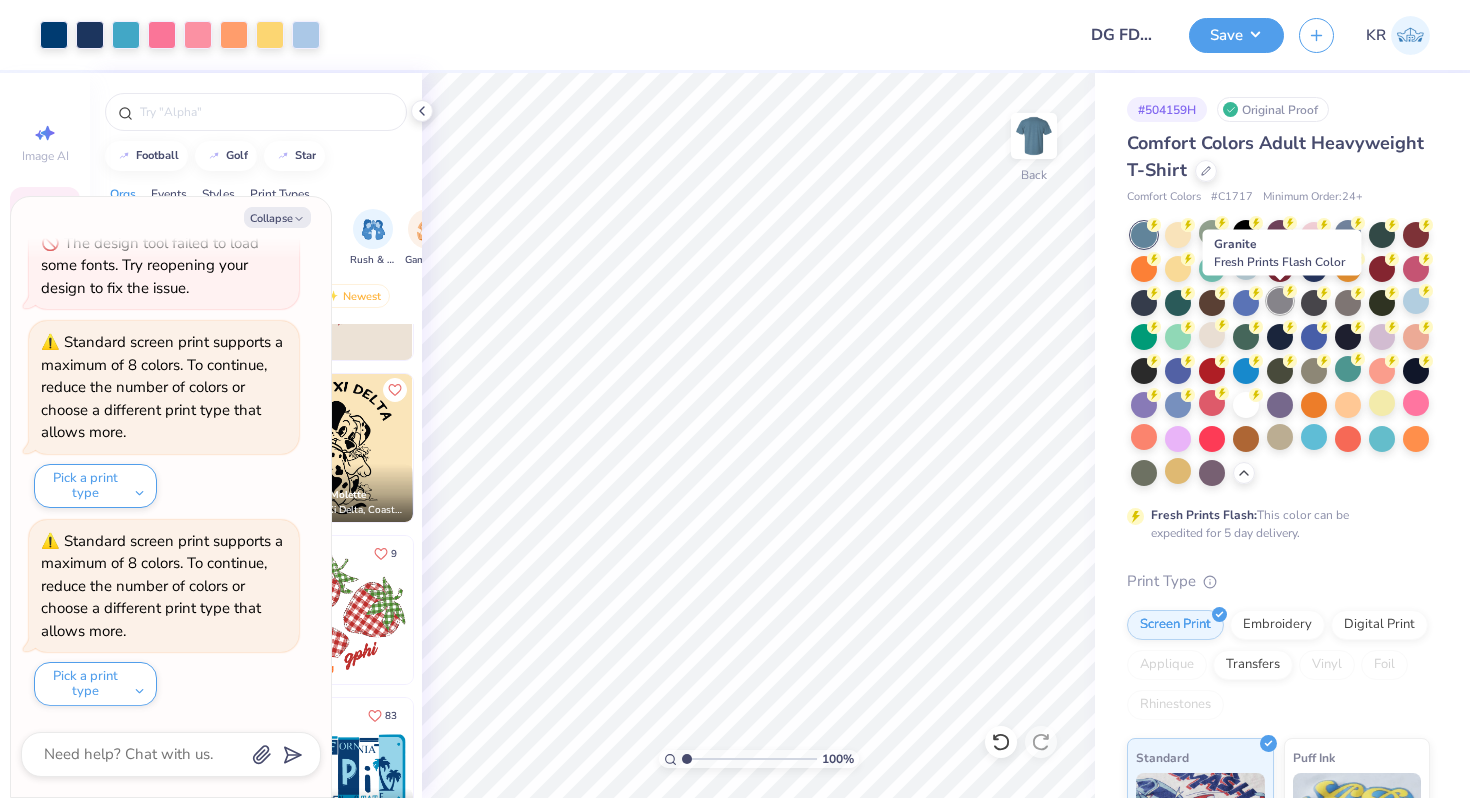 click at bounding box center [1280, 301] 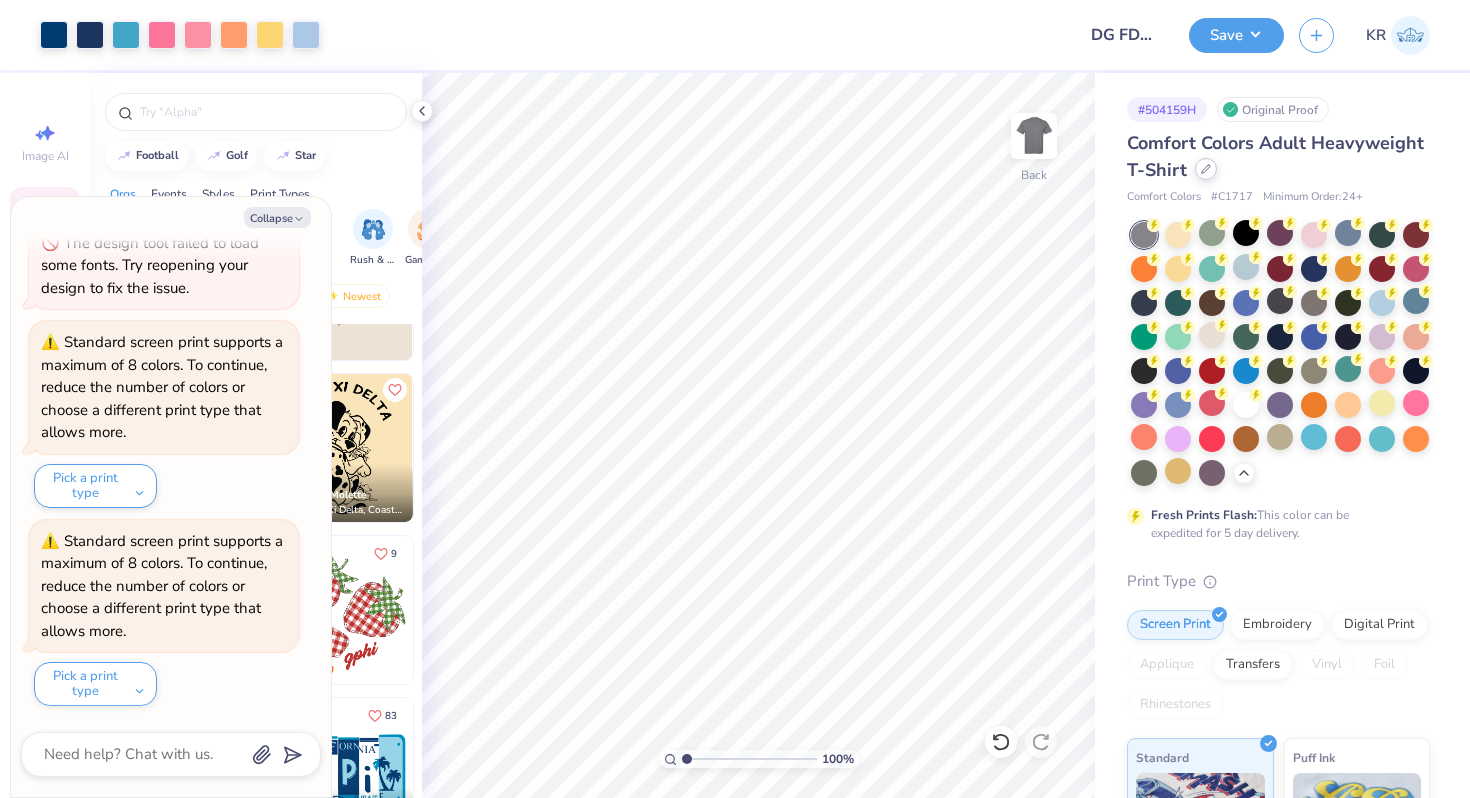 click 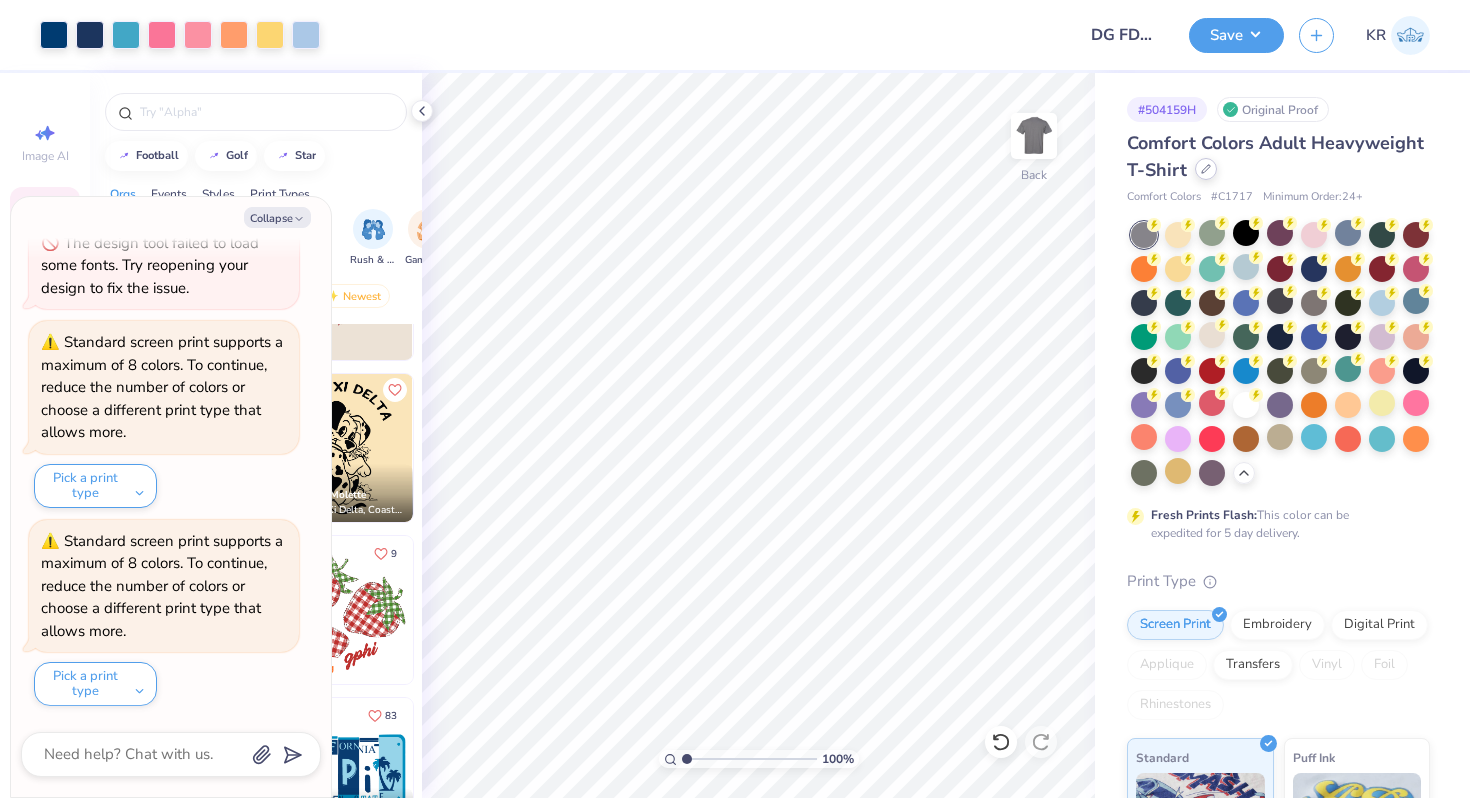 type on "x" 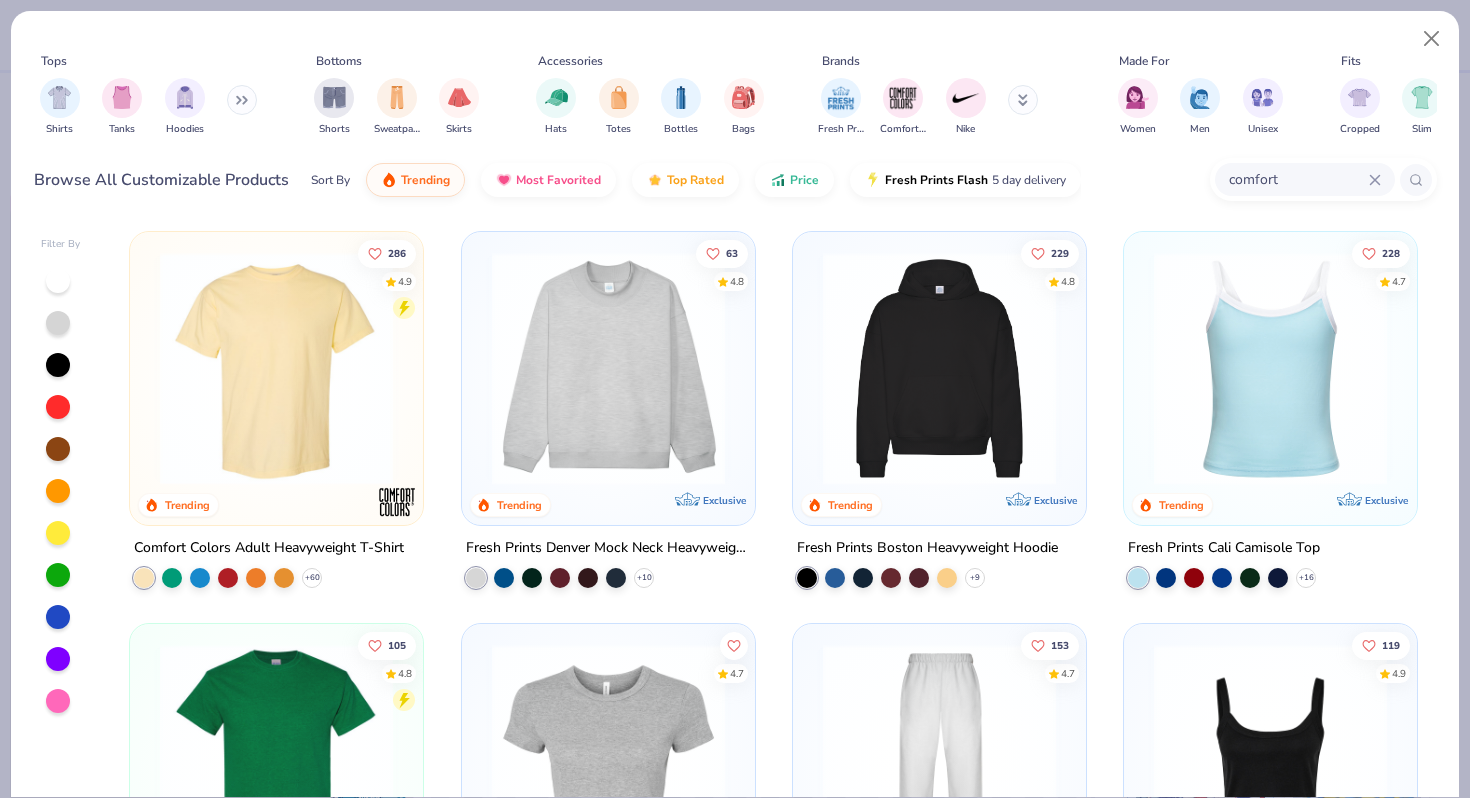 click on "comfort" at bounding box center (1305, 179) 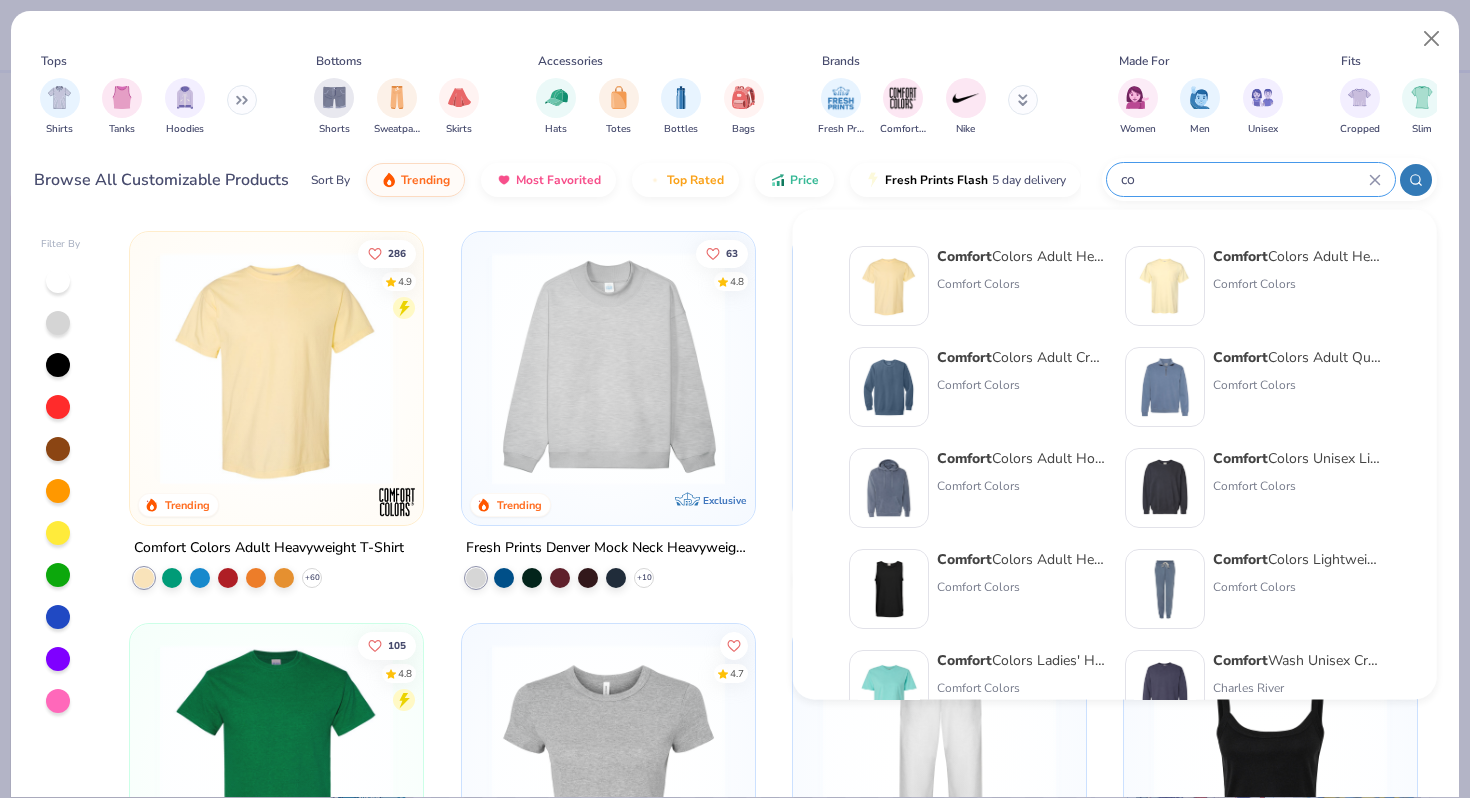 type on "c" 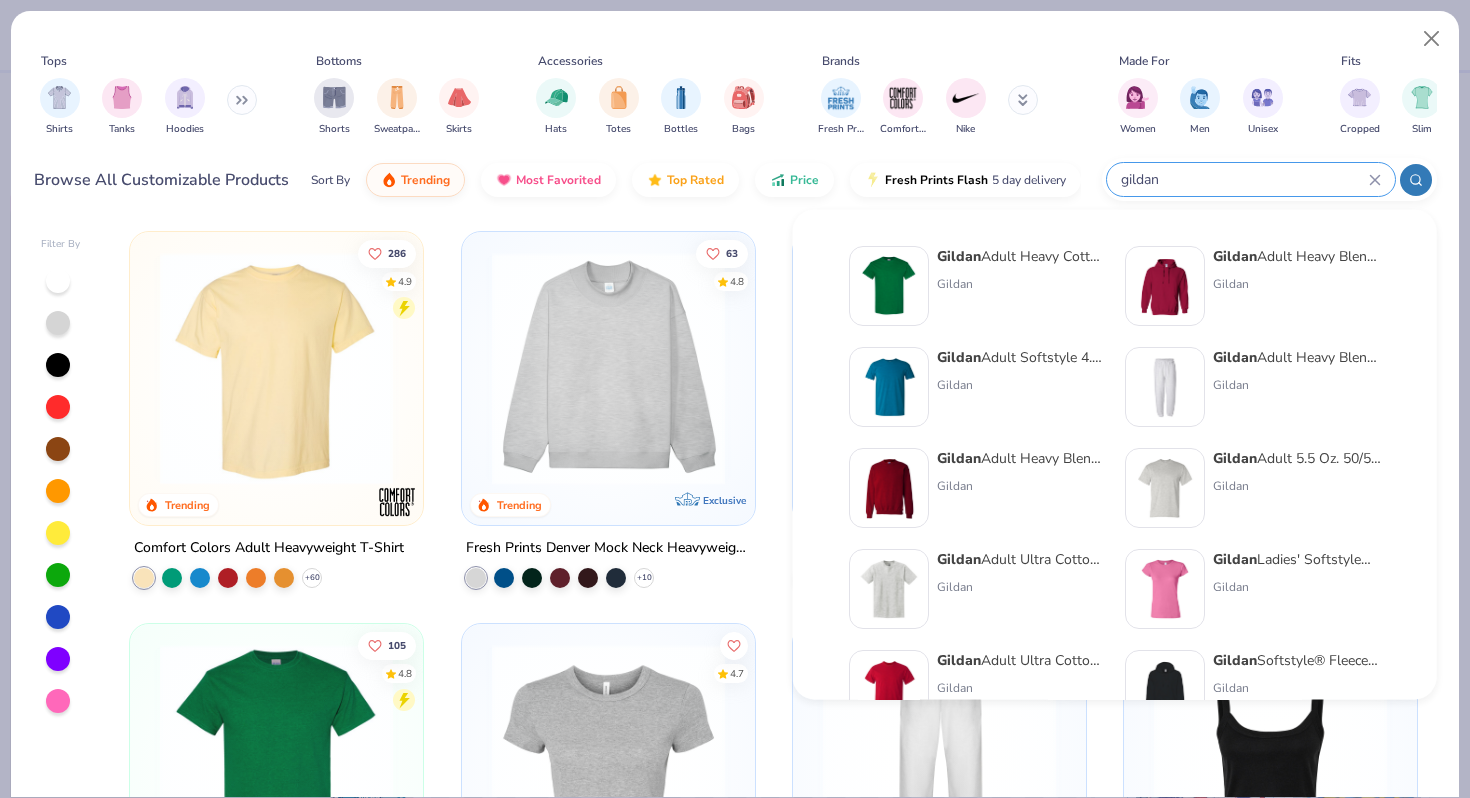 type on "gildan" 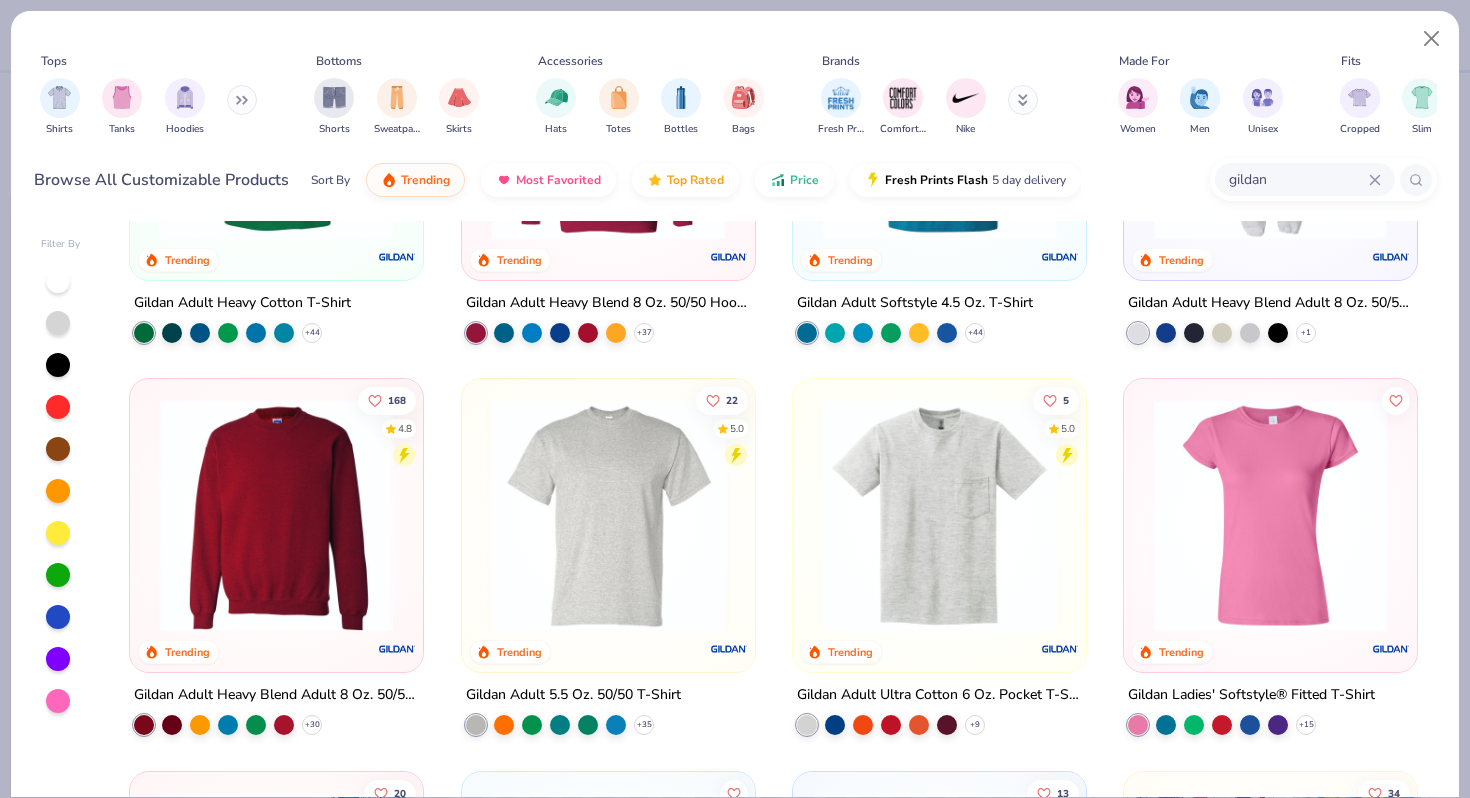 scroll, scrollTop: 273, scrollLeft: 0, axis: vertical 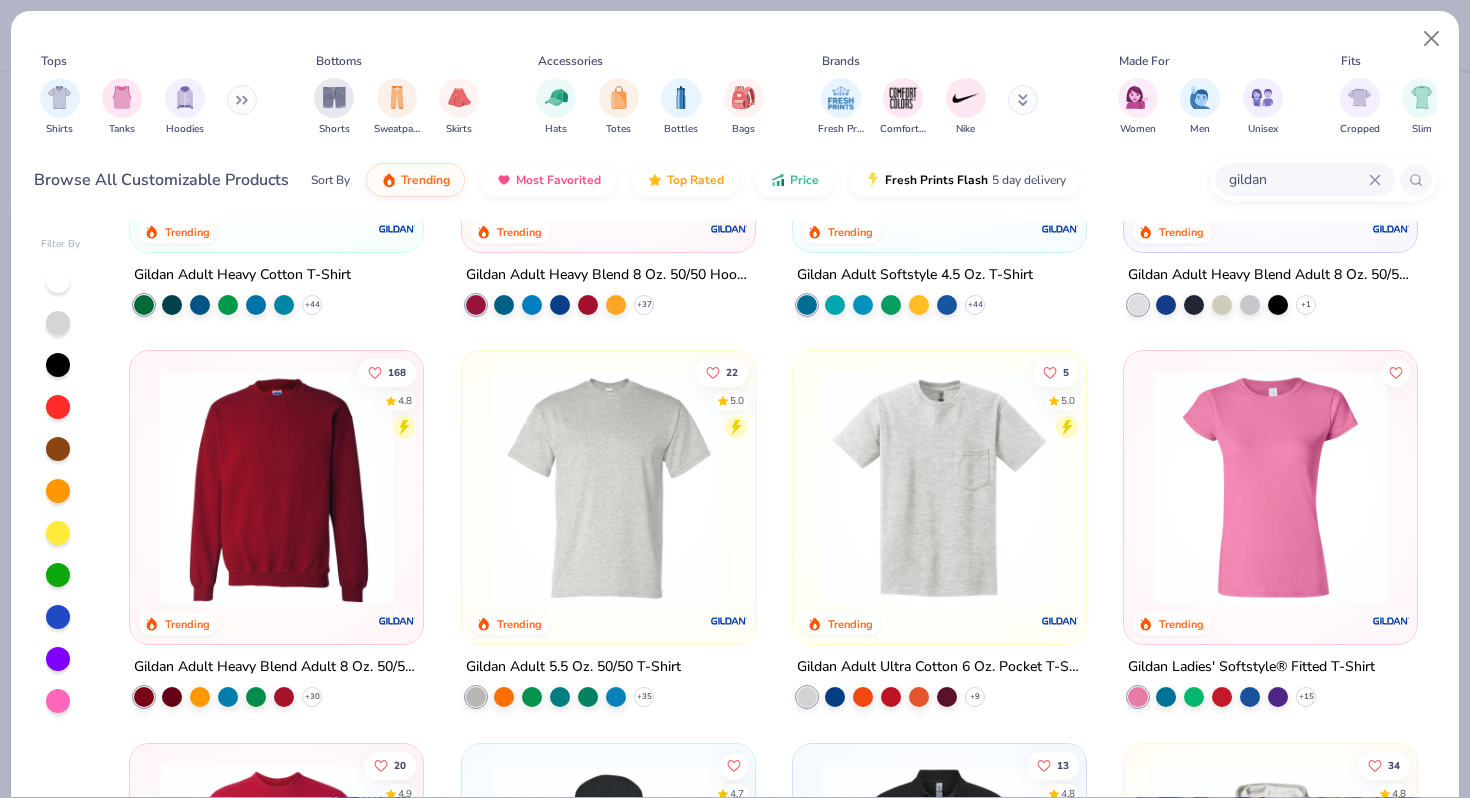 click at bounding box center (608, 487) 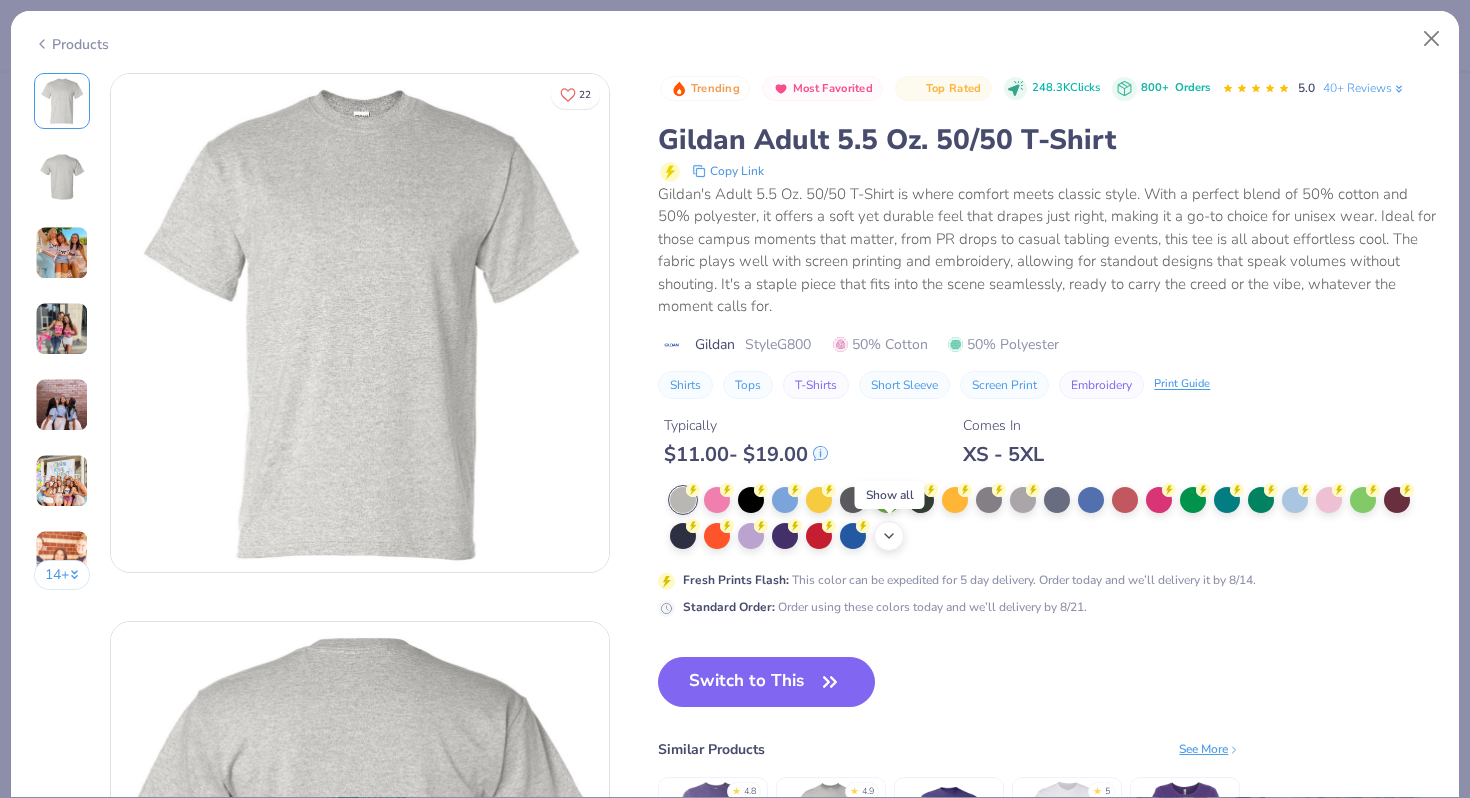 click 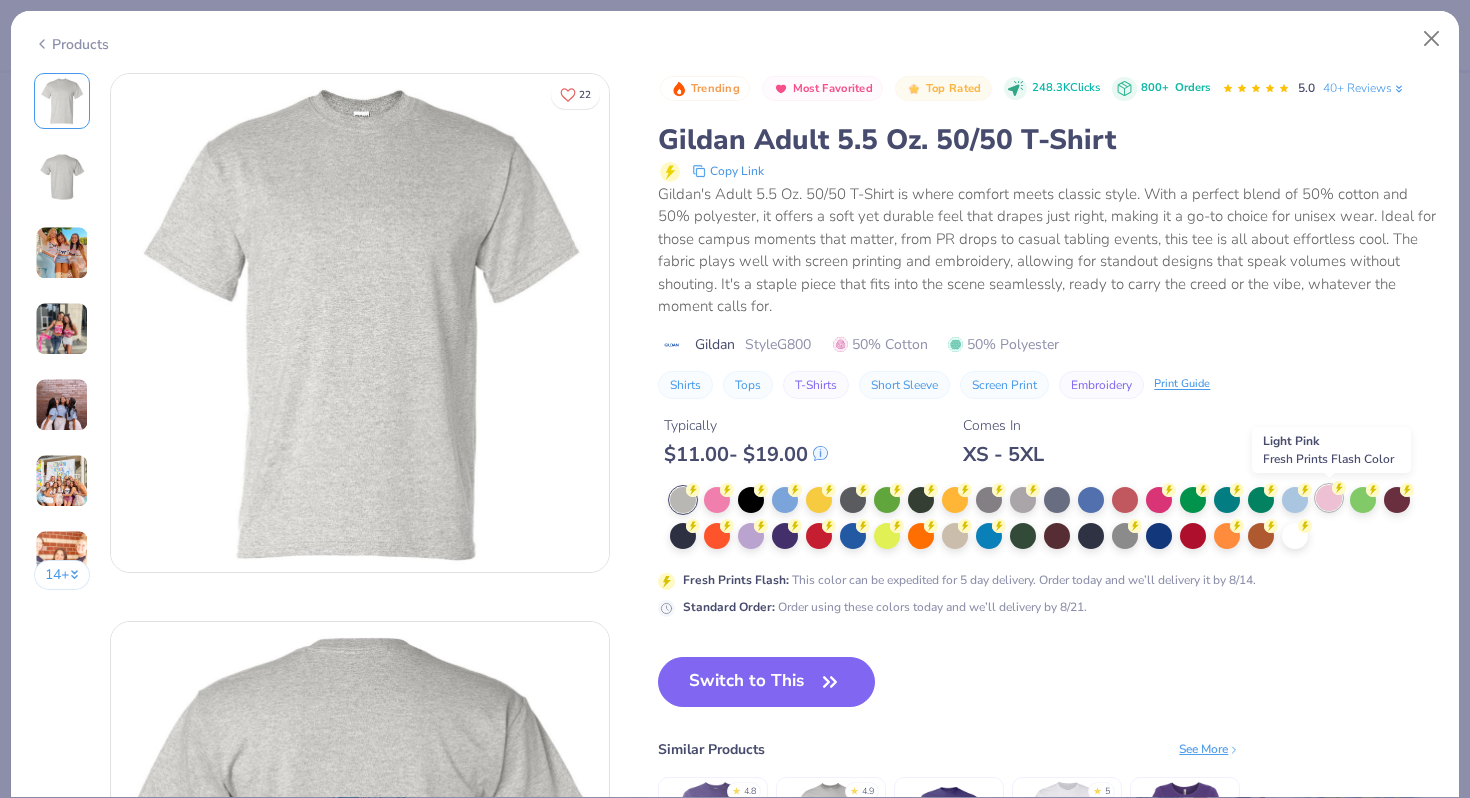 click at bounding box center (1329, 498) 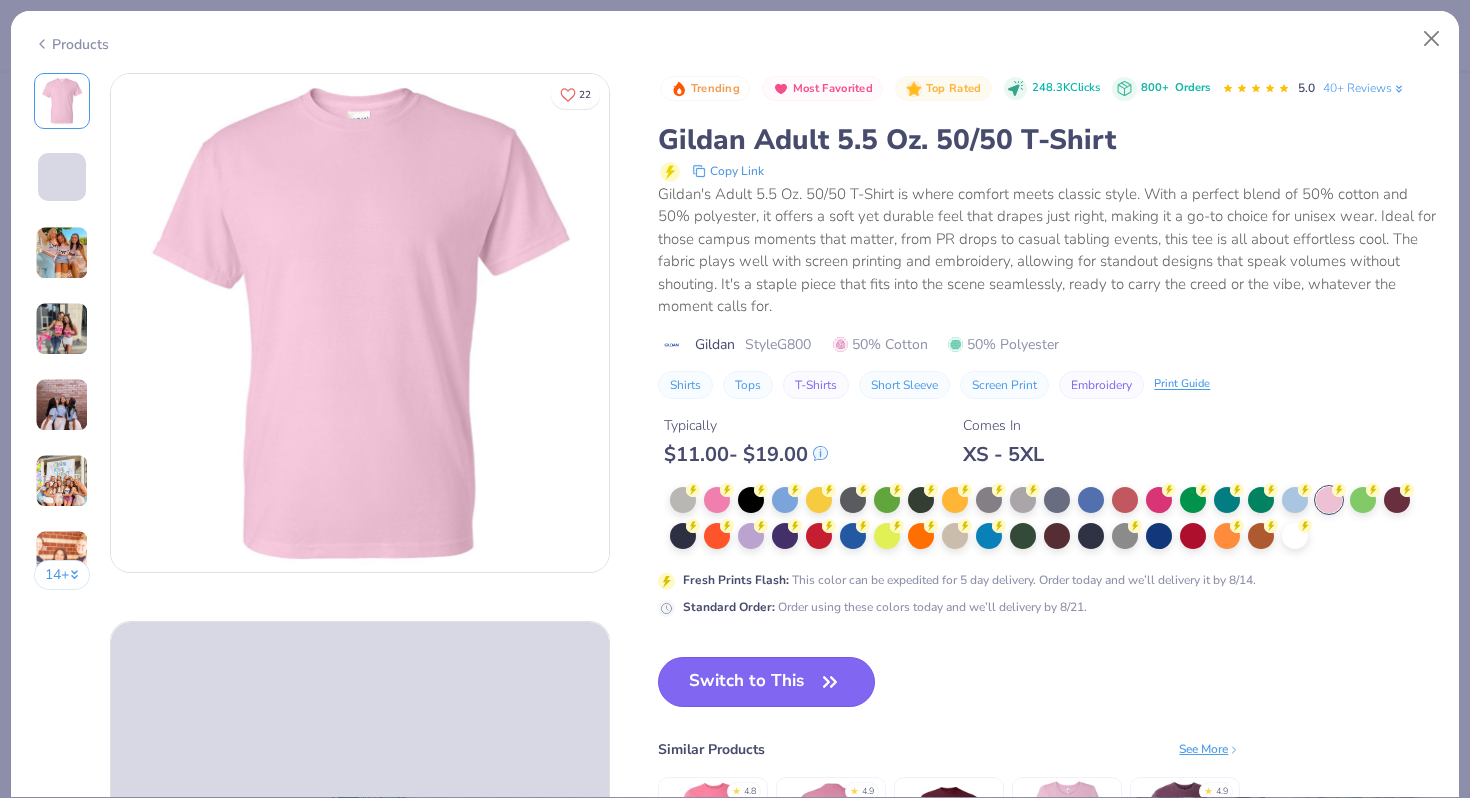 click on "Switch to This" at bounding box center [766, 682] 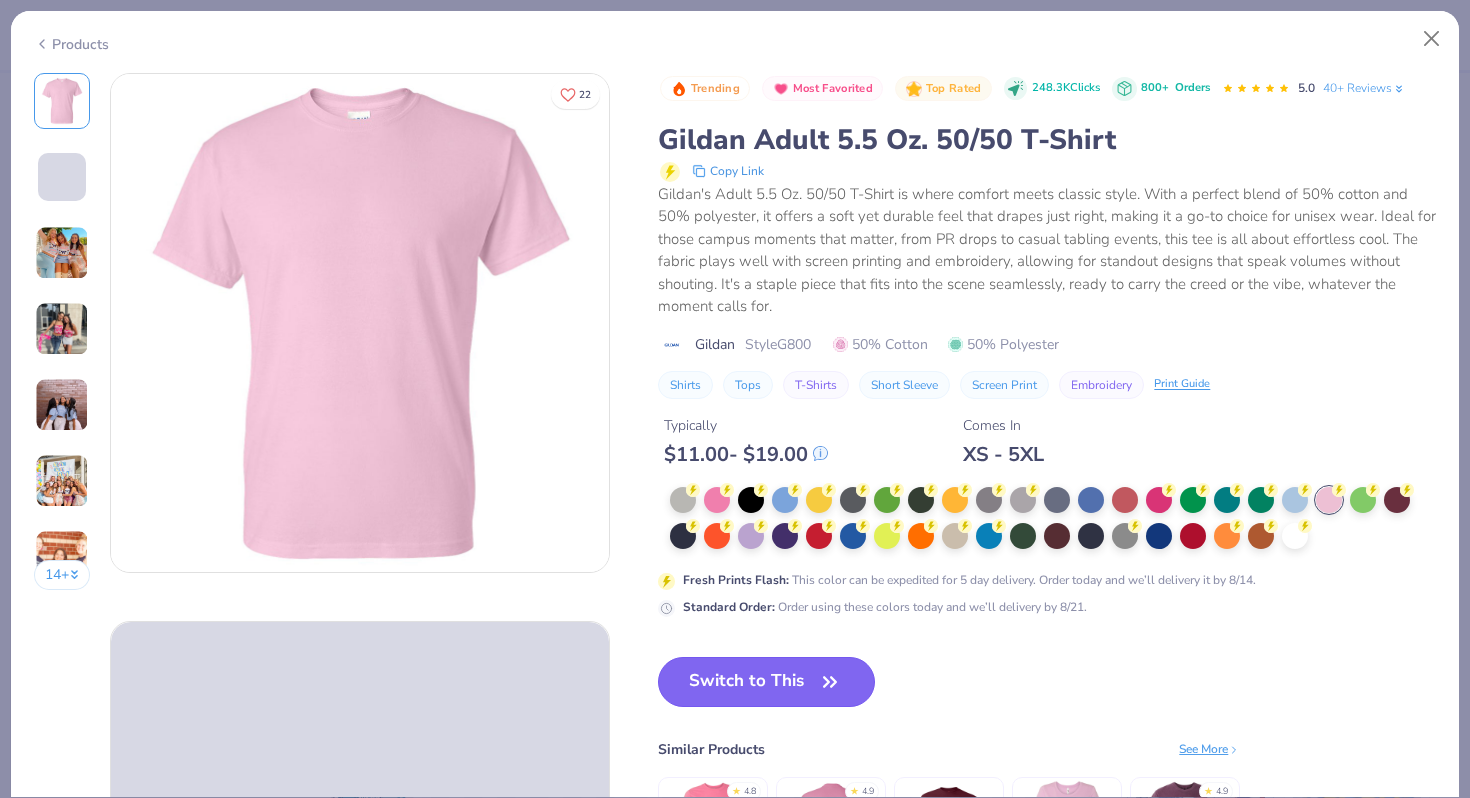click on "Switch to This" at bounding box center (766, 682) 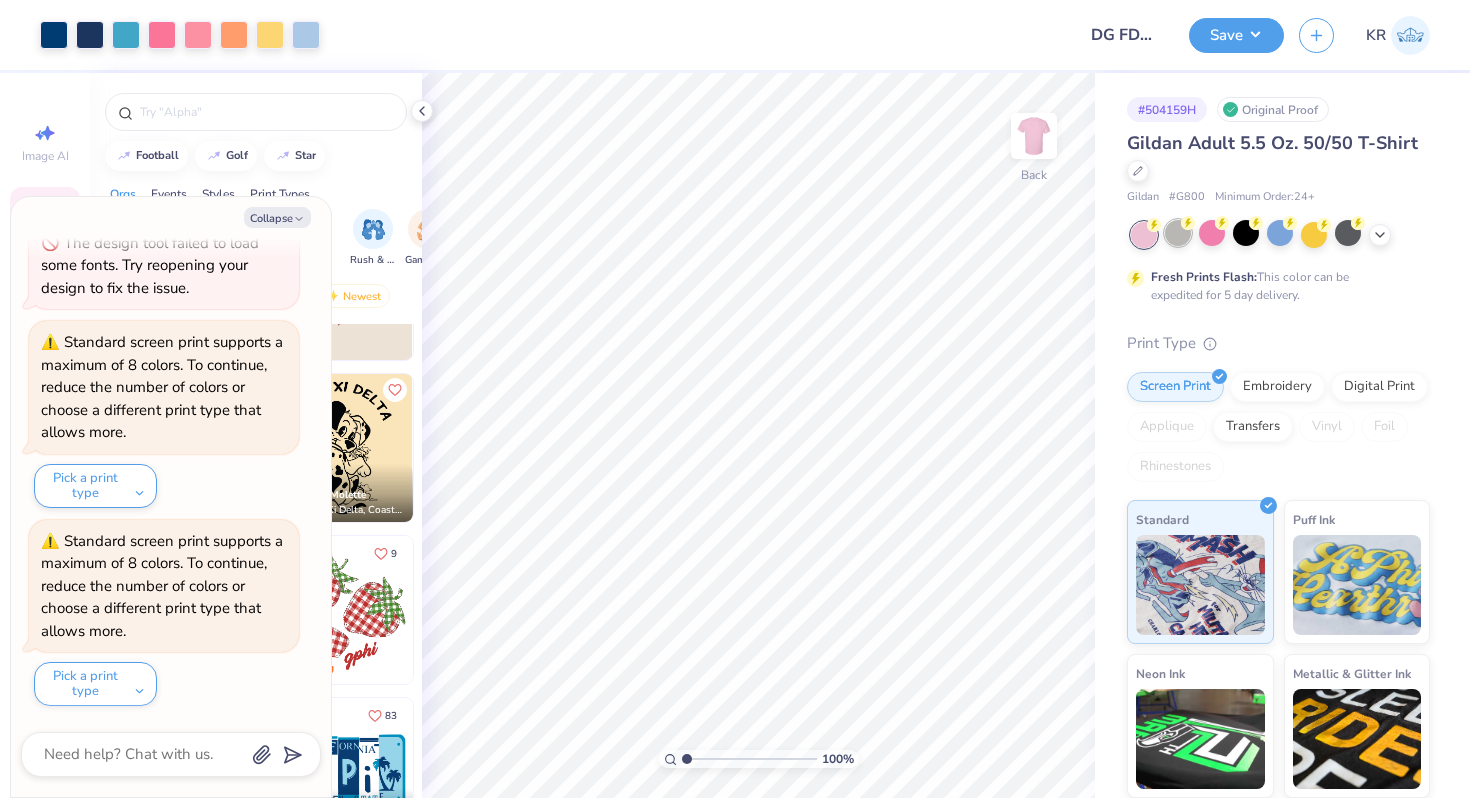 click at bounding box center (1178, 233) 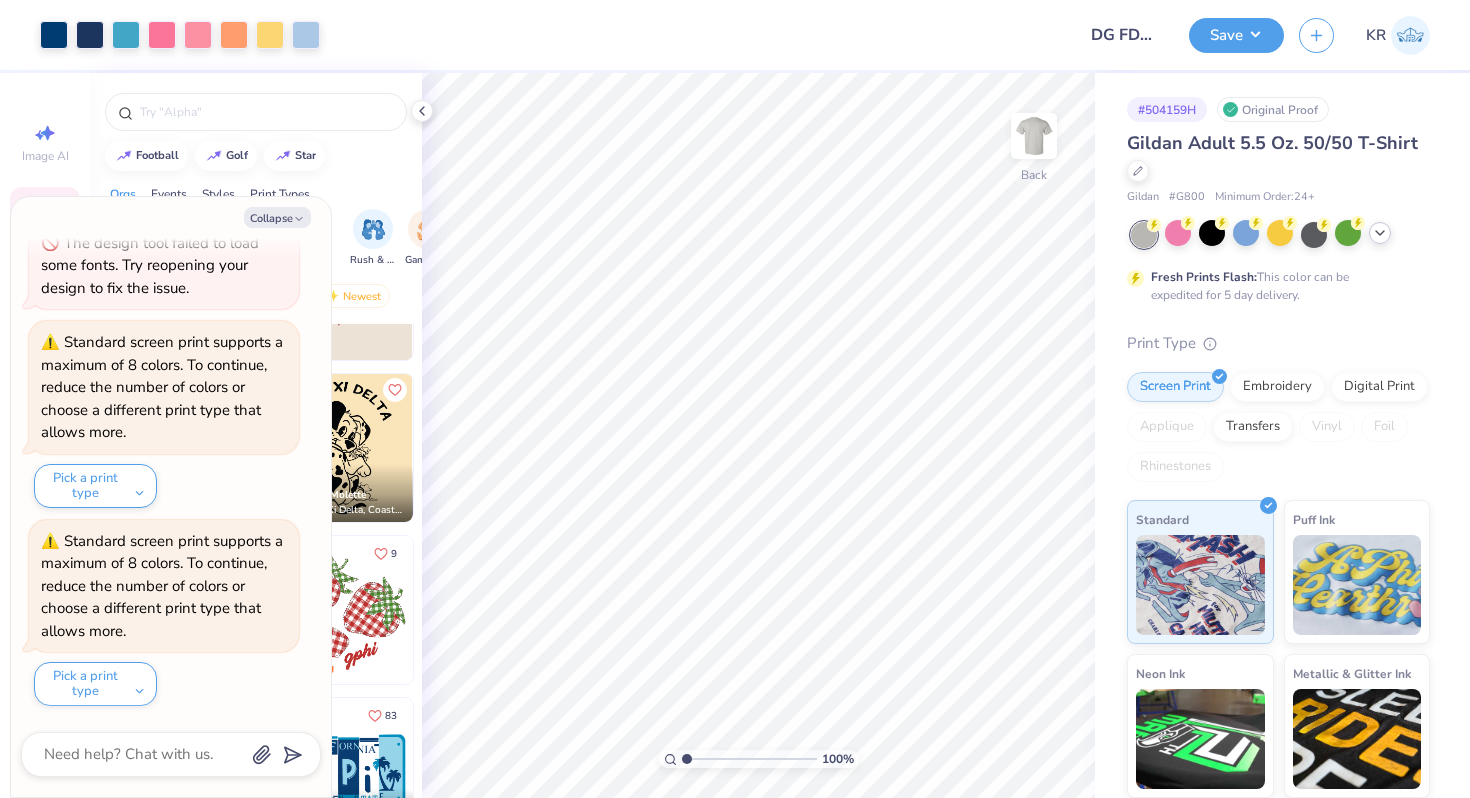click at bounding box center [1380, 233] 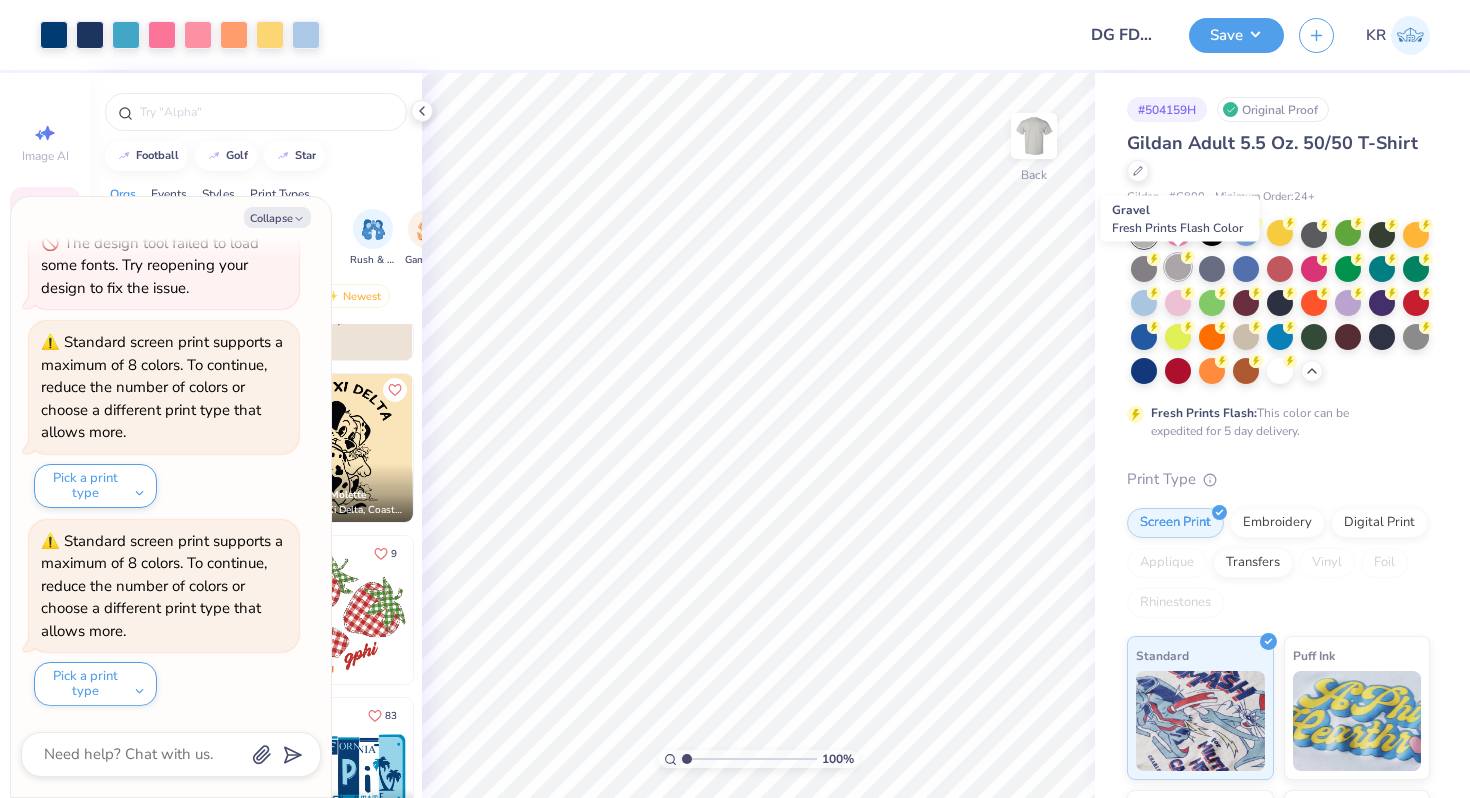 click at bounding box center (1178, 267) 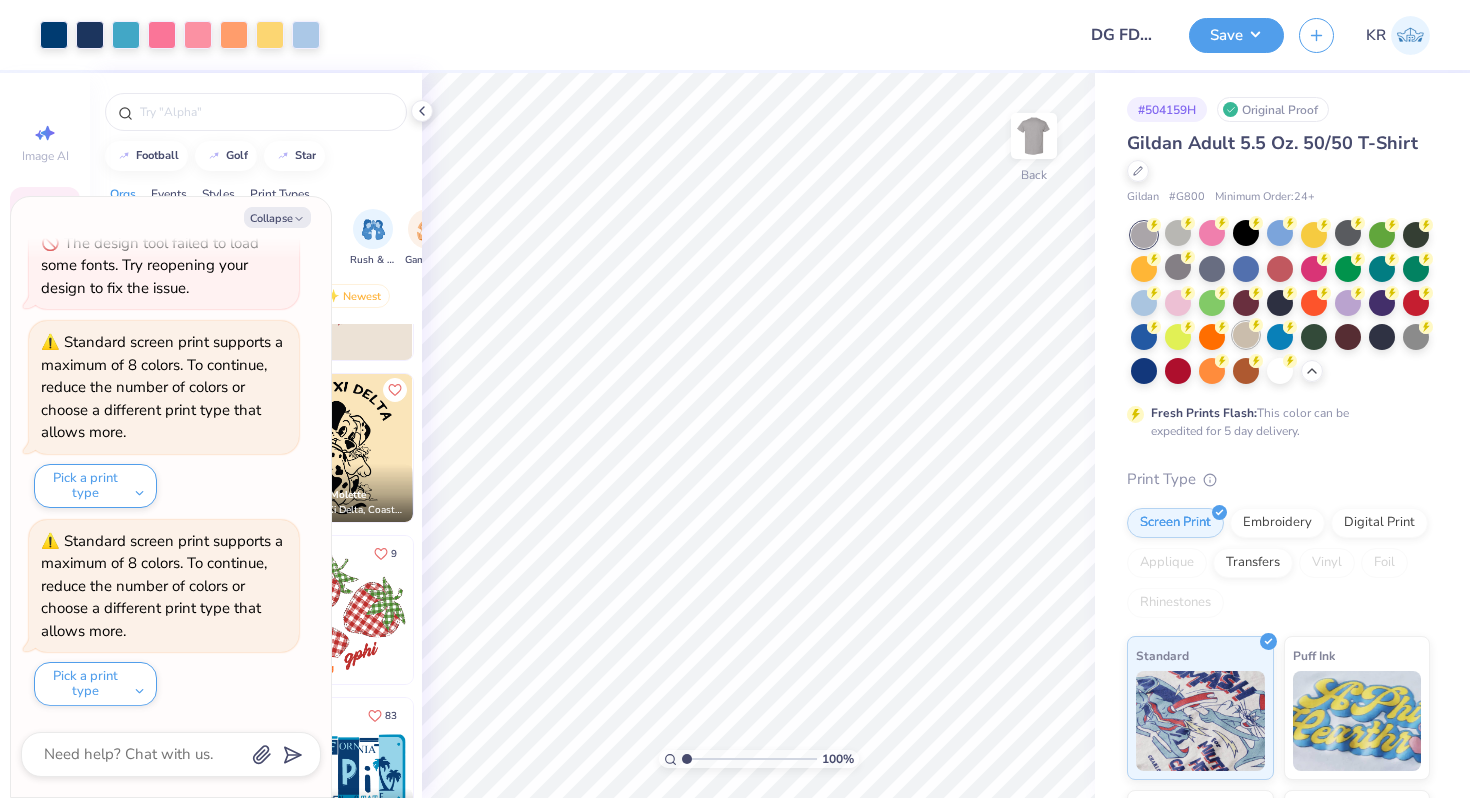 click at bounding box center [1246, 335] 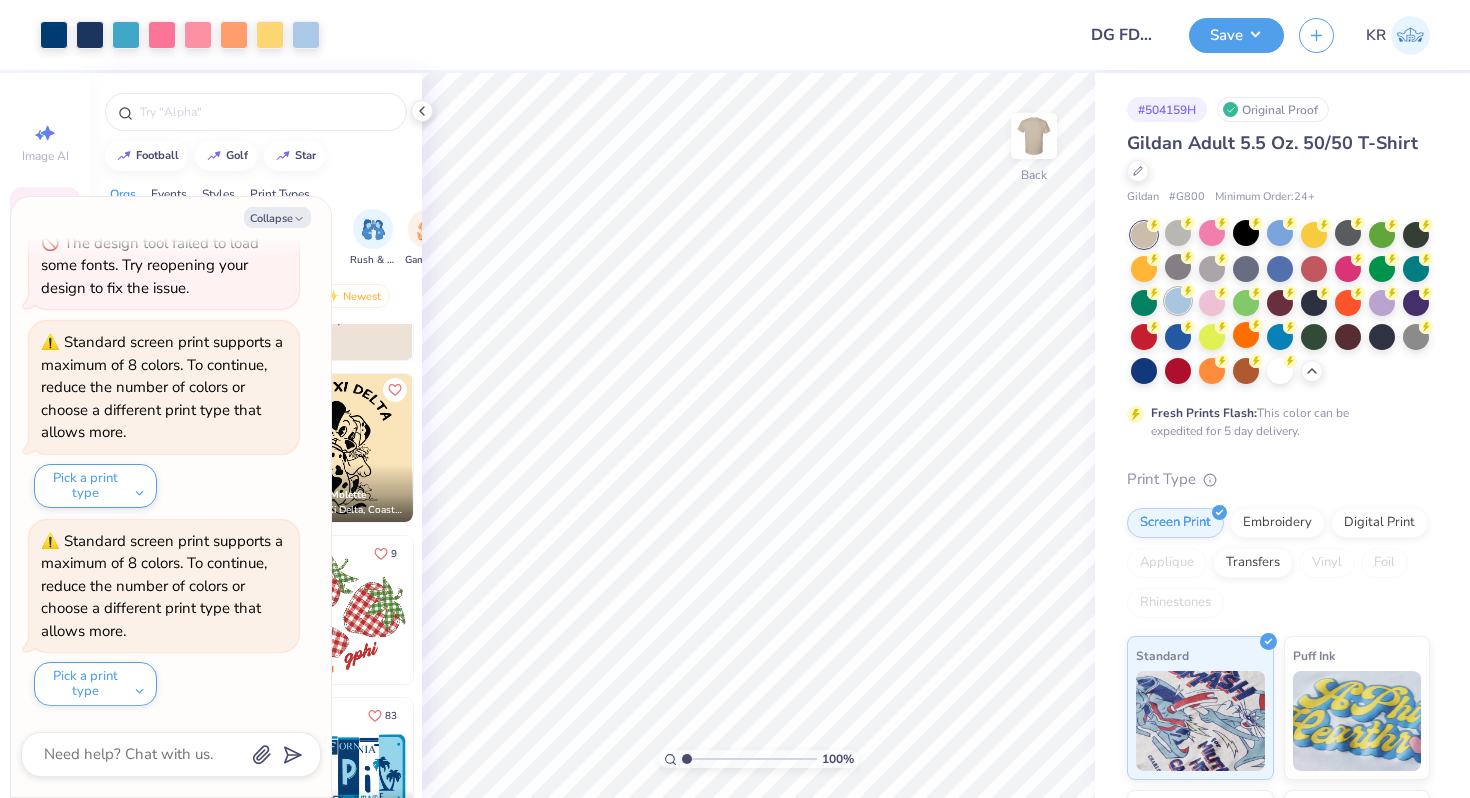 click at bounding box center (1178, 301) 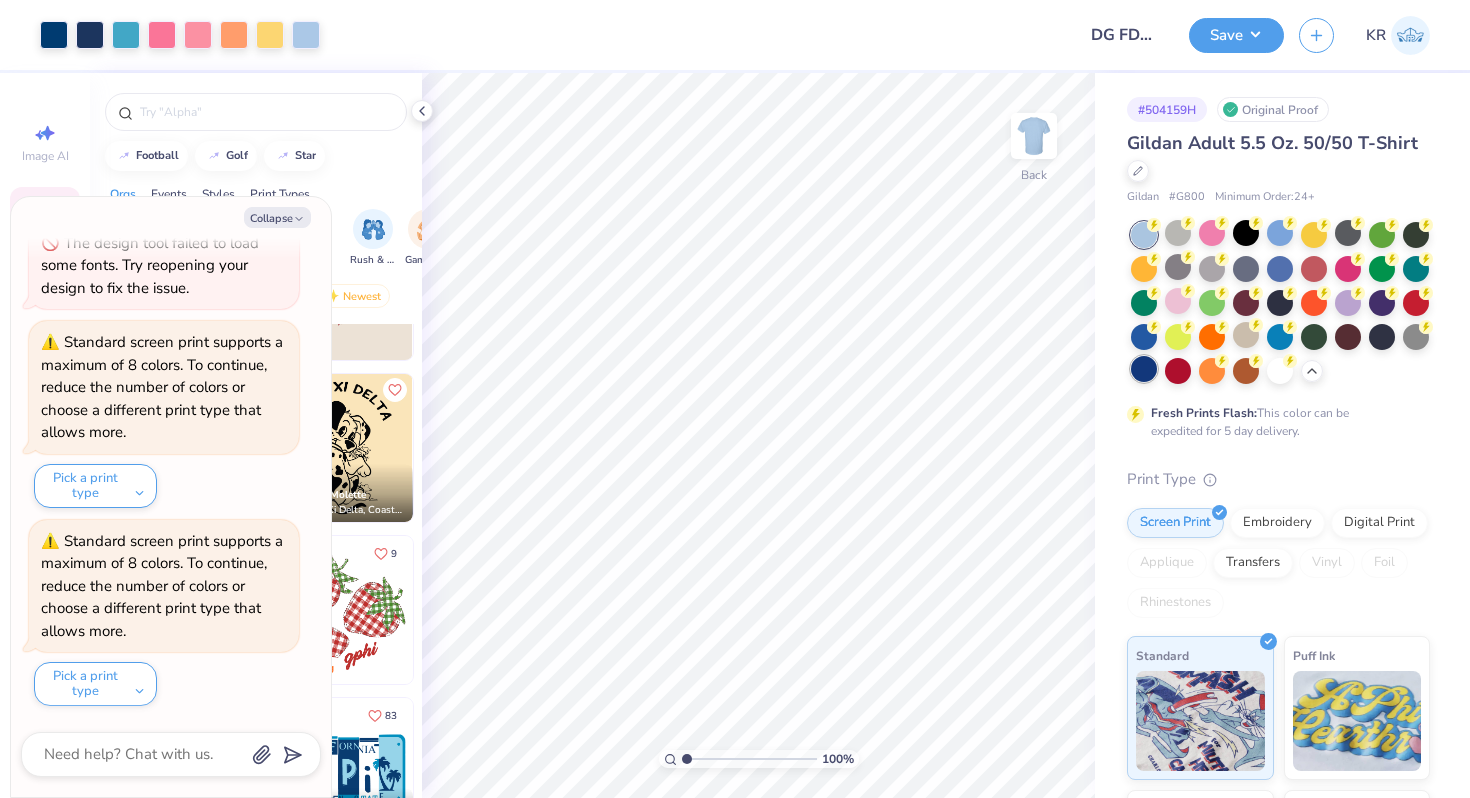 click at bounding box center [1144, 369] 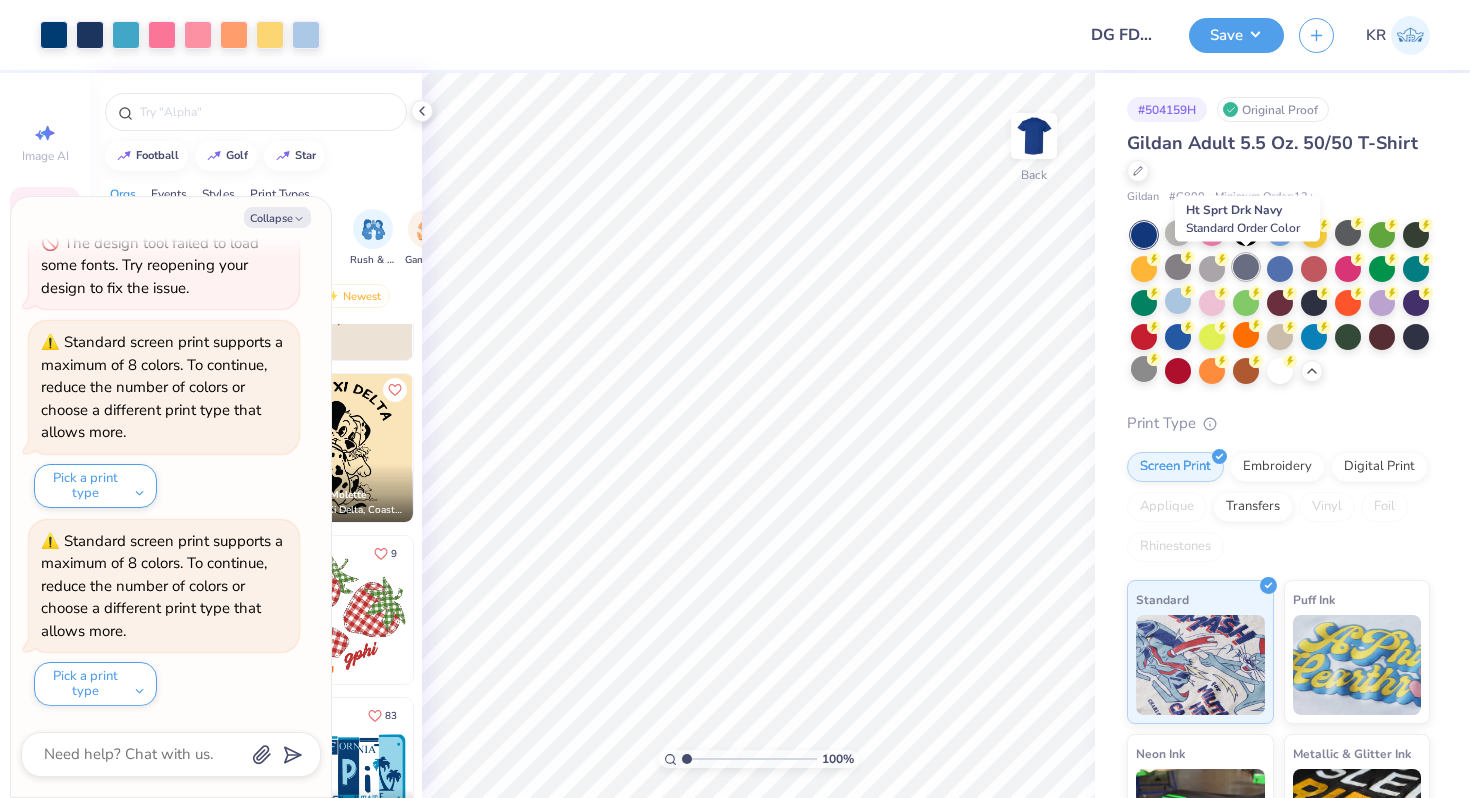 click at bounding box center (1246, 267) 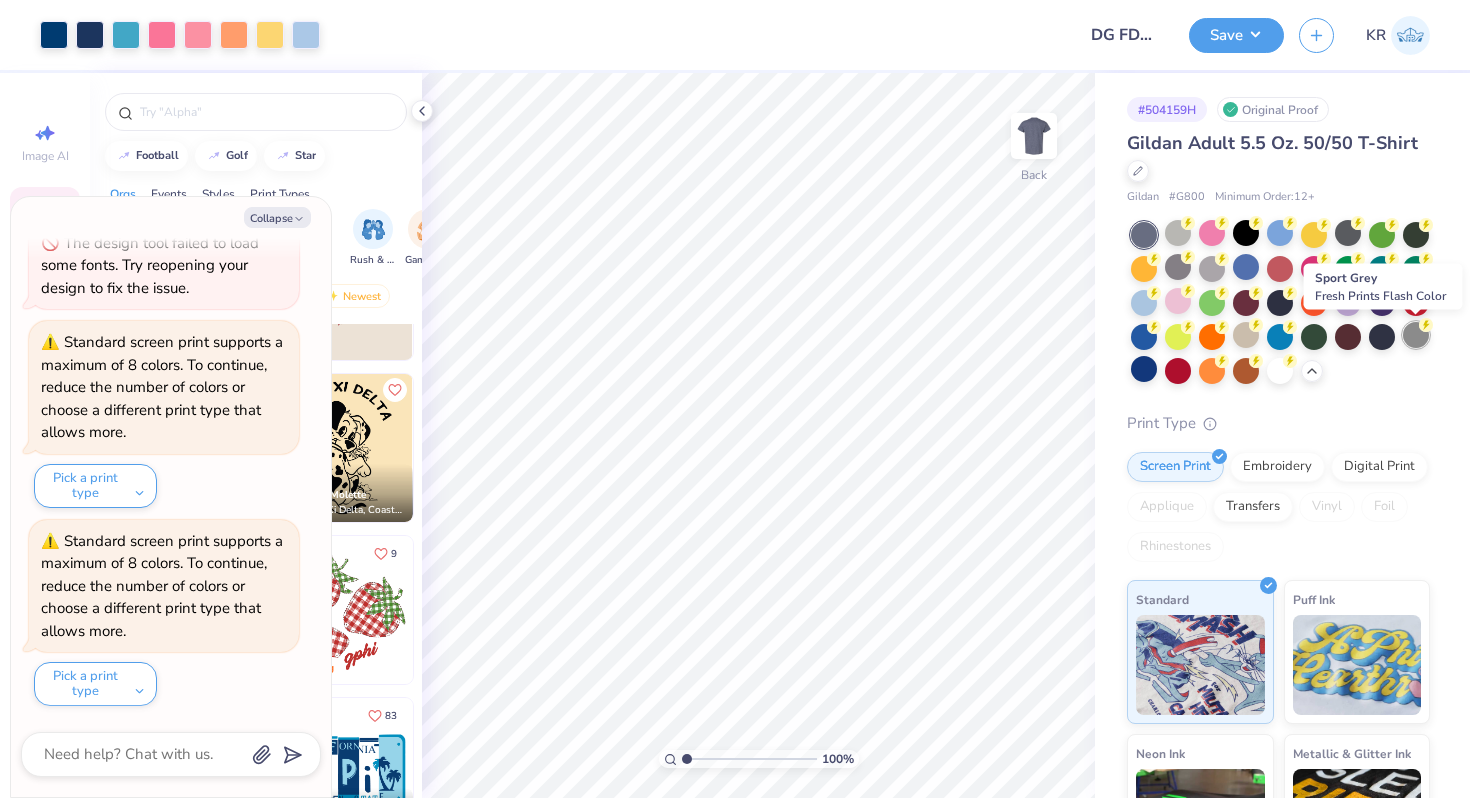 click at bounding box center (1416, 335) 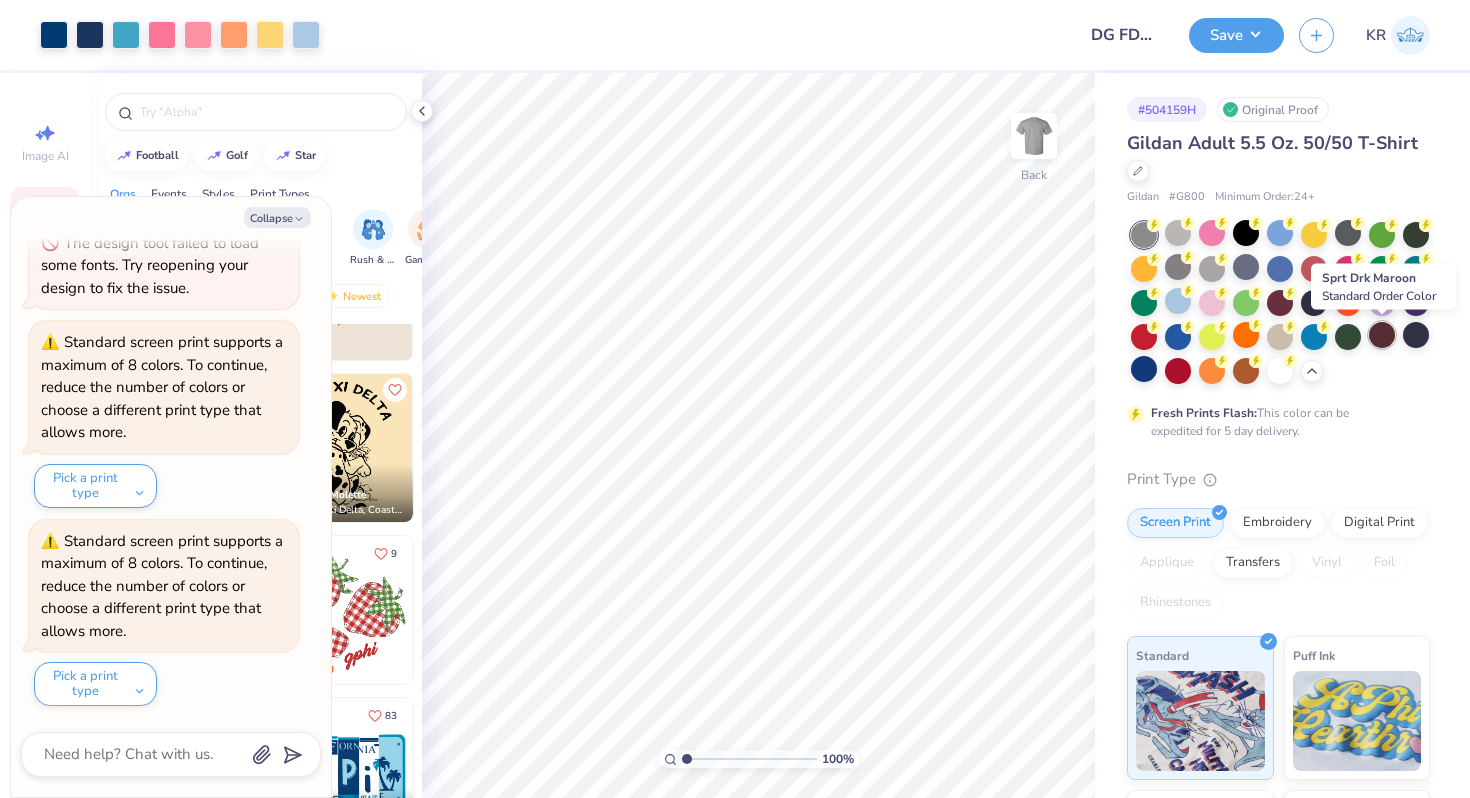 click at bounding box center (1382, 335) 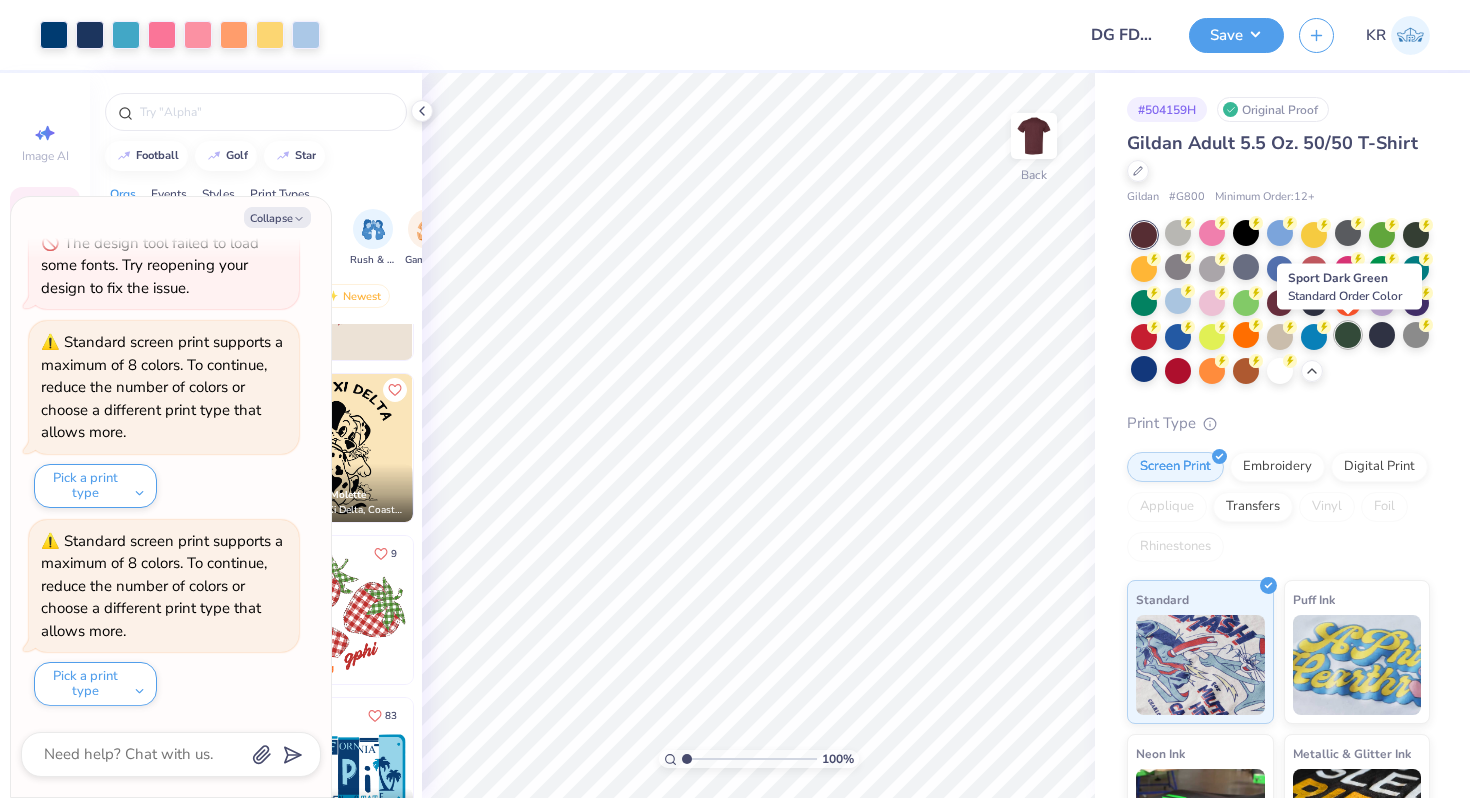 click at bounding box center [1348, 335] 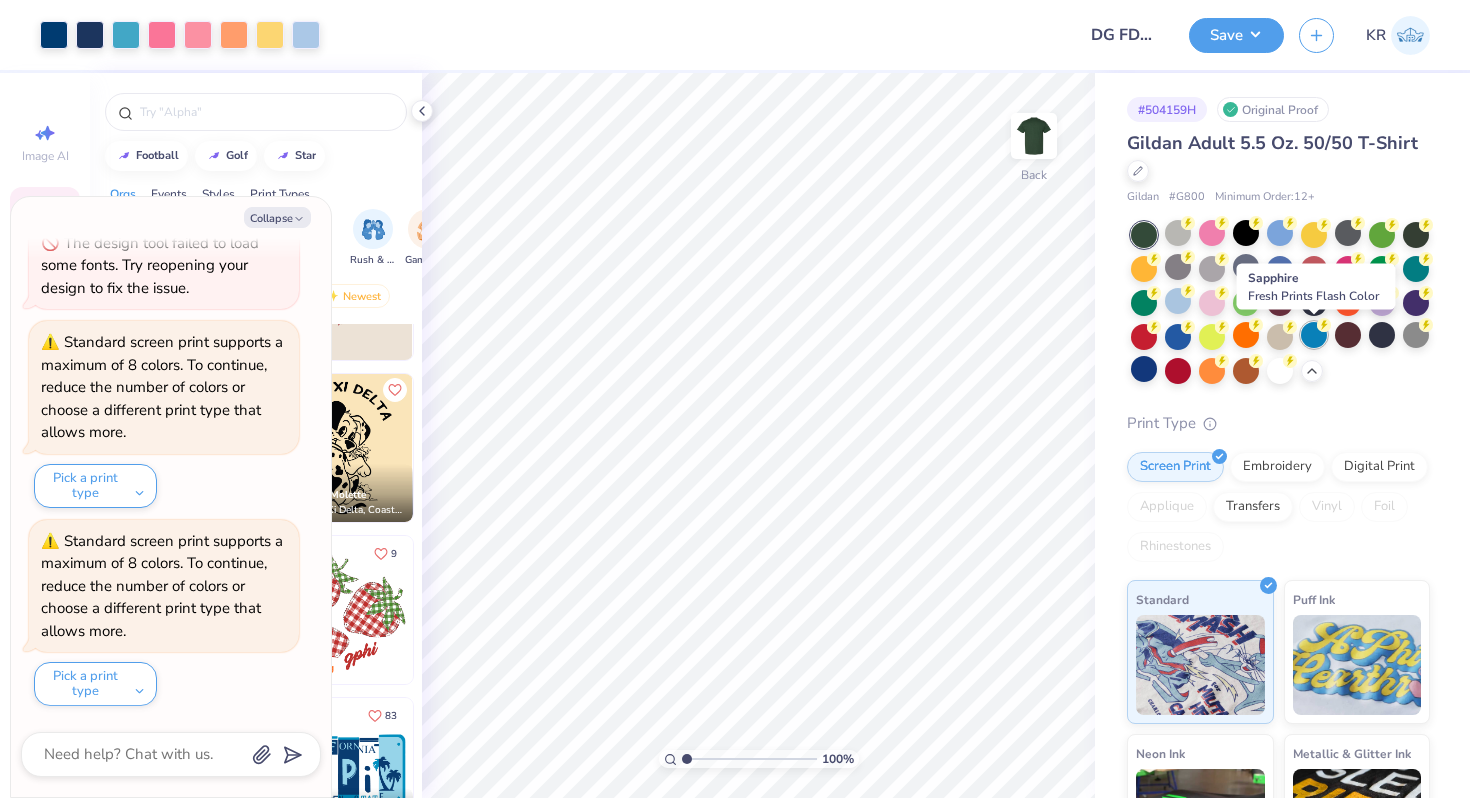 click at bounding box center [1314, 335] 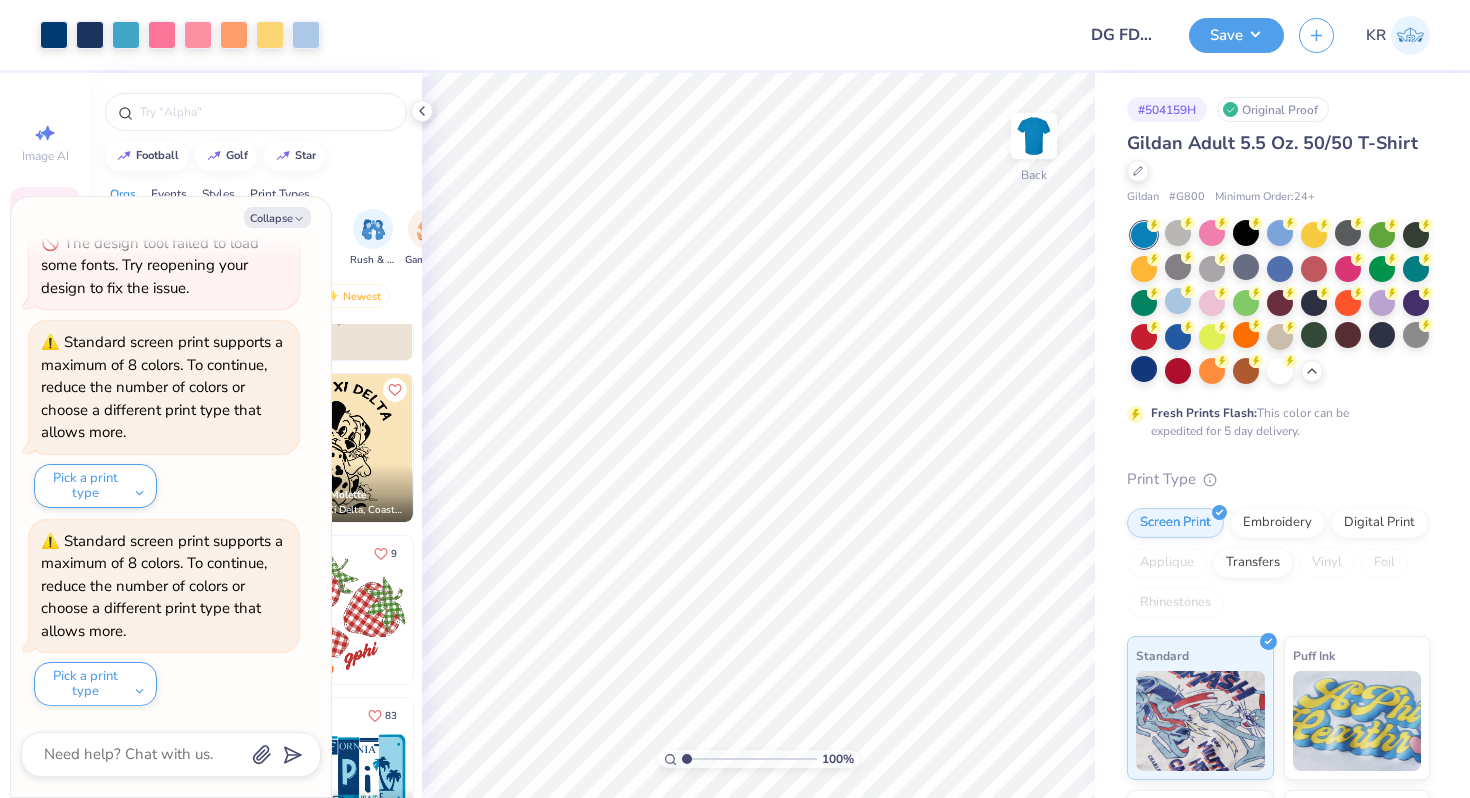 click at bounding box center (1416, 269) 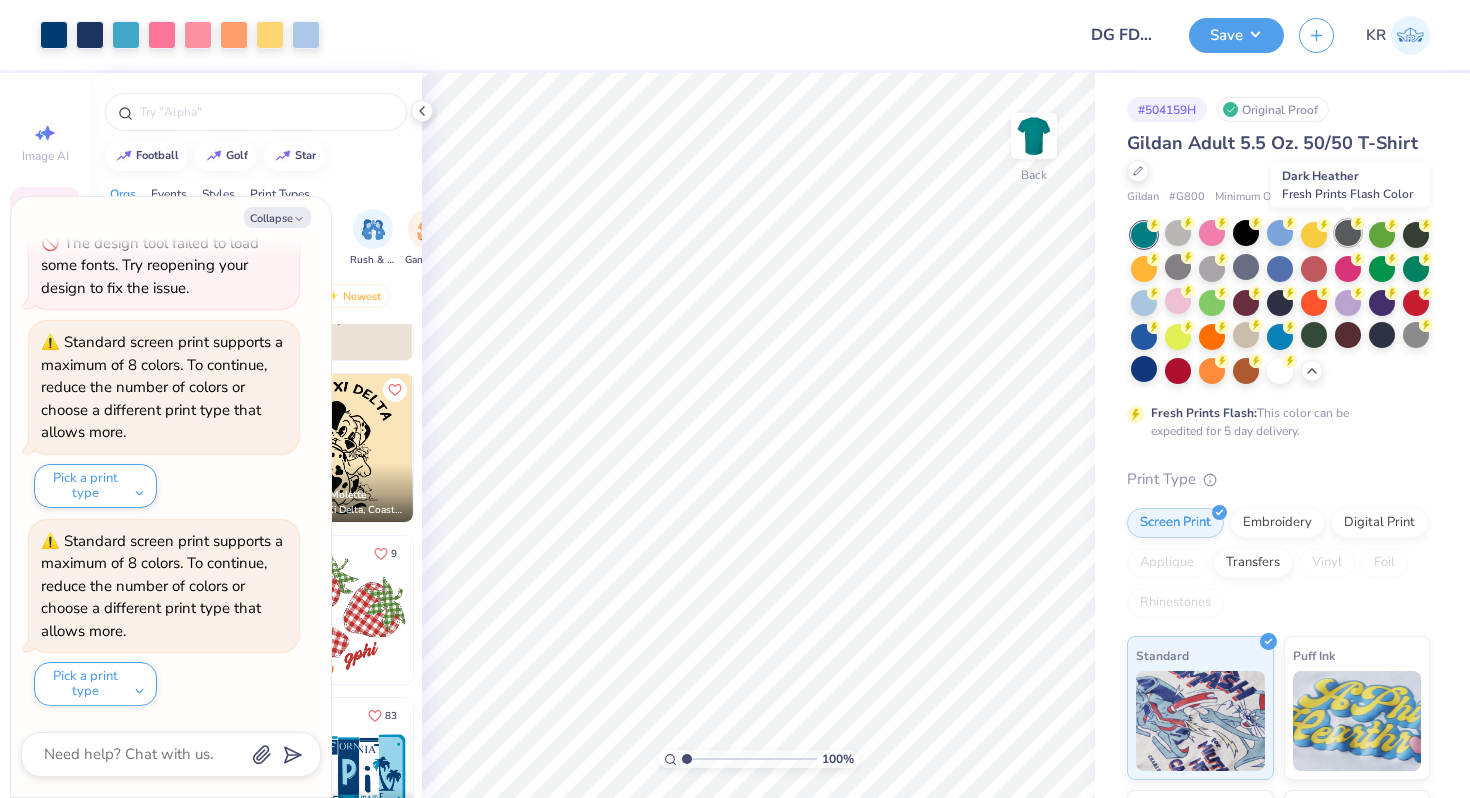 click at bounding box center [1348, 233] 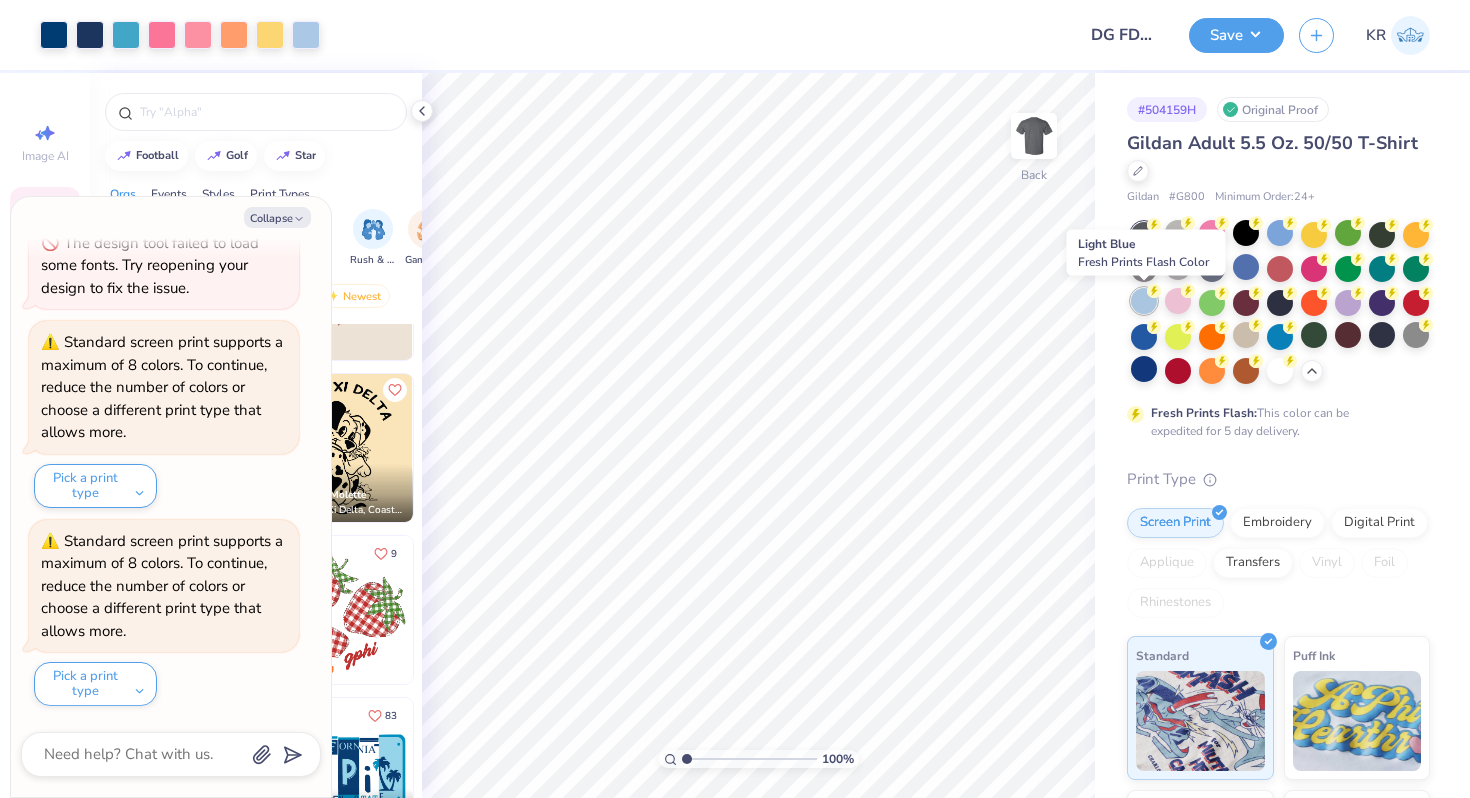 click at bounding box center (1144, 301) 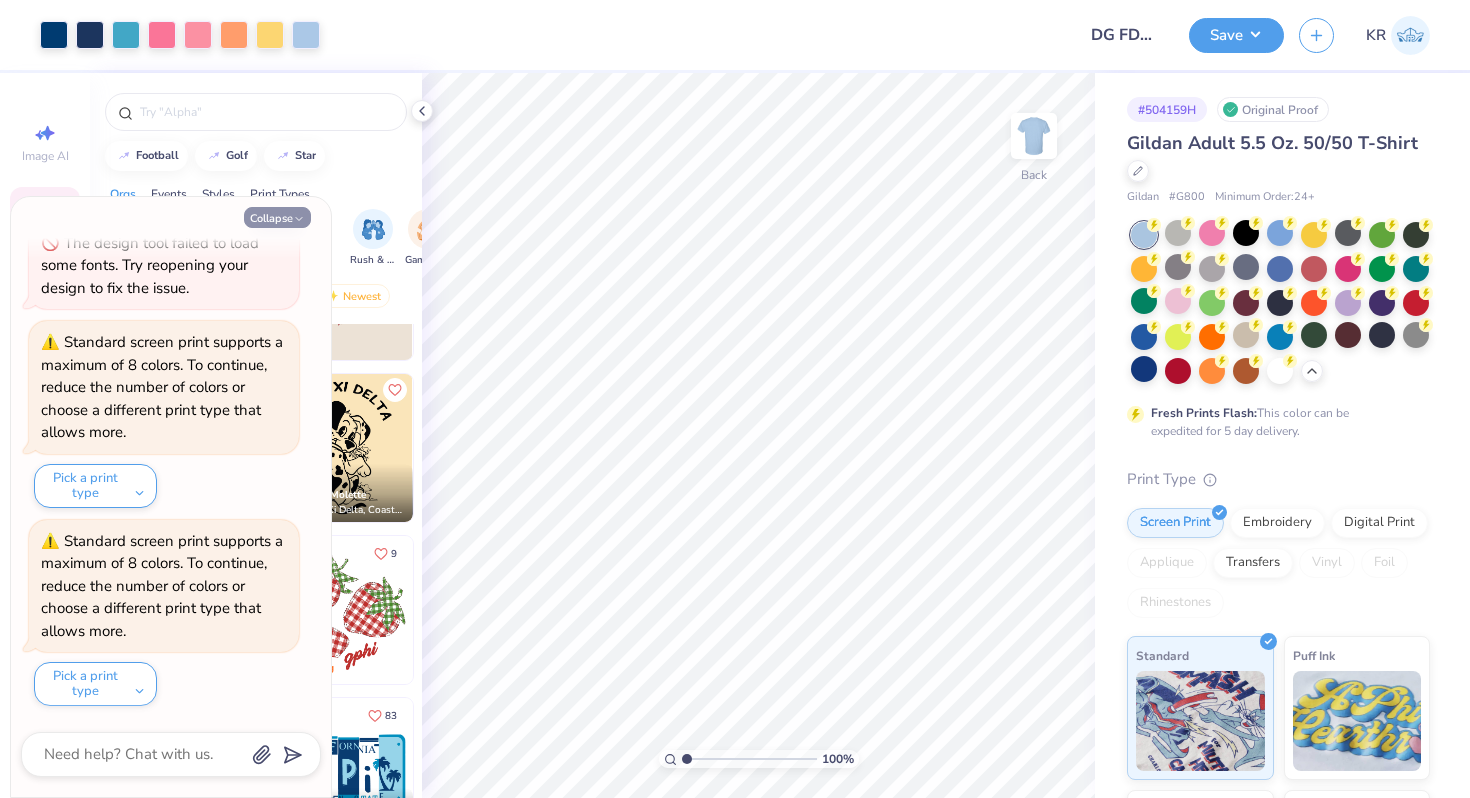 click 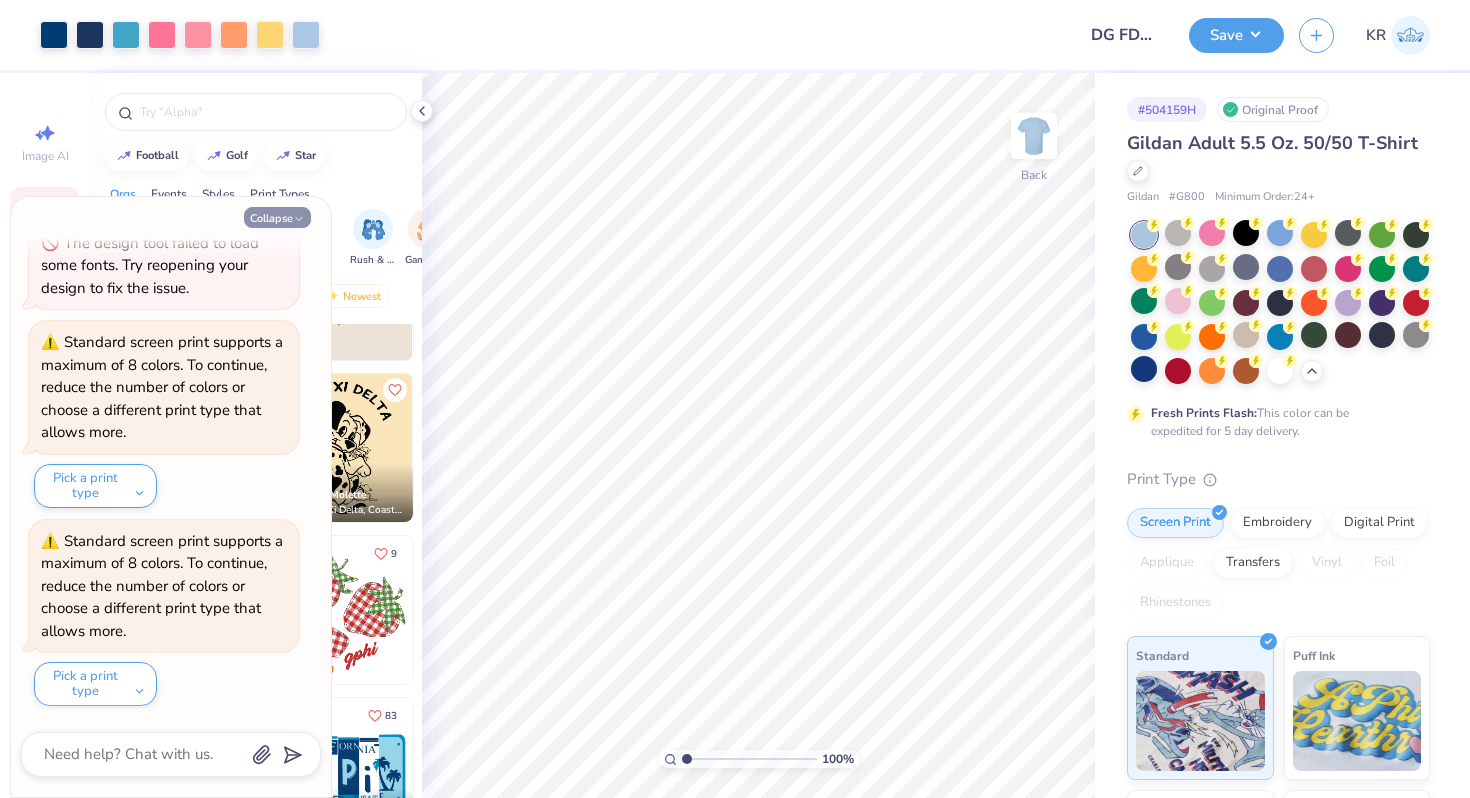 type on "x" 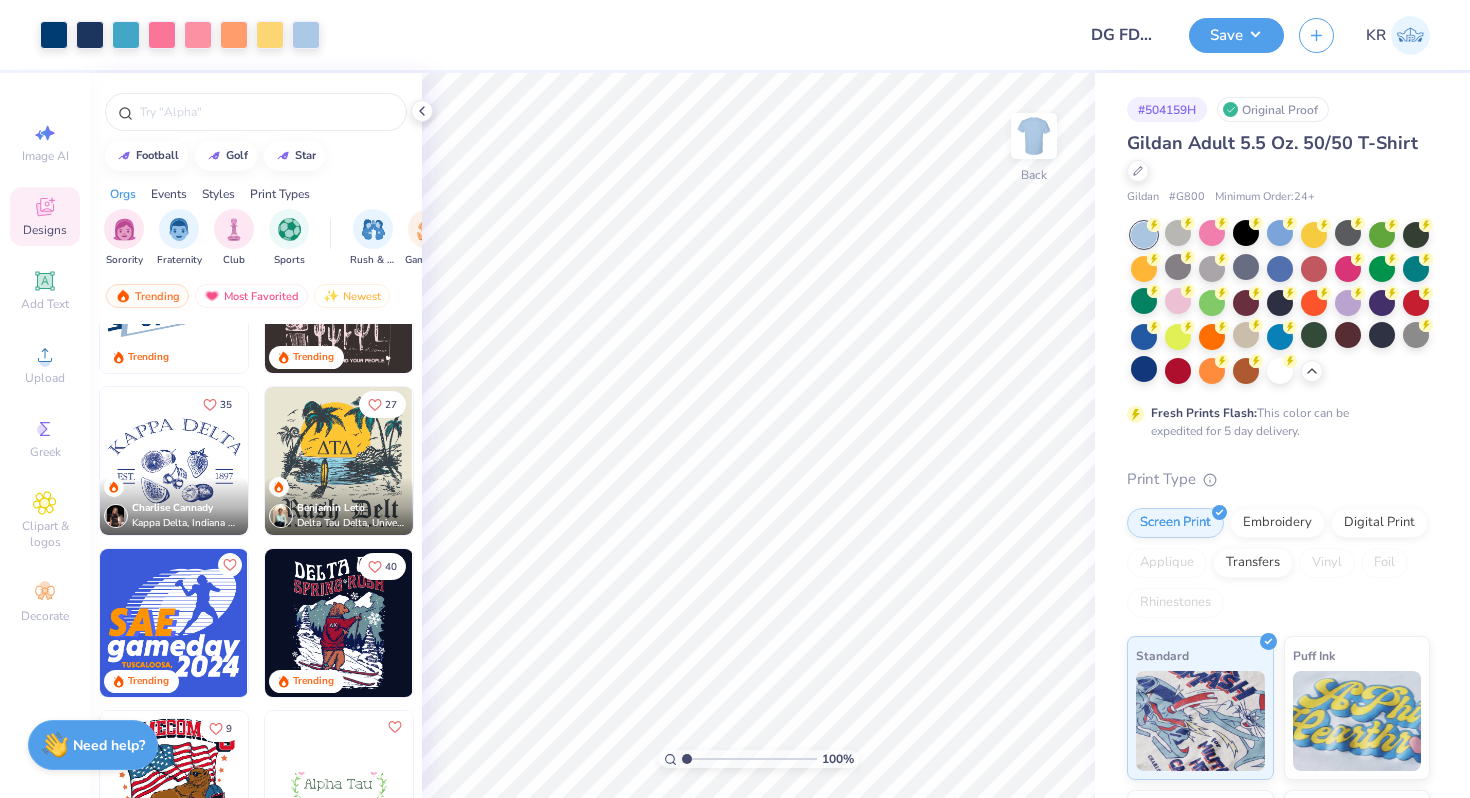 scroll, scrollTop: 3665, scrollLeft: 0, axis: vertical 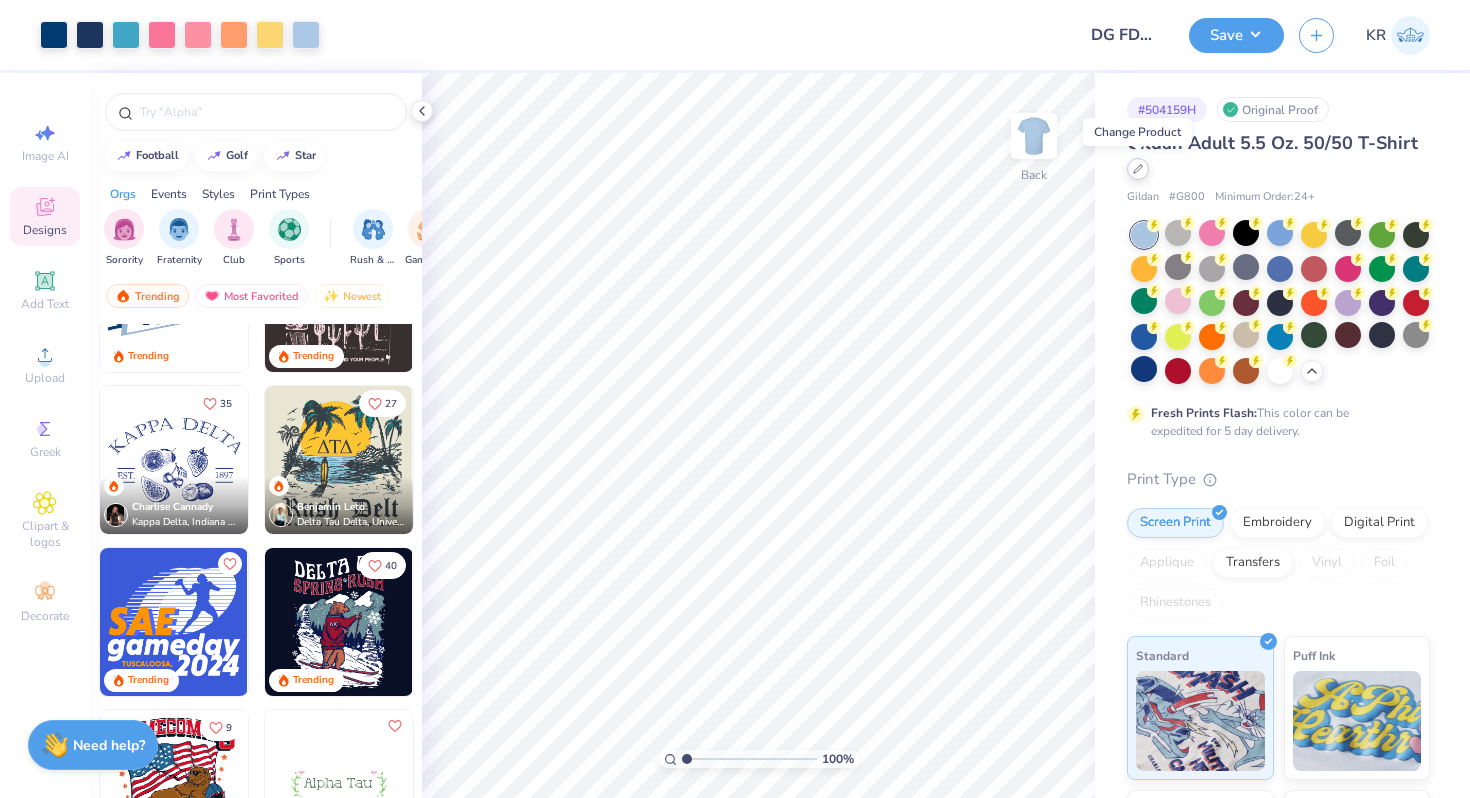 click at bounding box center [1138, 169] 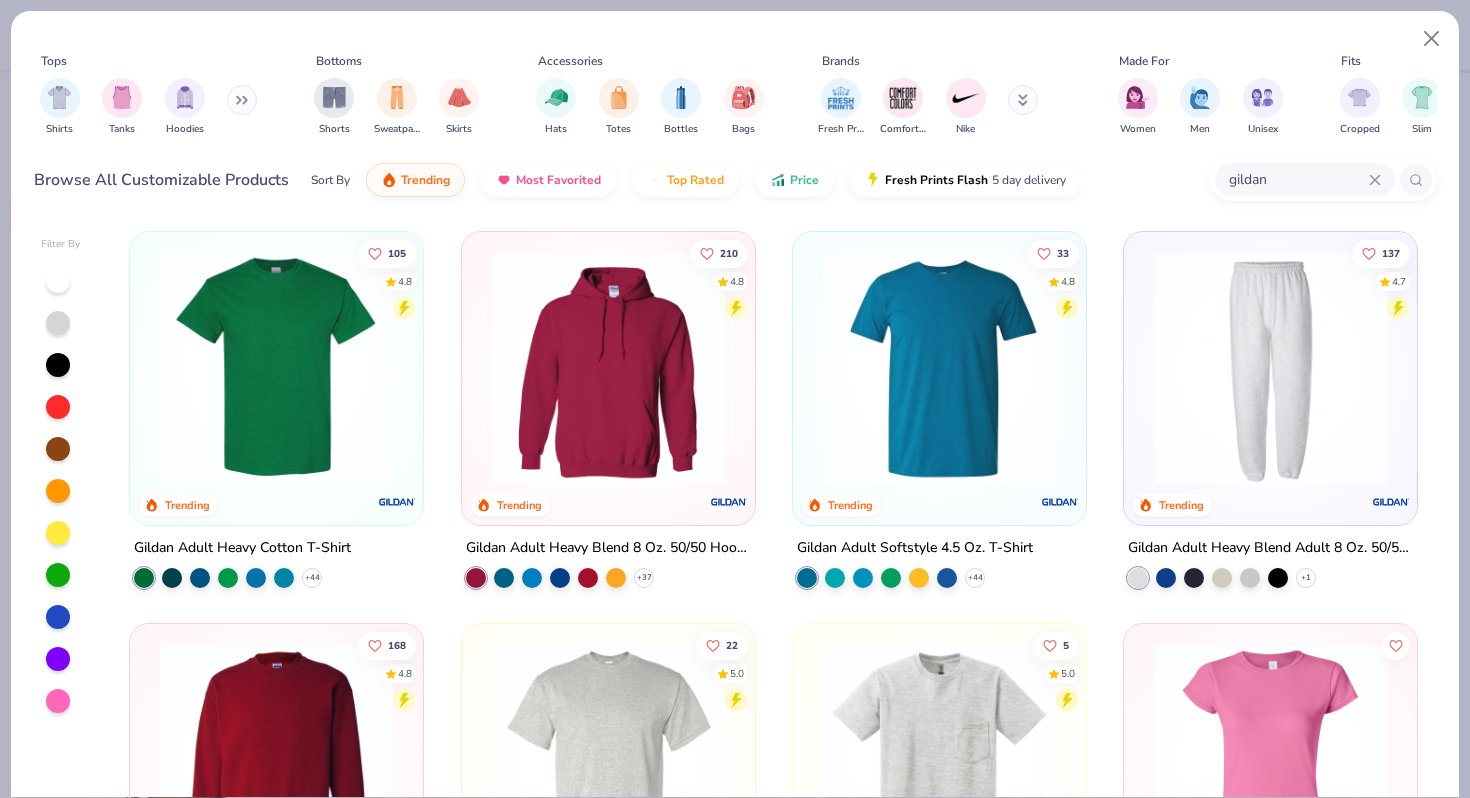 click on "gildan" at bounding box center [1298, 179] 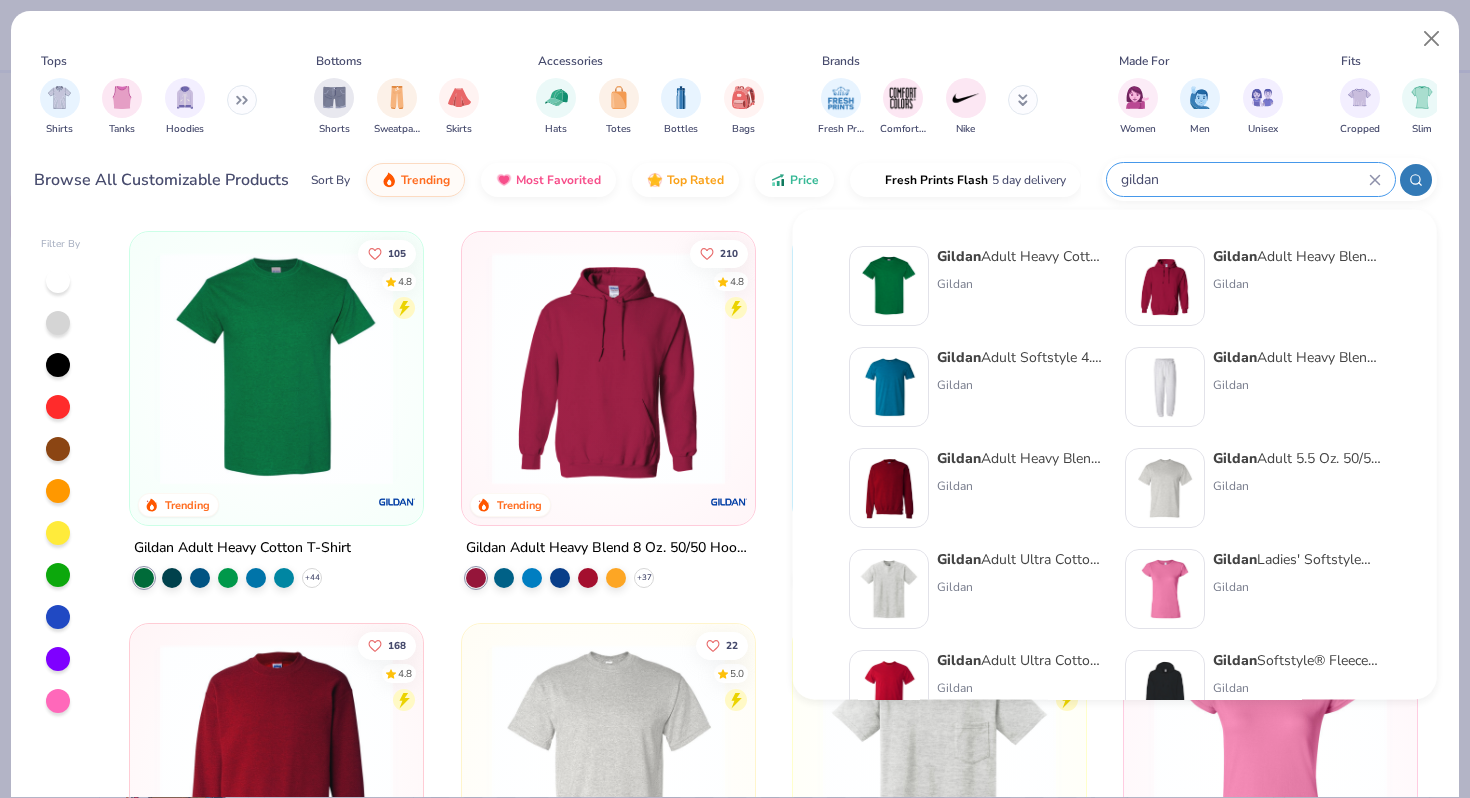 click on "gildan" at bounding box center (1244, 179) 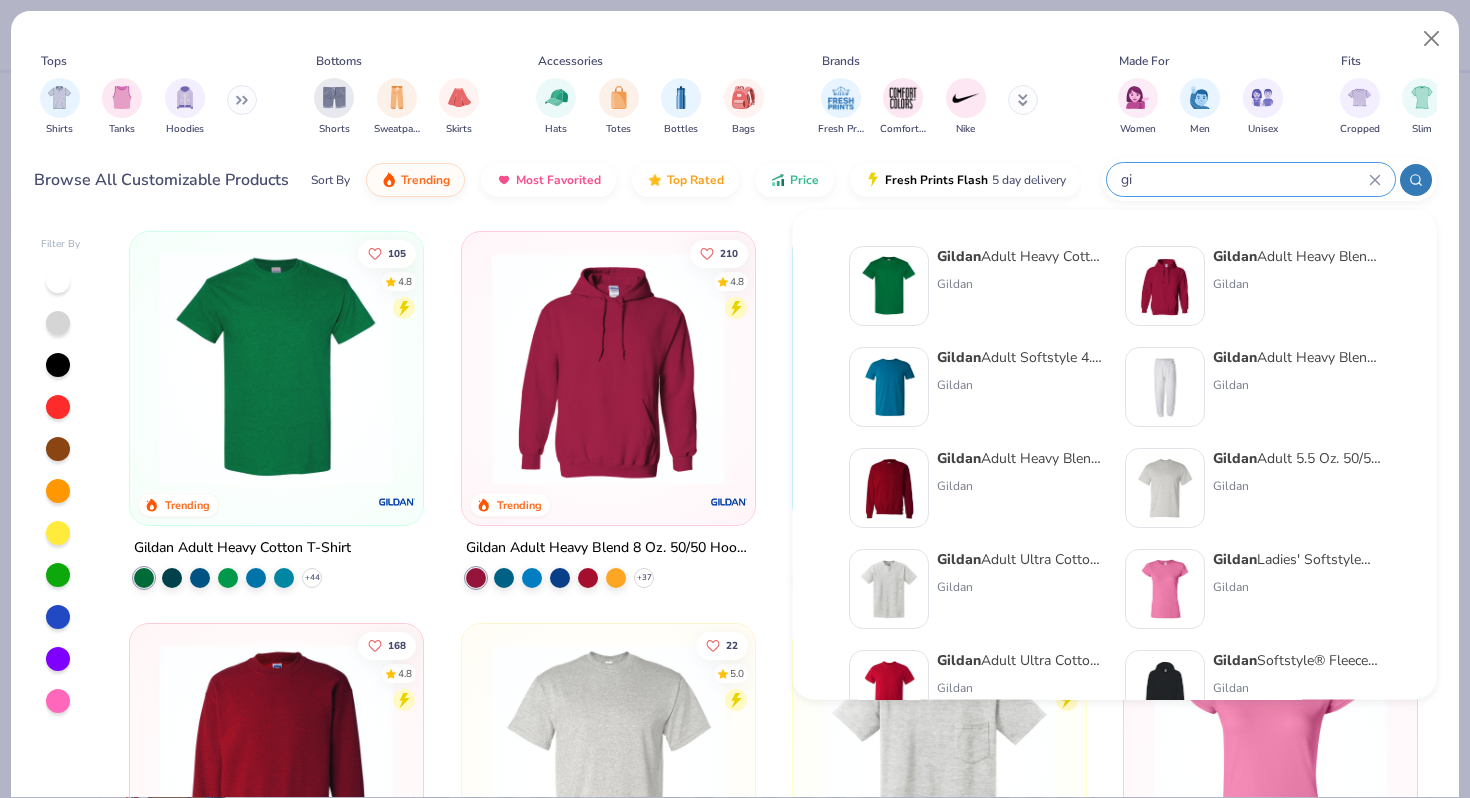 type on "g" 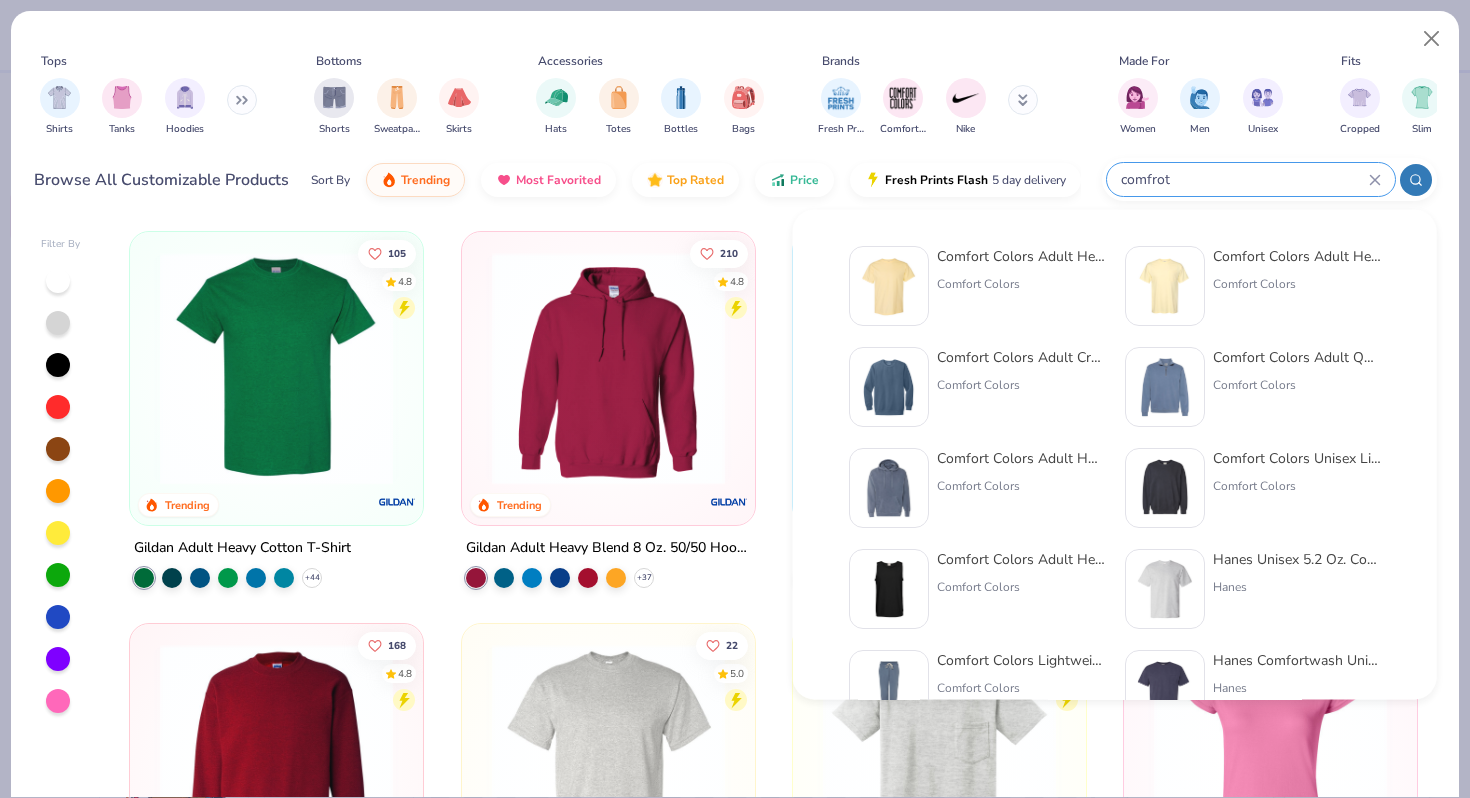type on "comfrot" 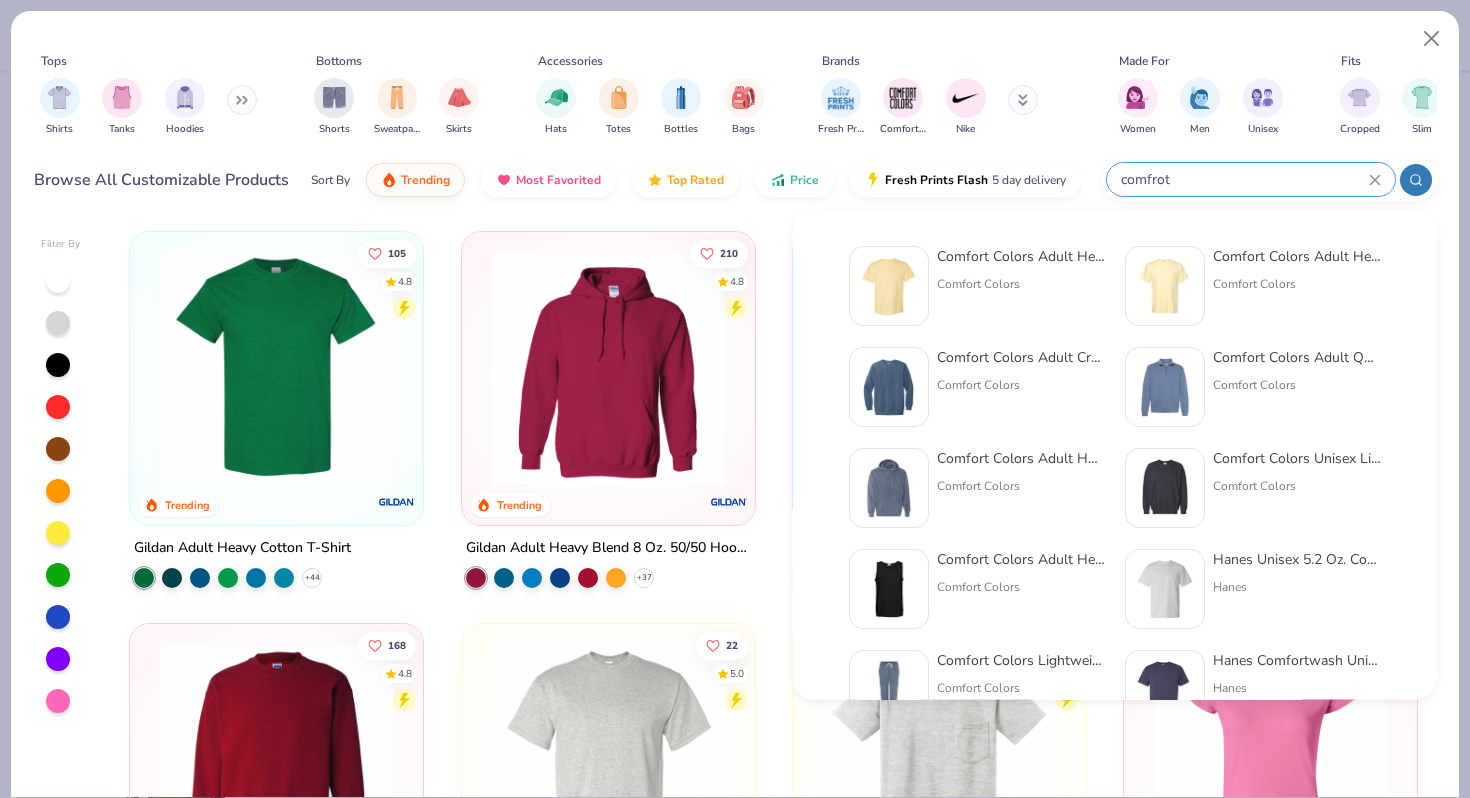 click at bounding box center (889, 286) 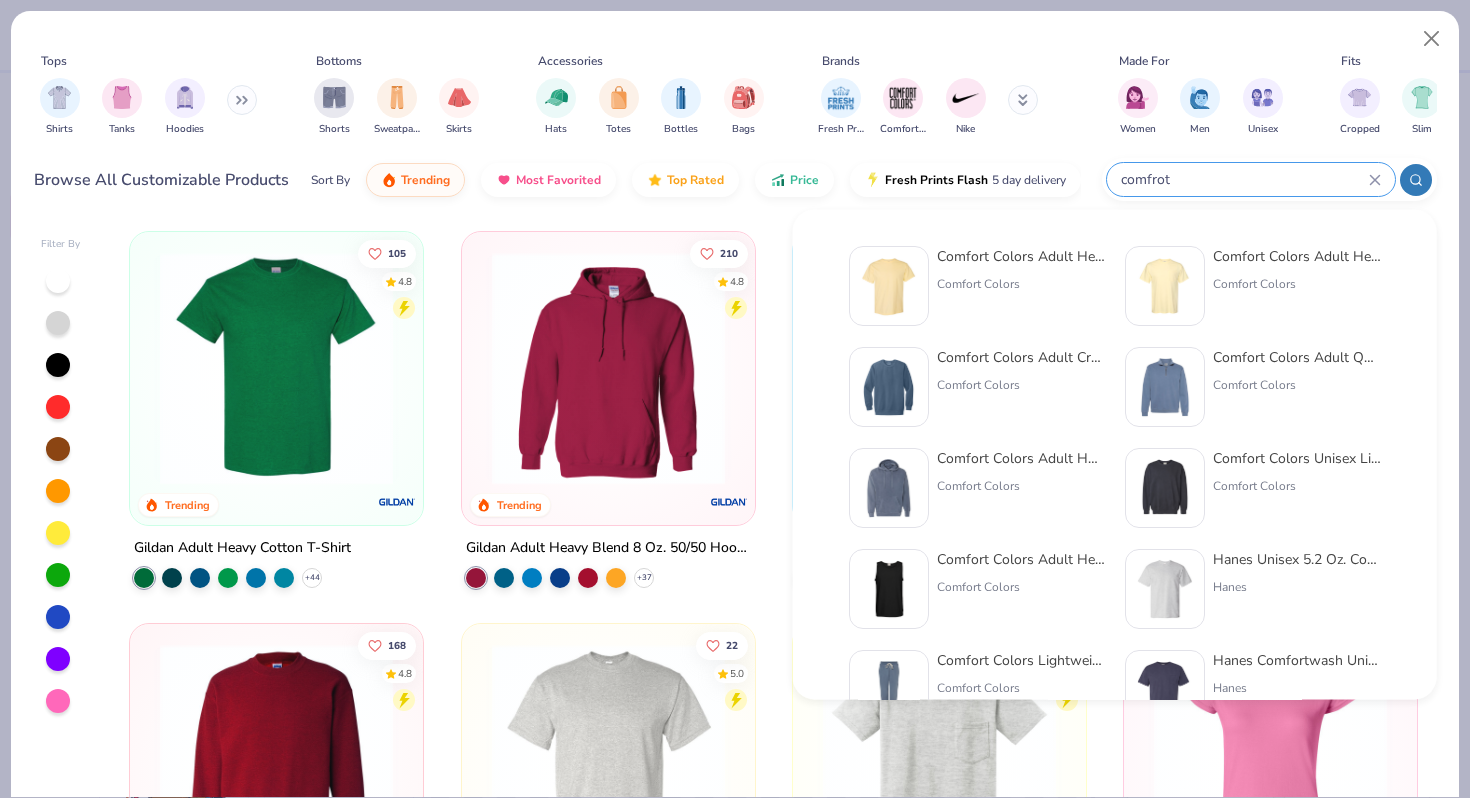 type 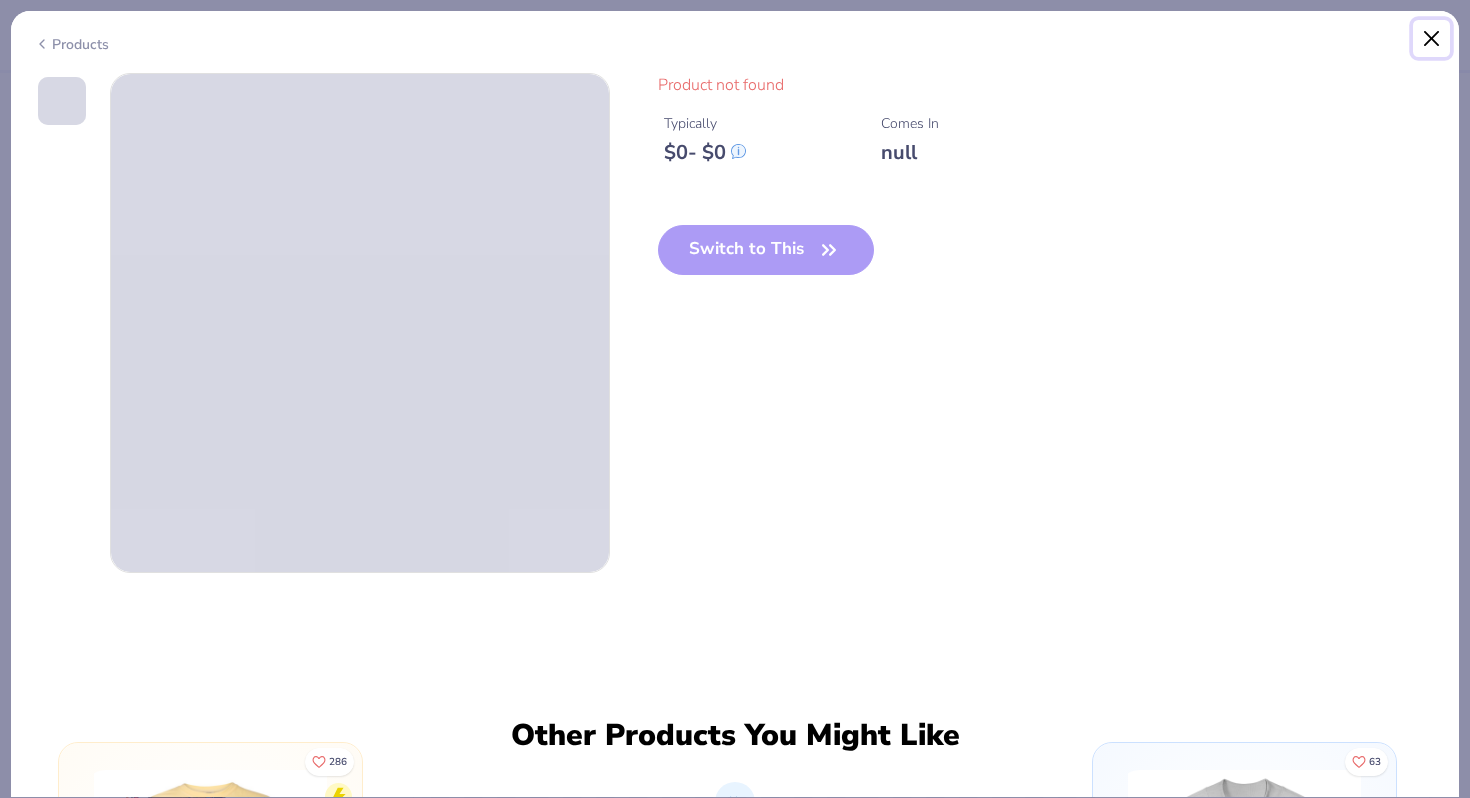 click at bounding box center [1432, 39] 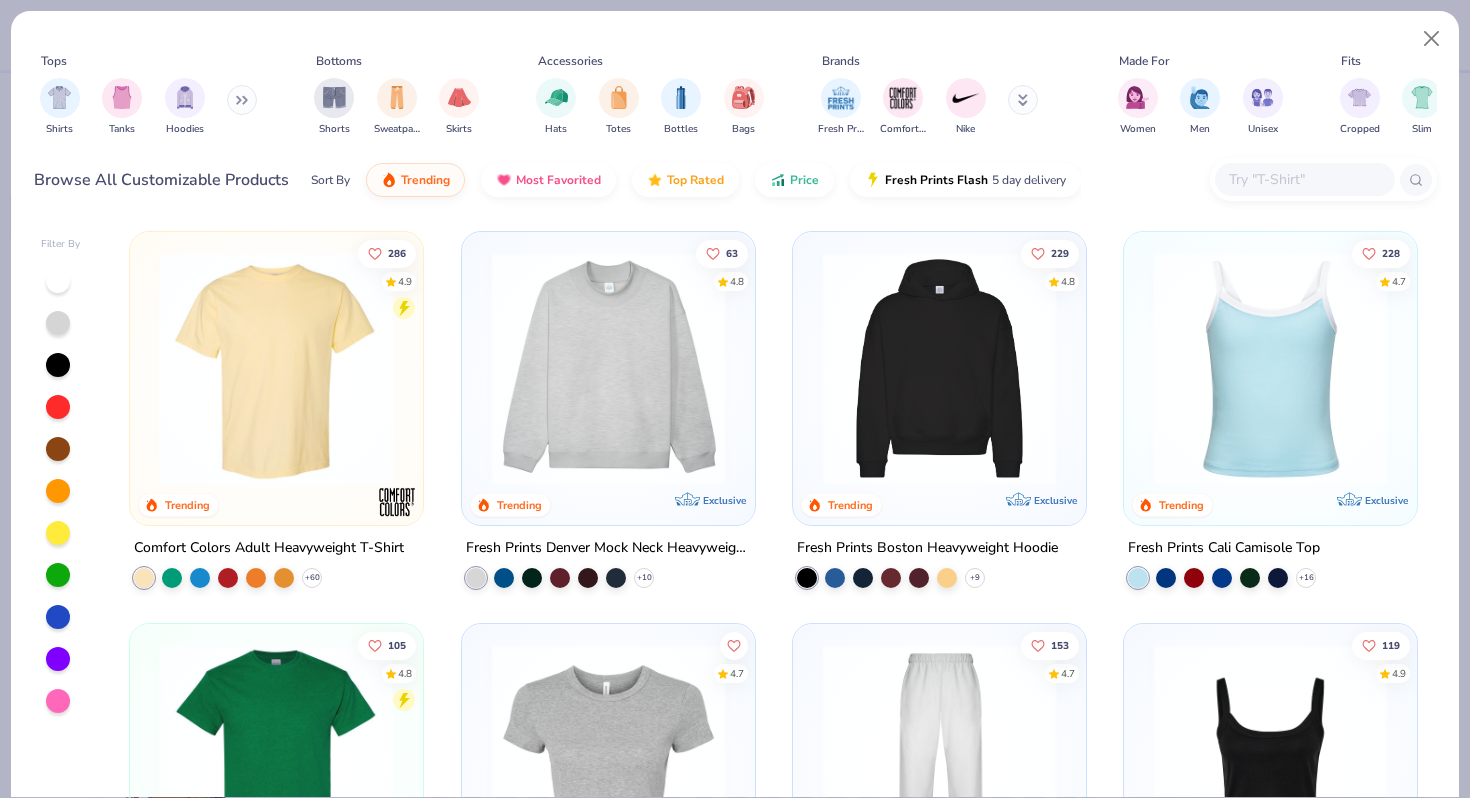 click at bounding box center (276, 368) 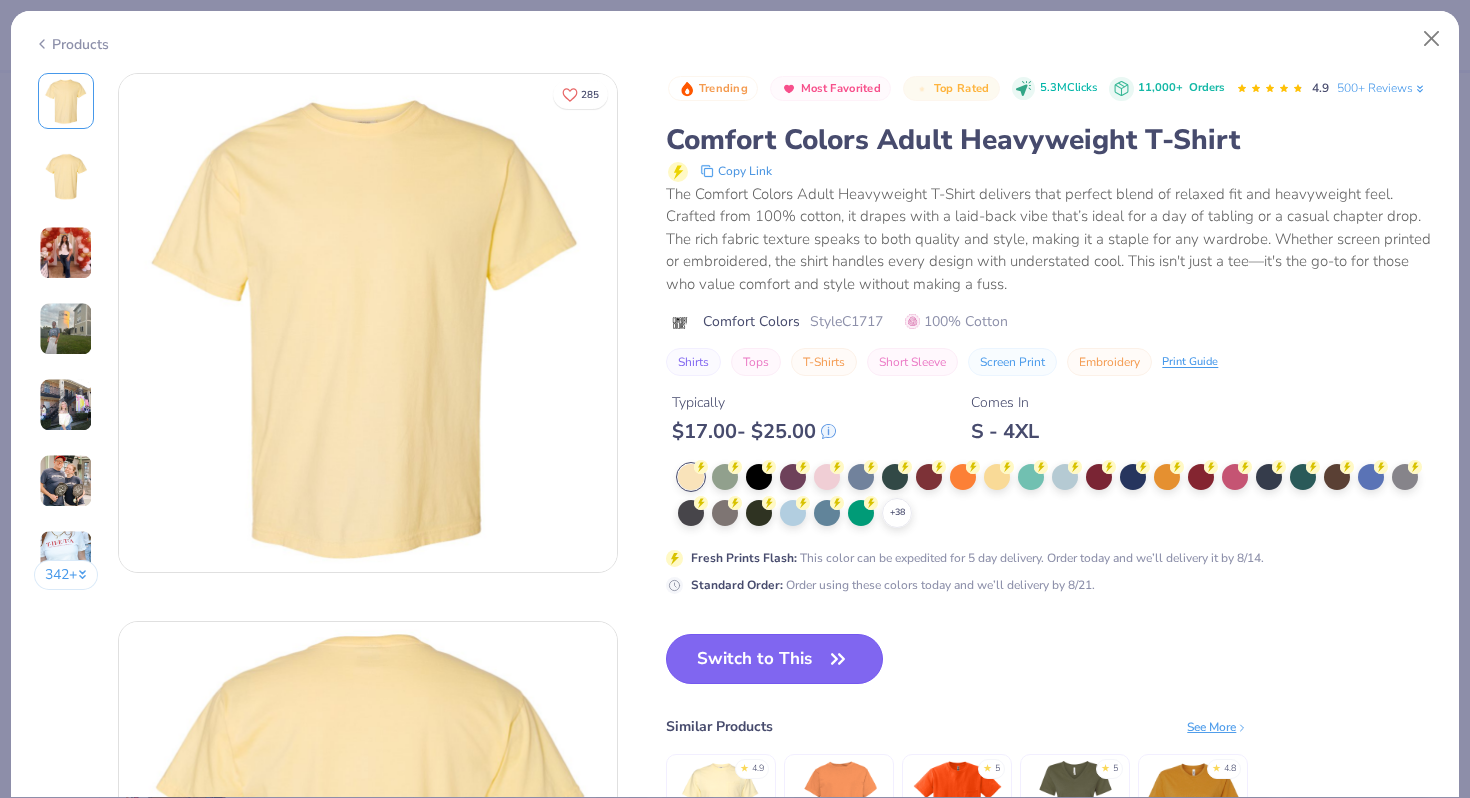 click on "Switch to This" at bounding box center [774, 659] 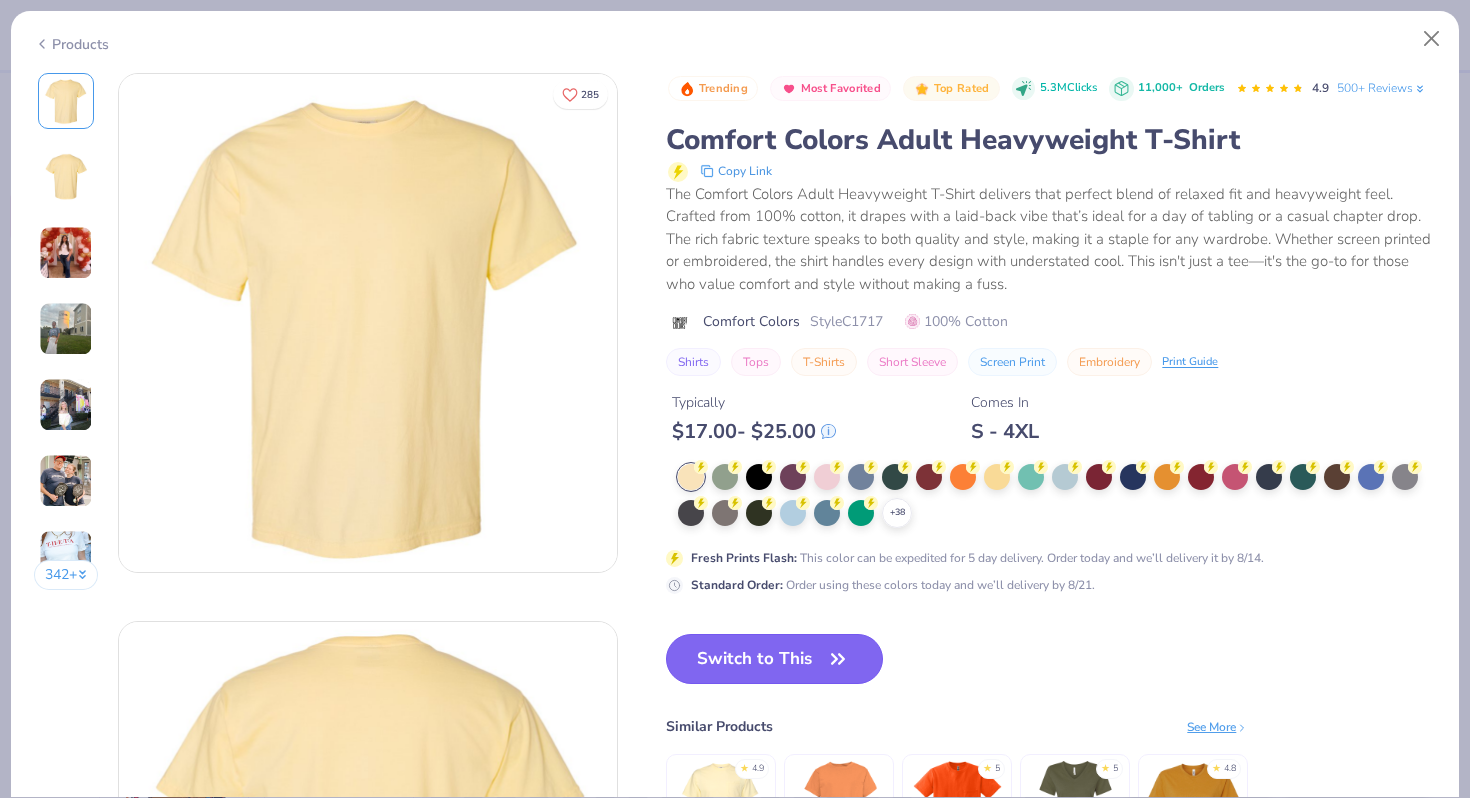 click 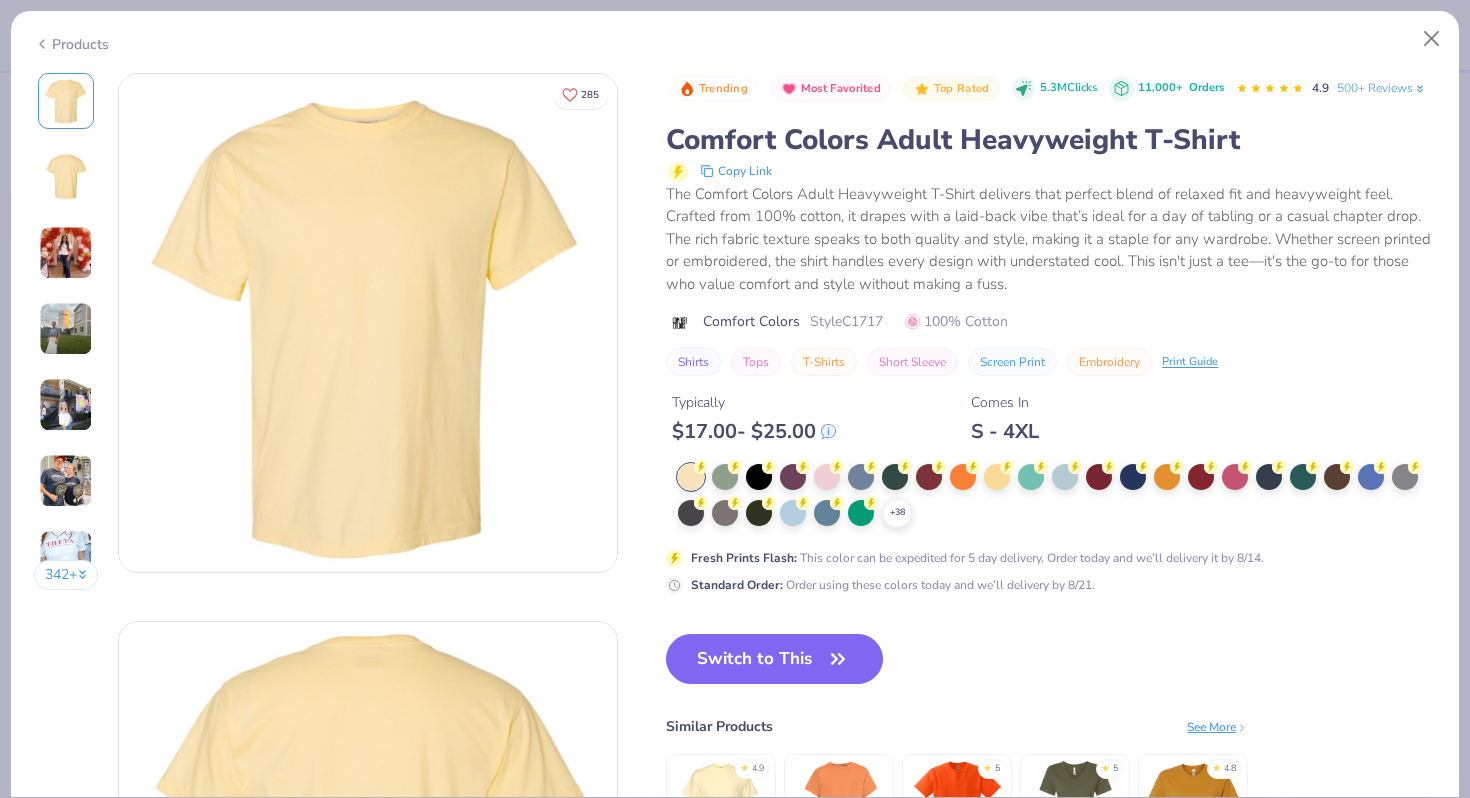 scroll, scrollTop: 0, scrollLeft: 0, axis: both 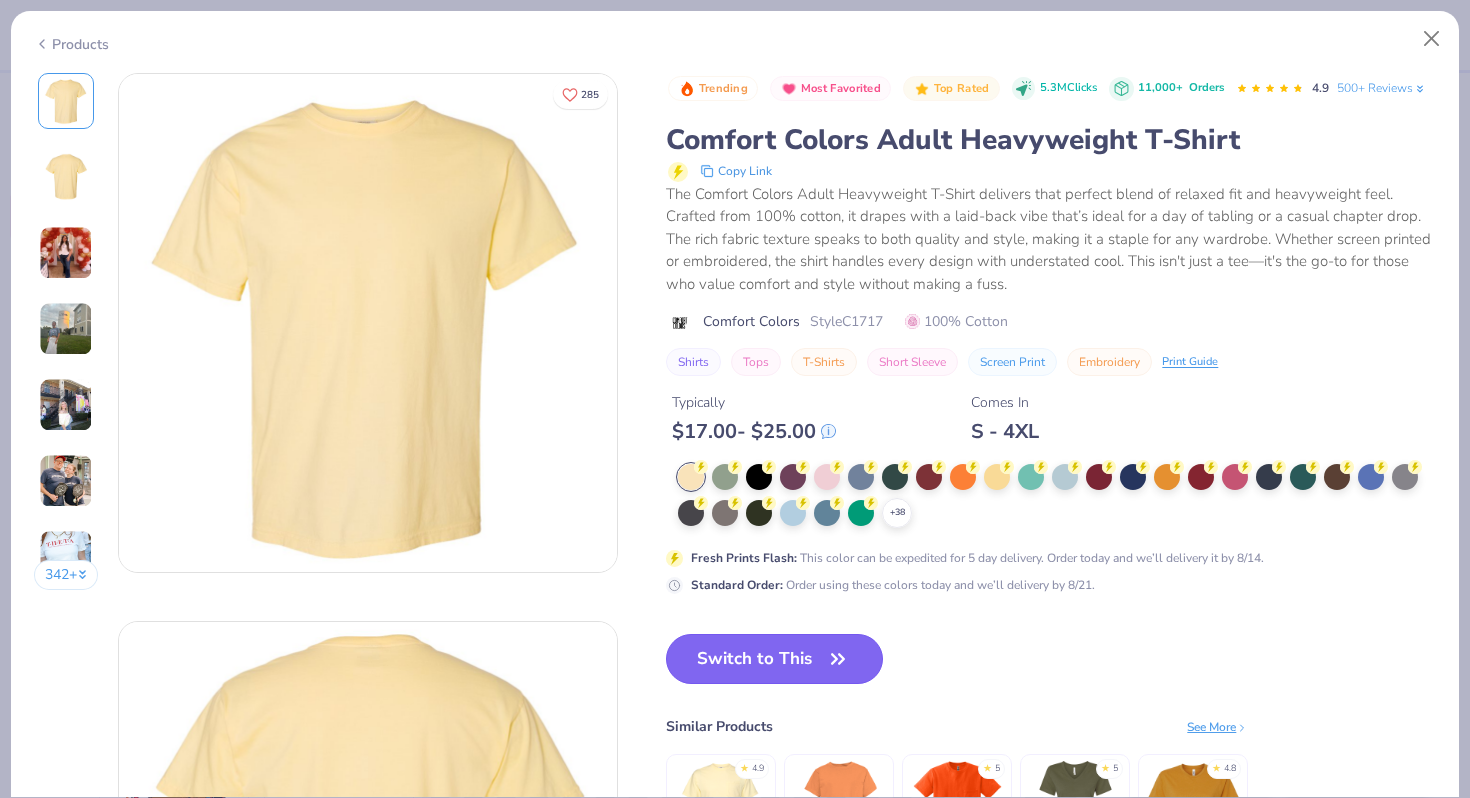 click 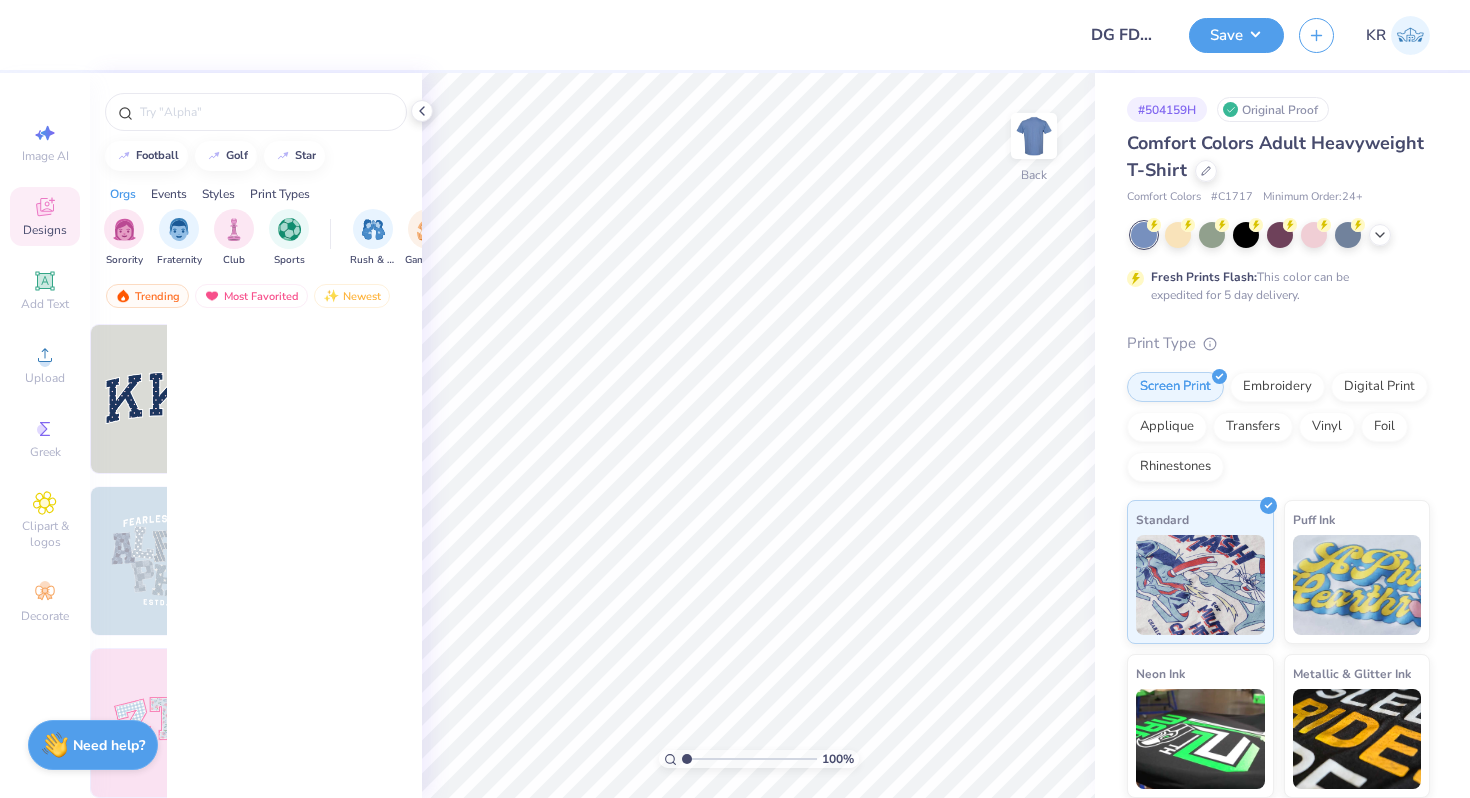 scroll, scrollTop: 0, scrollLeft: 0, axis: both 